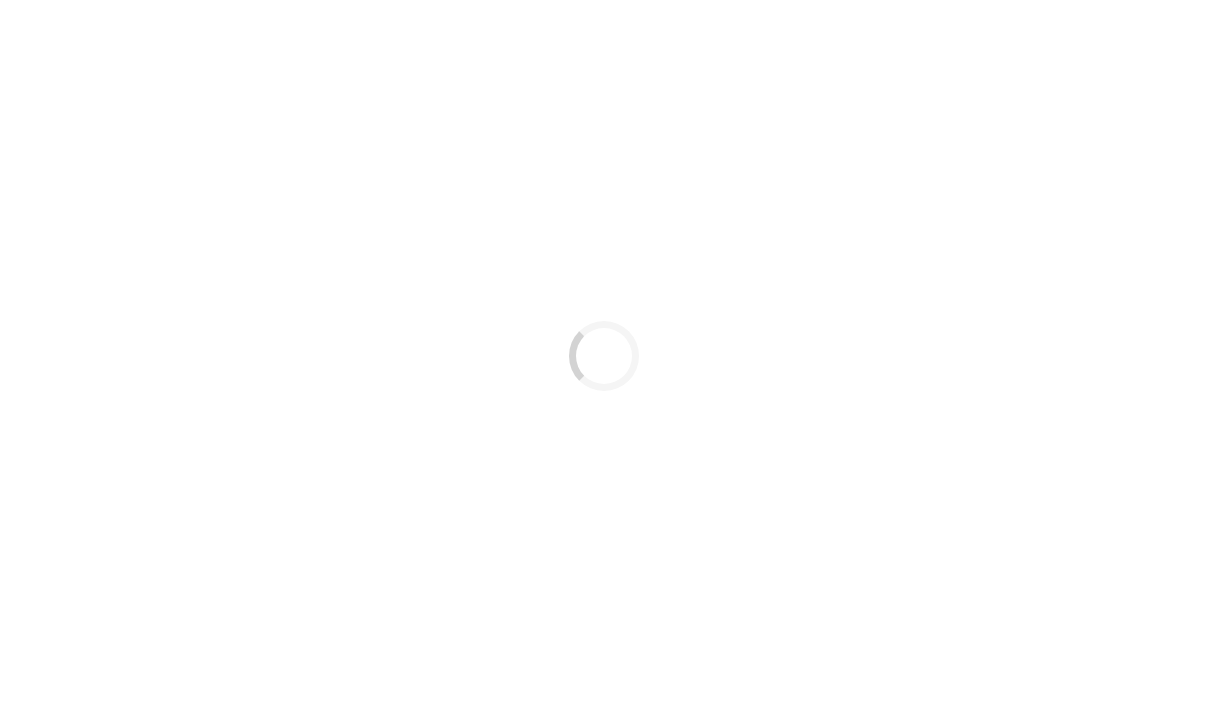 scroll, scrollTop: 0, scrollLeft: 0, axis: both 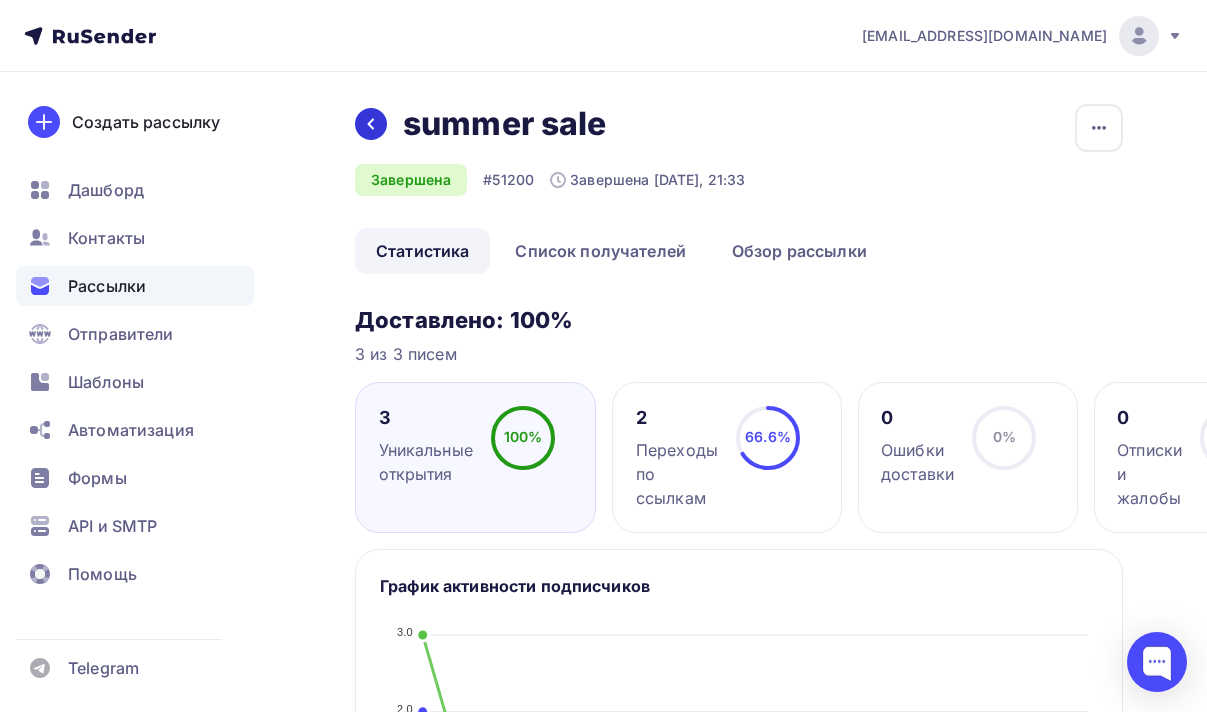 click 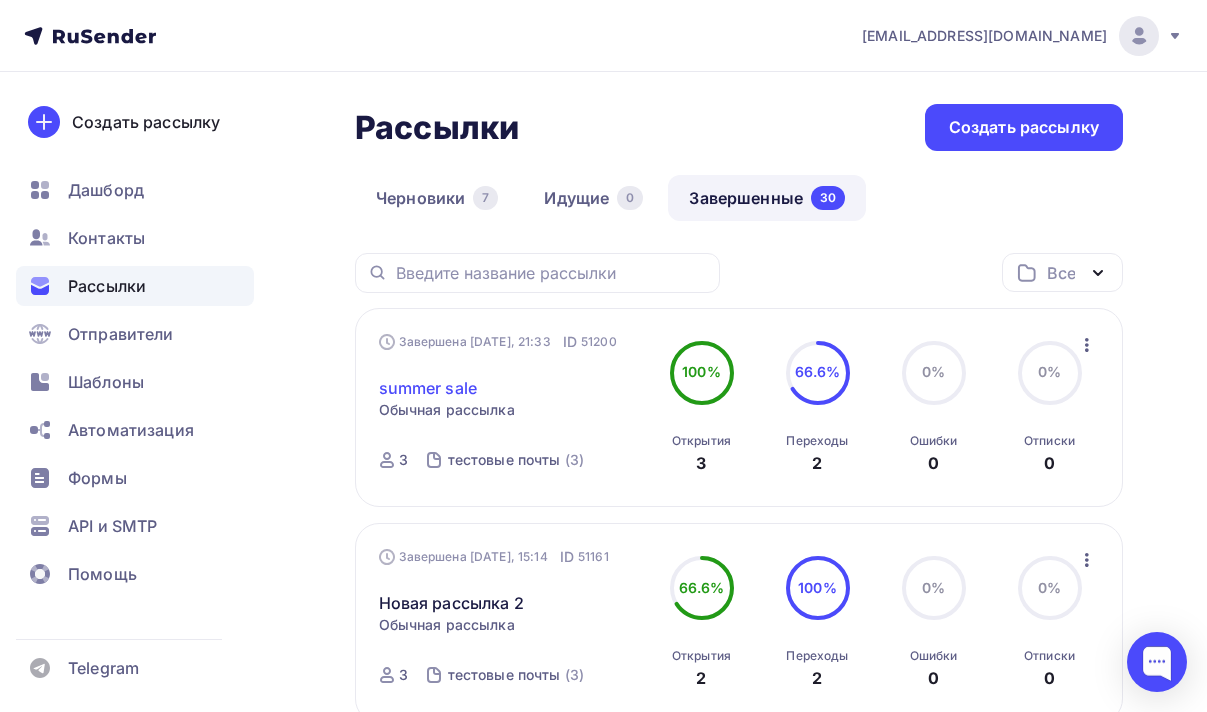 click on "summer sale" at bounding box center [428, 388] 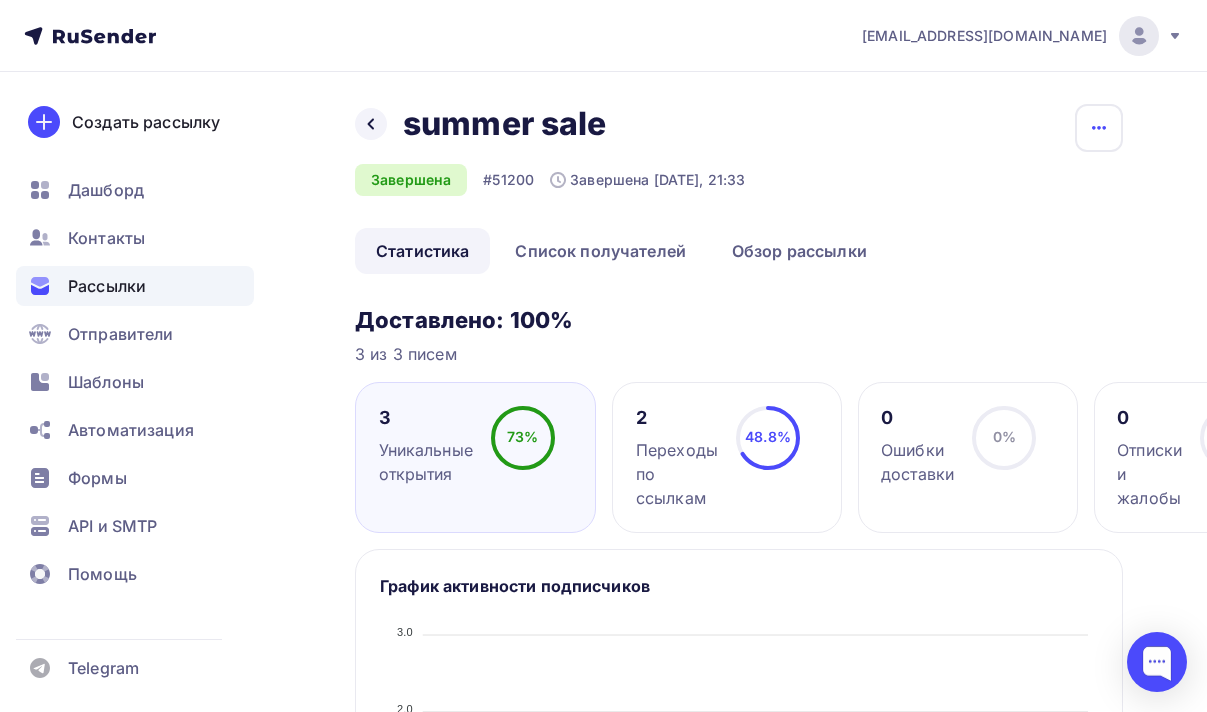 click at bounding box center [1099, 128] 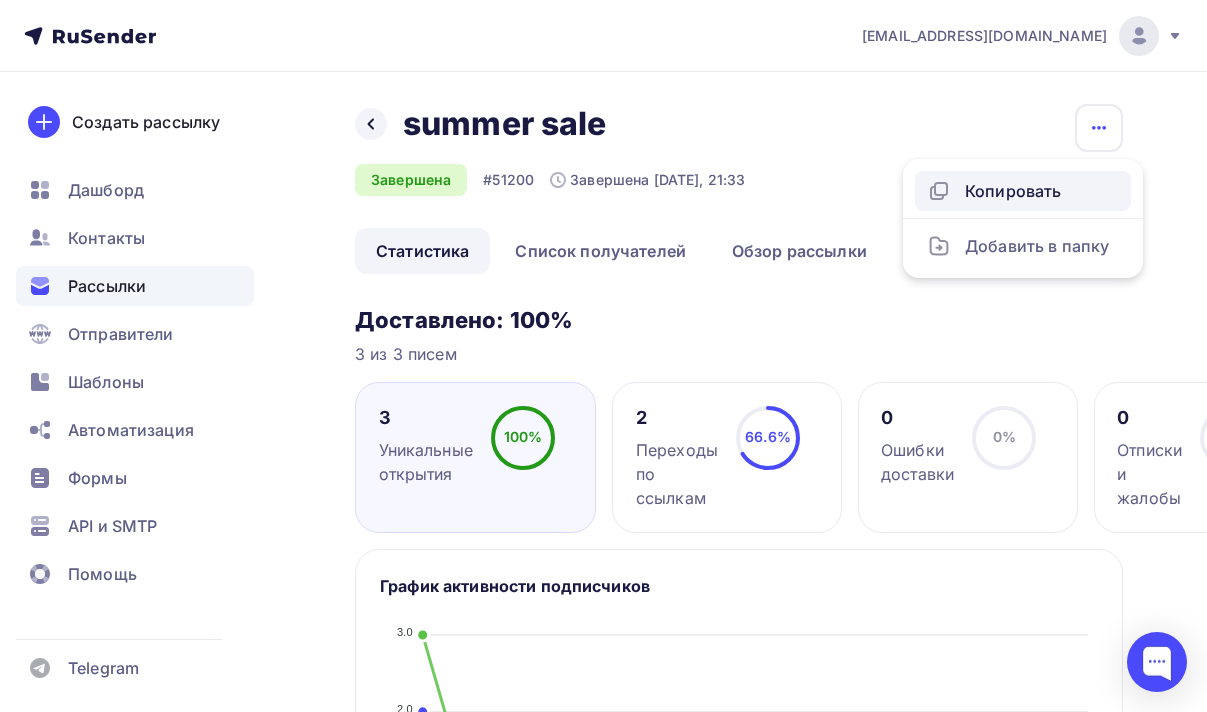 click on "Копировать" at bounding box center [1023, 191] 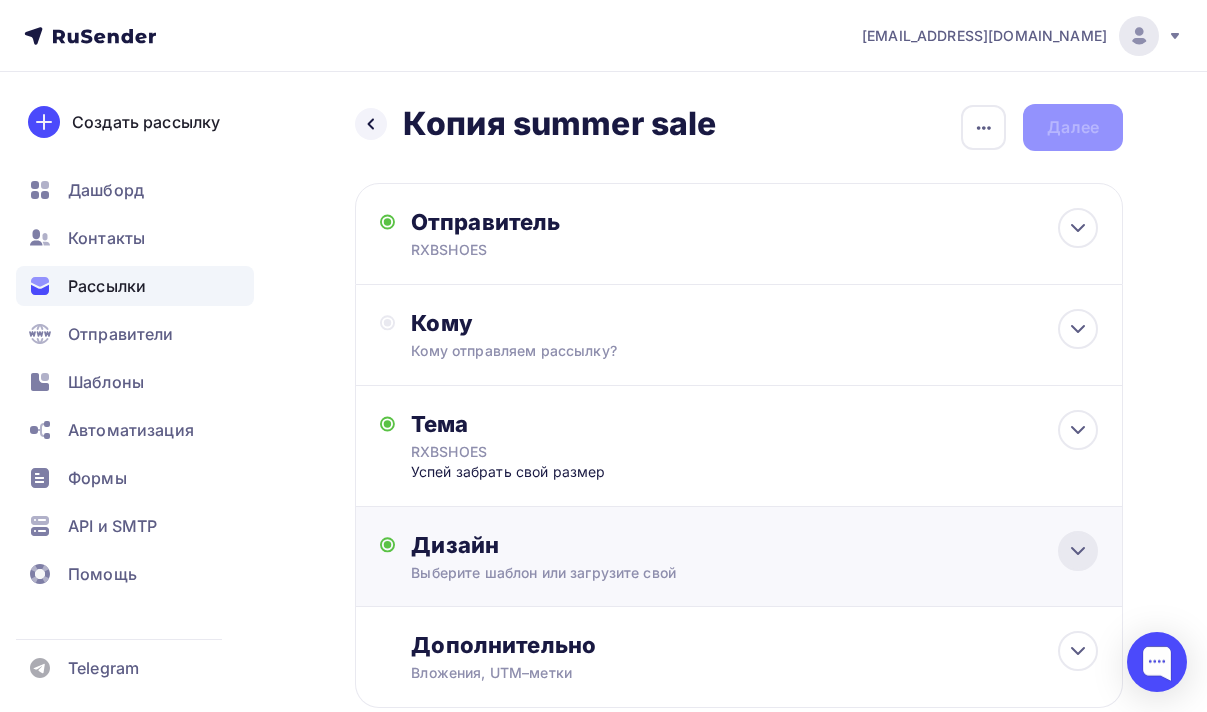 click 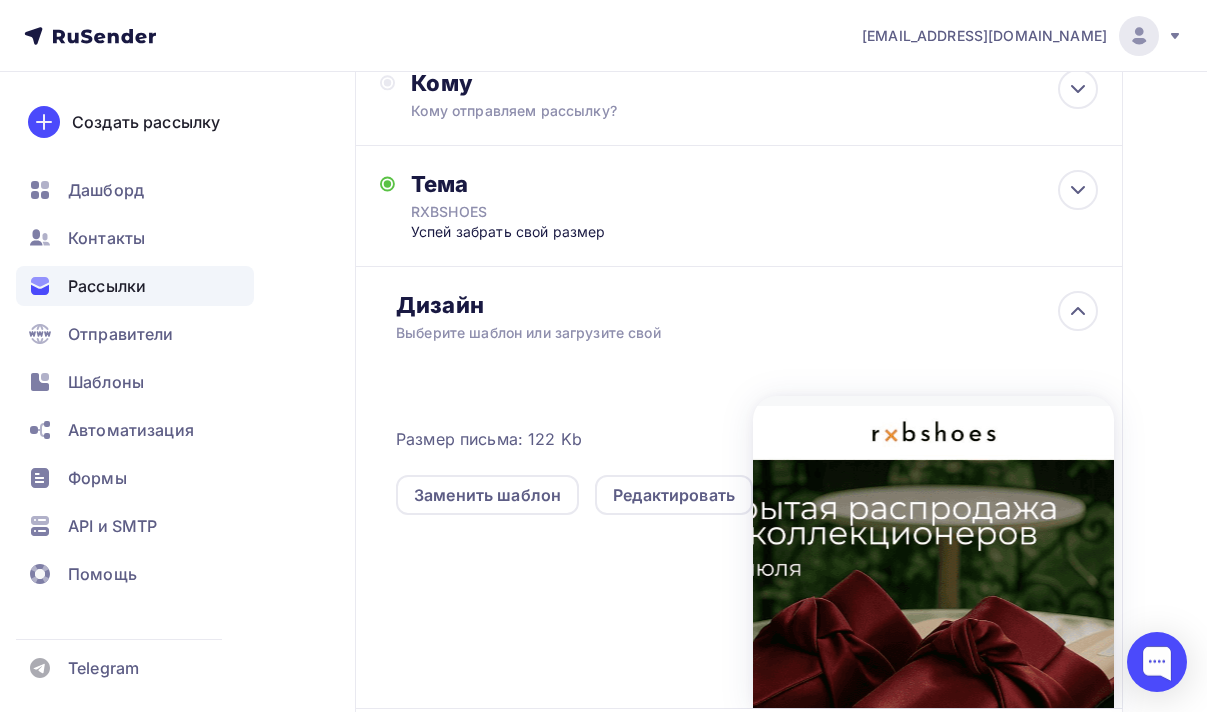 scroll, scrollTop: 265, scrollLeft: 0, axis: vertical 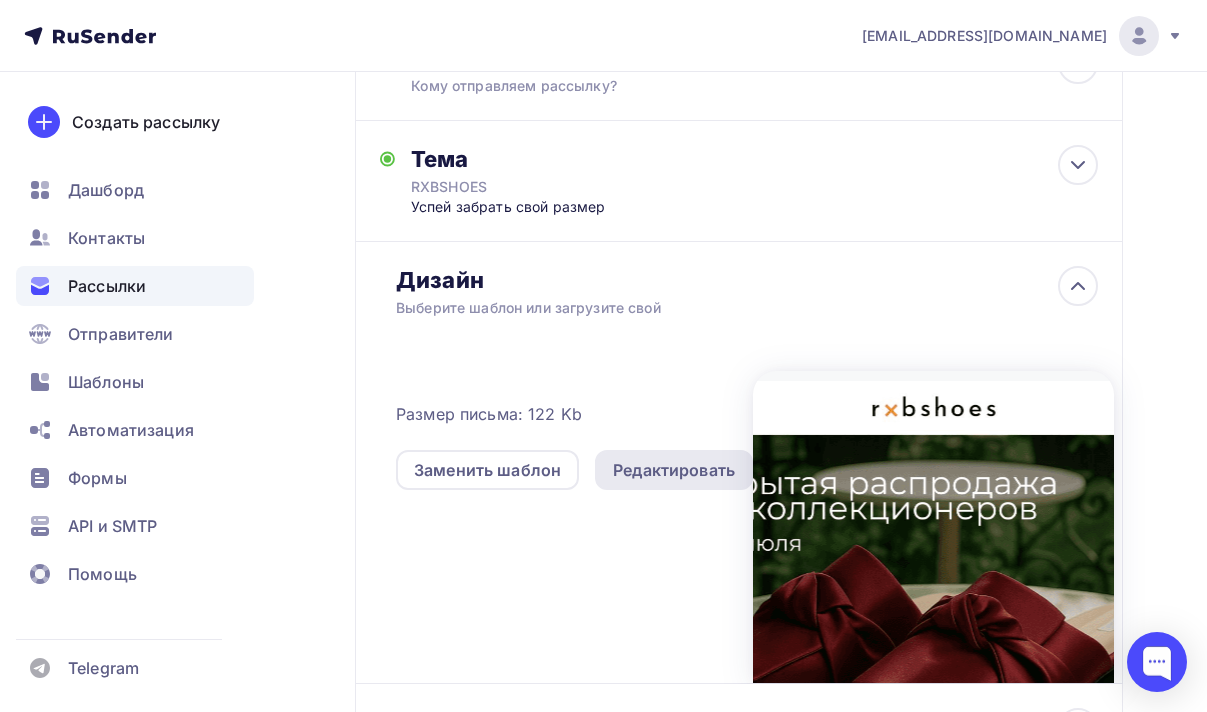 click on "Редактировать" at bounding box center (674, 470) 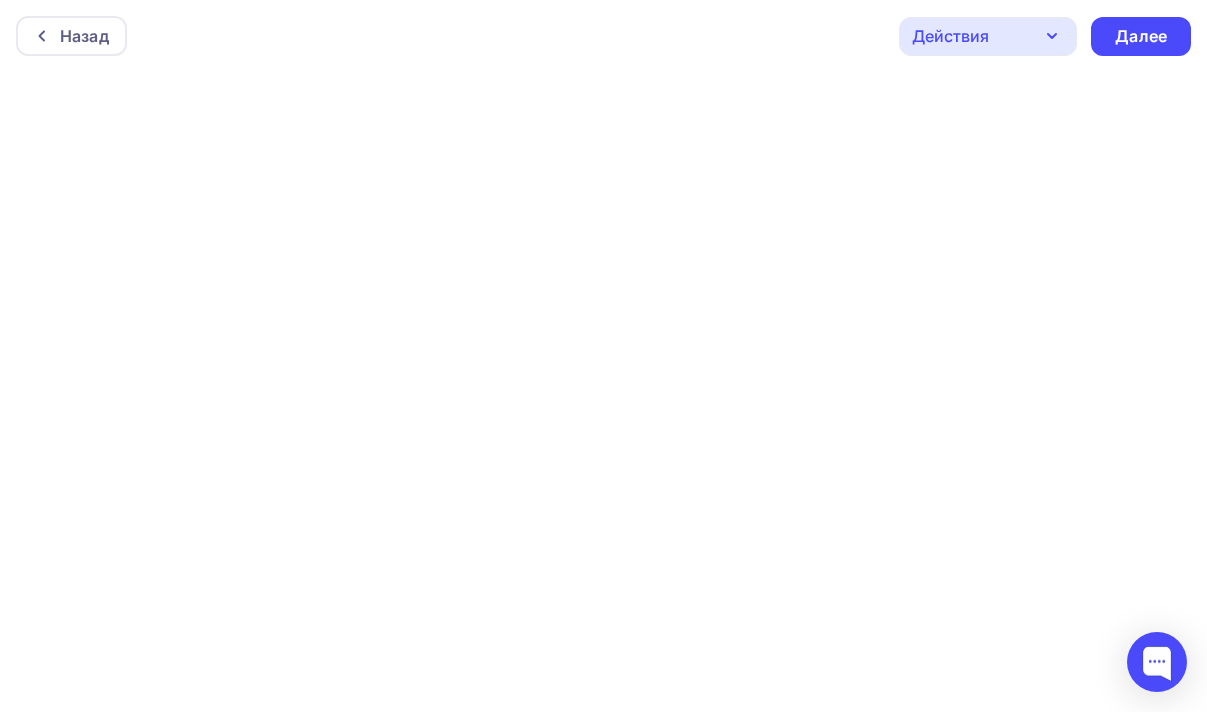 scroll, scrollTop: 5, scrollLeft: 0, axis: vertical 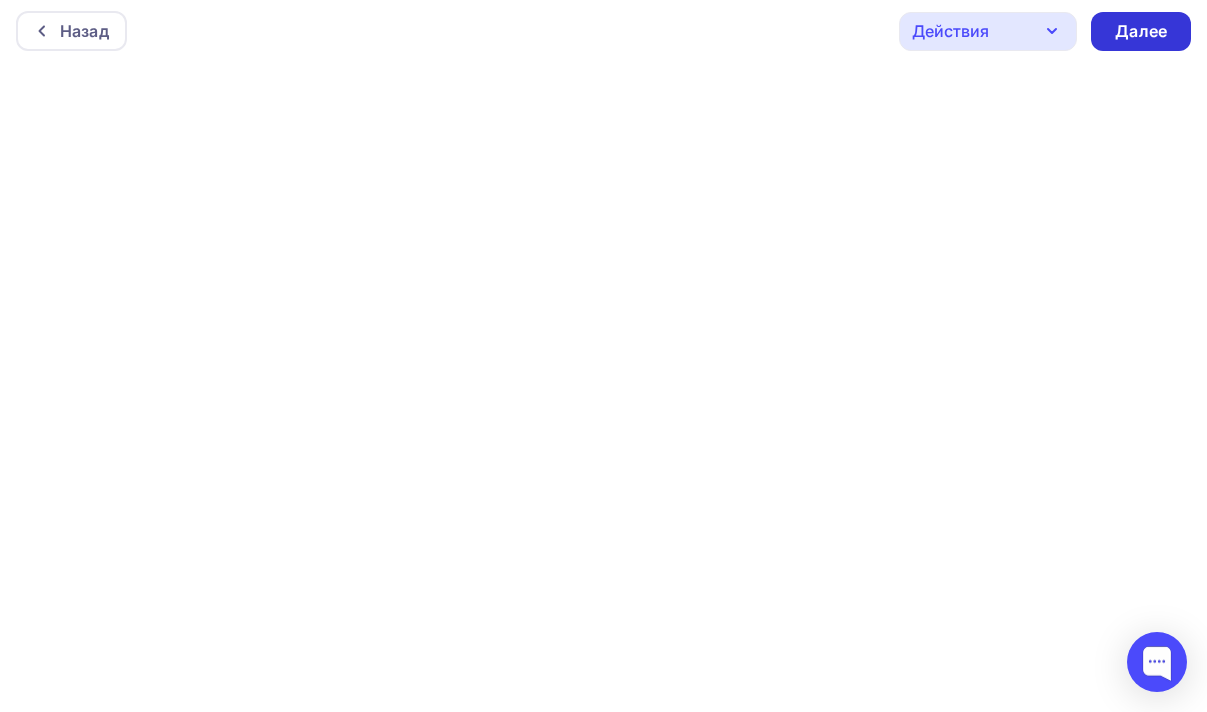 click on "Далее" at bounding box center [1141, 31] 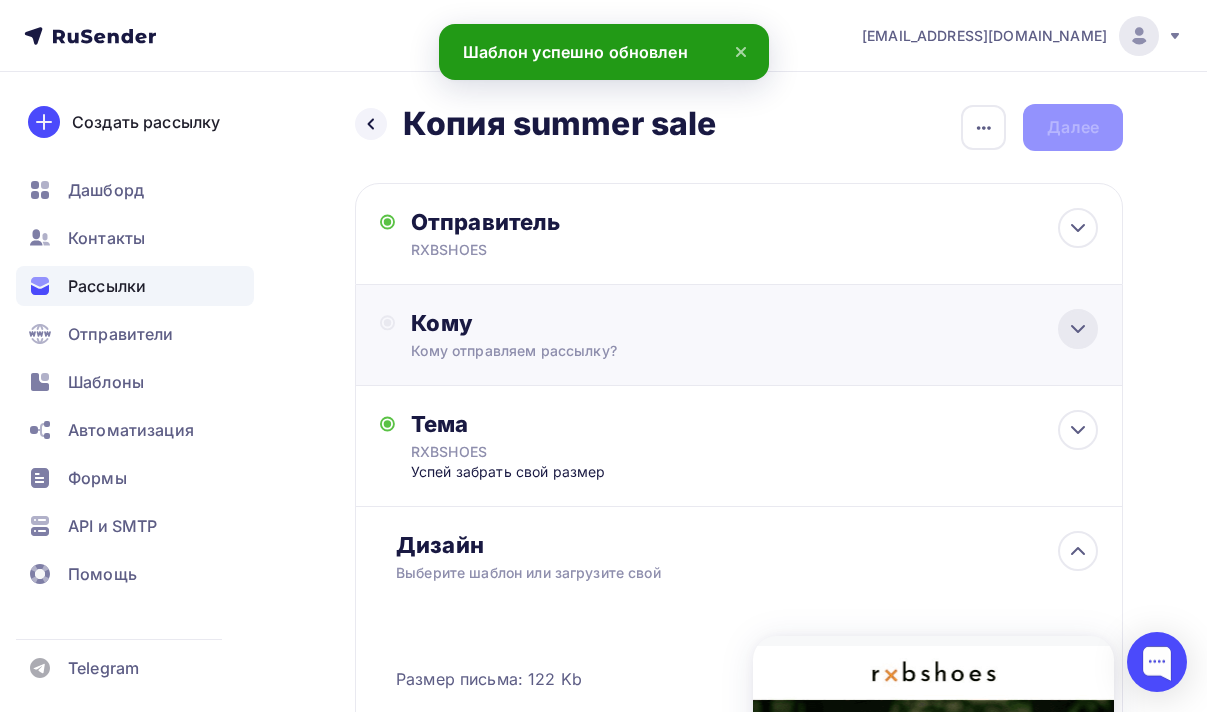 click 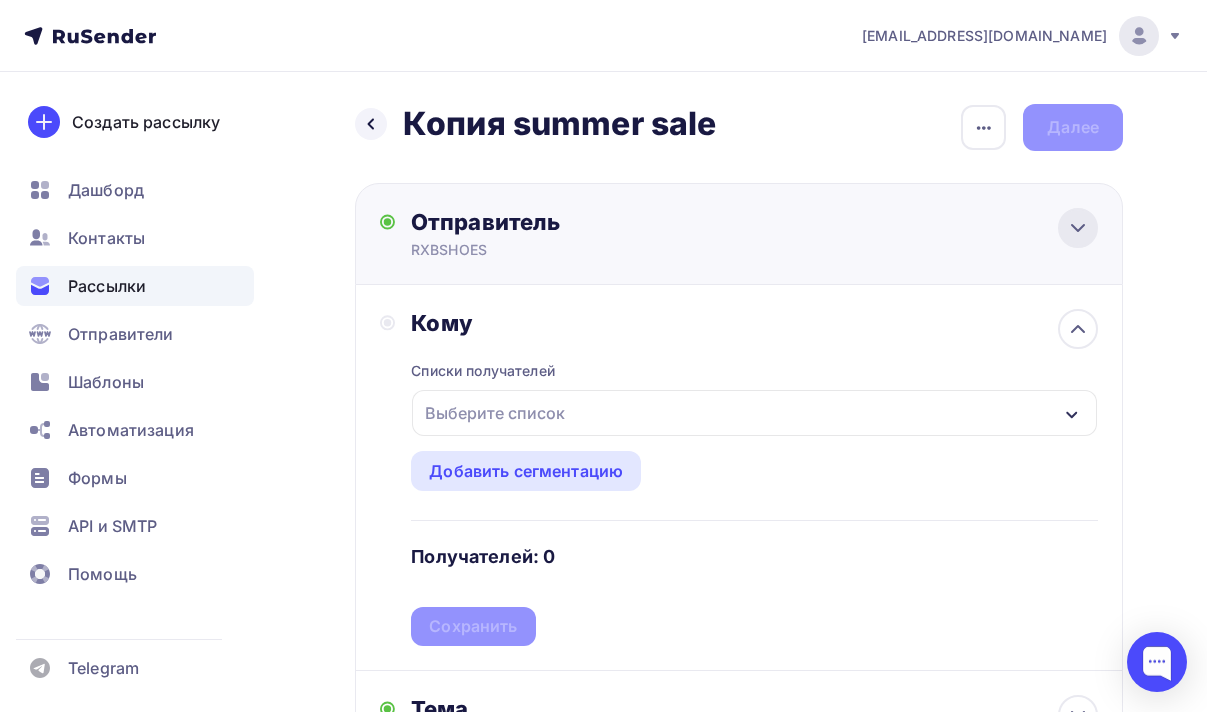 click 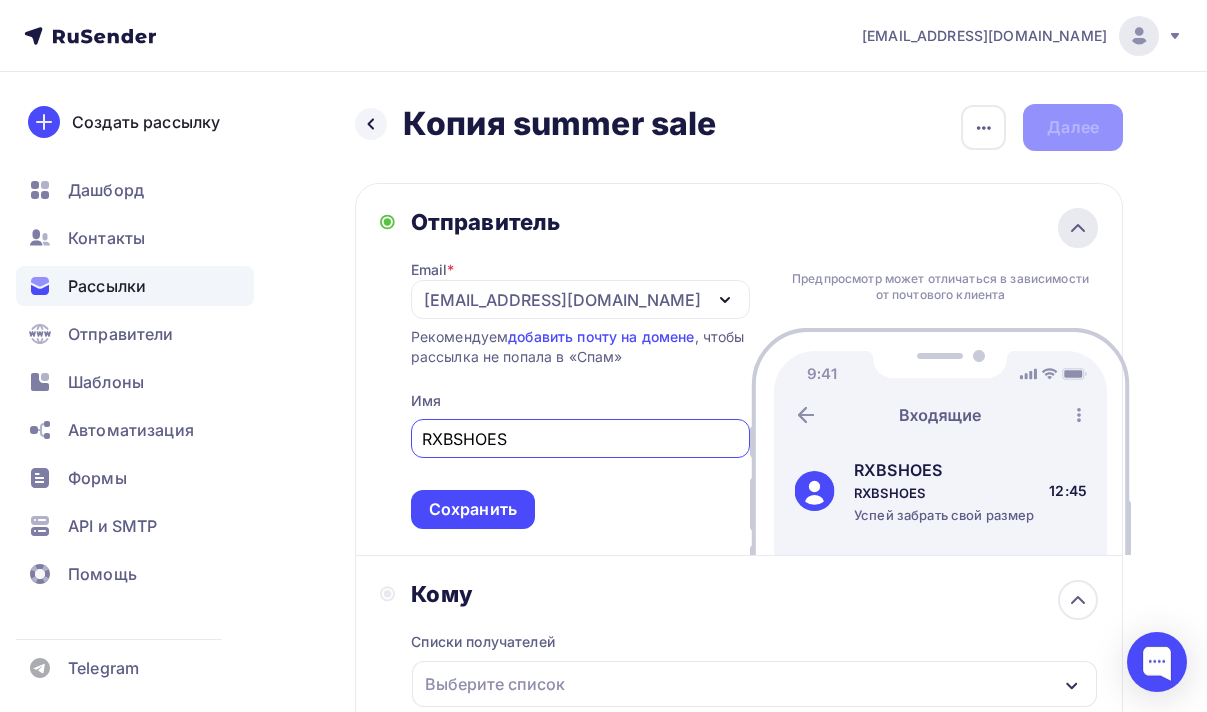 scroll, scrollTop: 0, scrollLeft: 0, axis: both 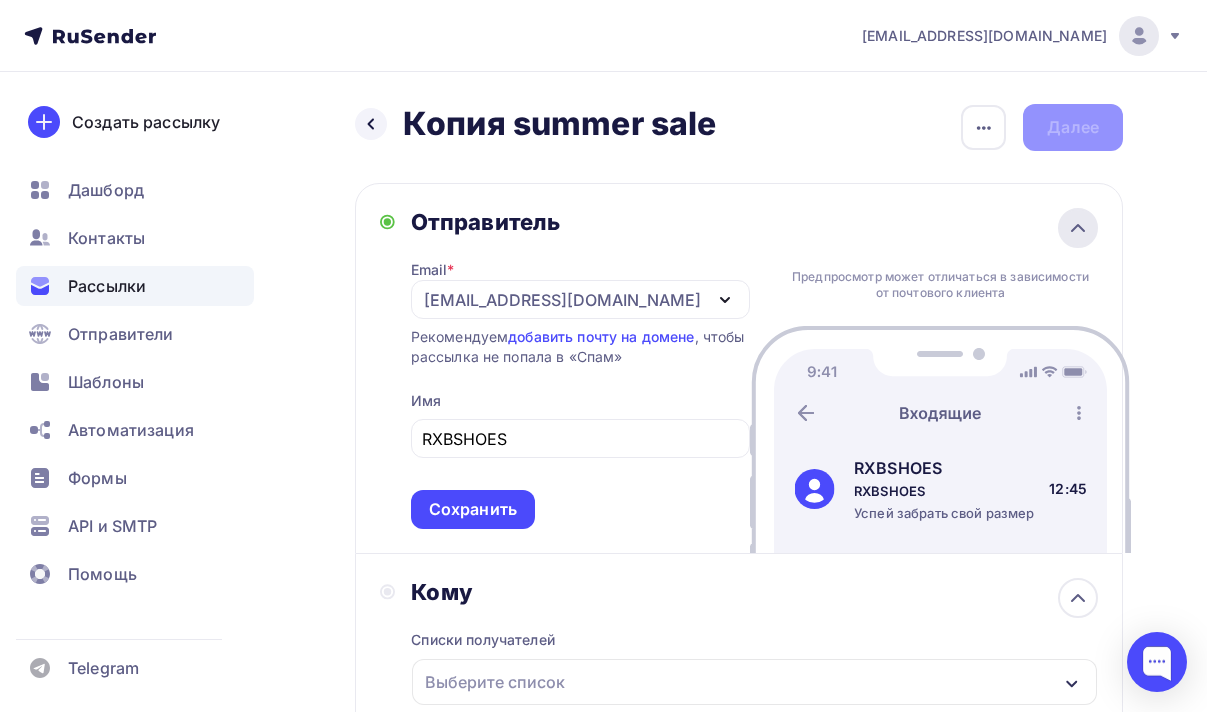 click 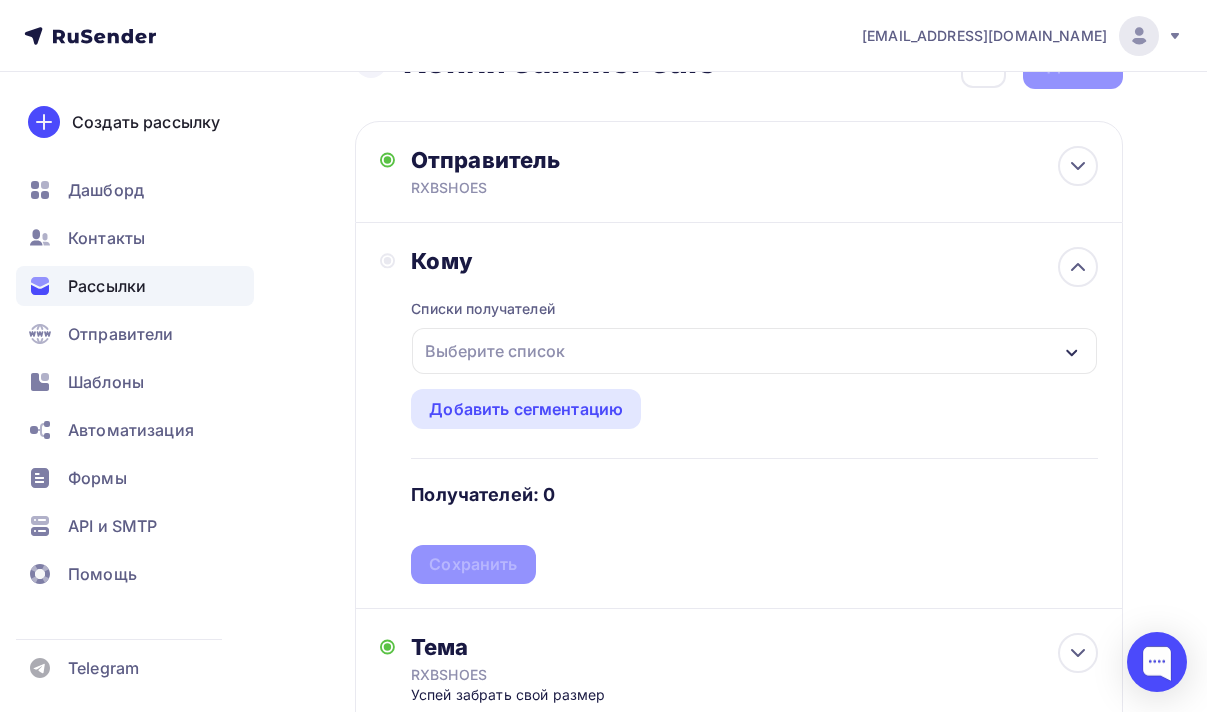 scroll, scrollTop: 61, scrollLeft: 0, axis: vertical 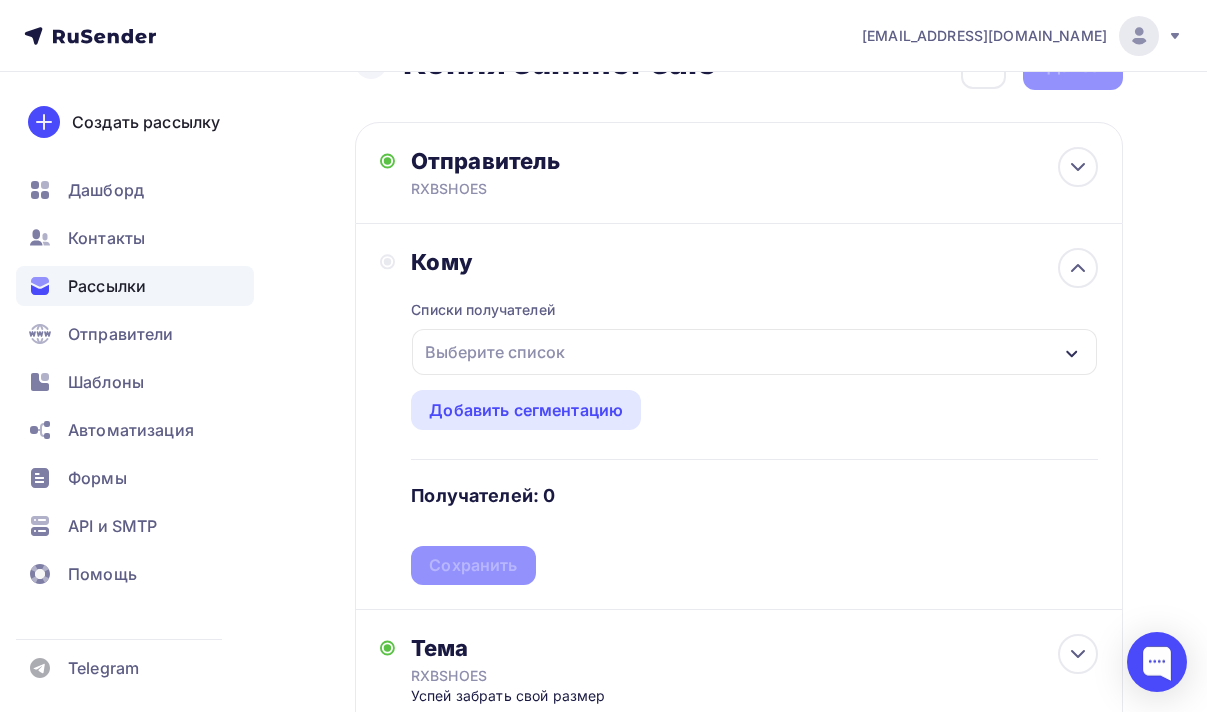 click on "Выберите список" at bounding box center [754, 352] 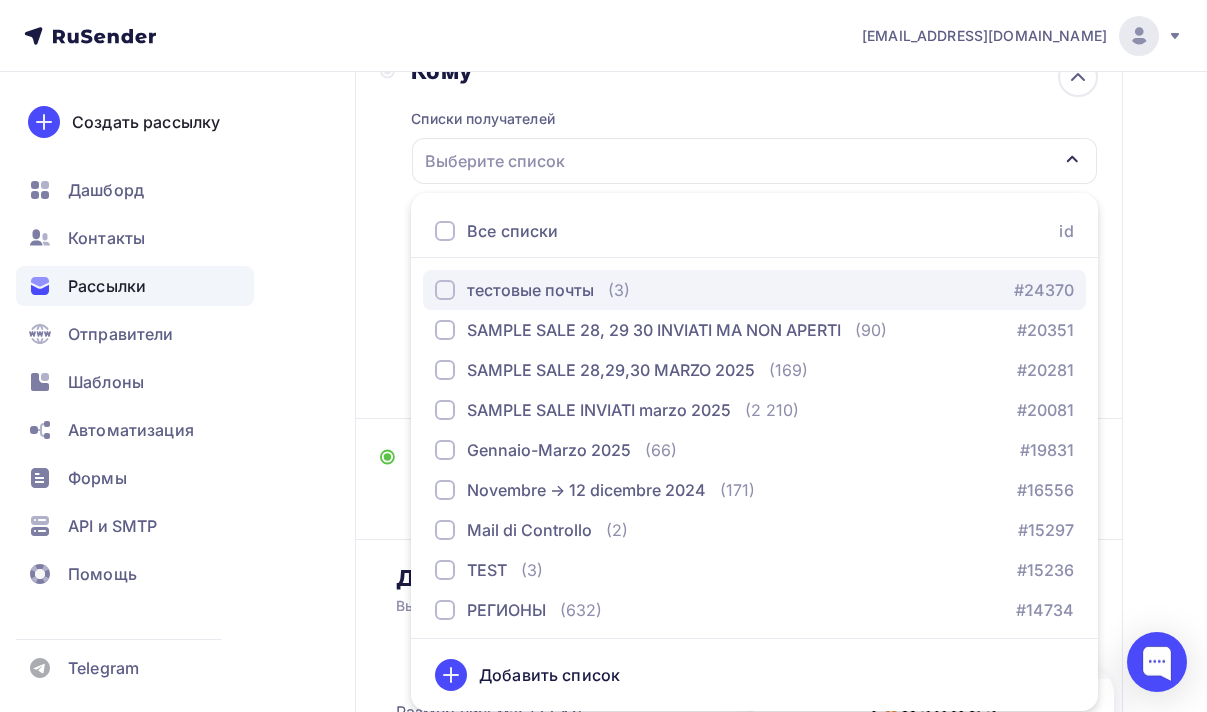 click on "(3)" at bounding box center (619, 290) 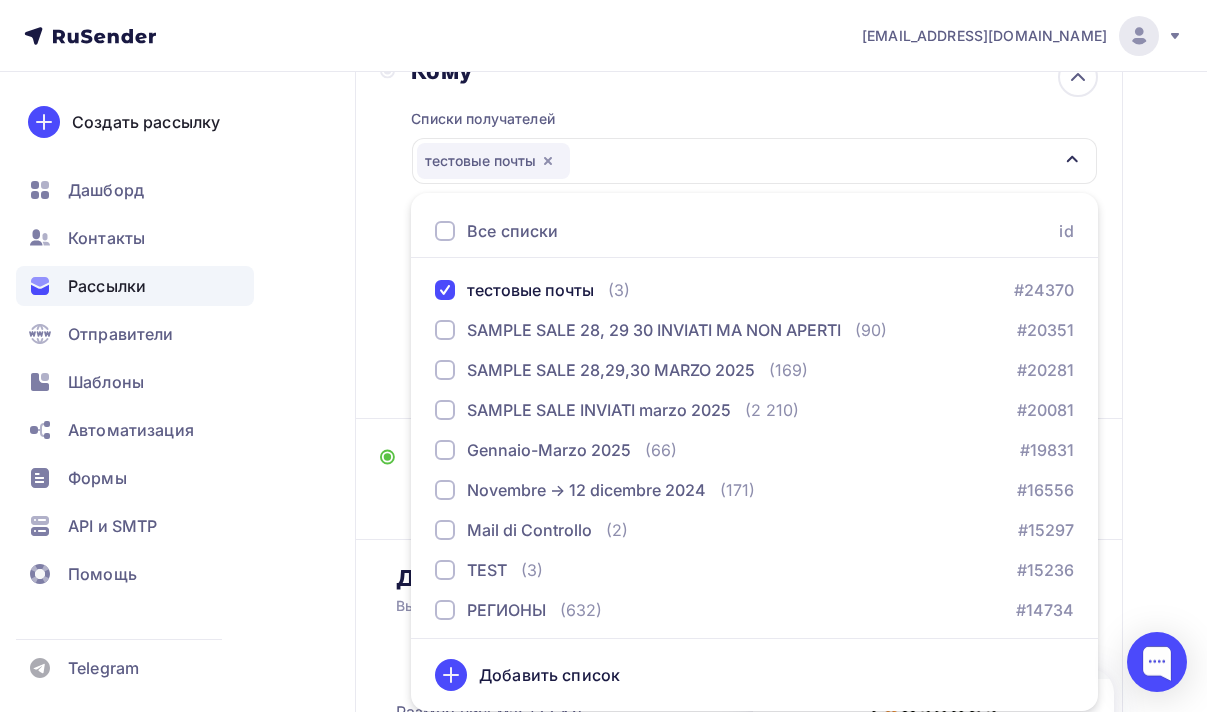 click on "Кому
Списки получателей
тестовые почты
Все списки
id
тестовые почты
(3)
#24370
SAMPLE SALE 28, 29 30 INVIATI MA NON APERTI
(90)
#20351
SAMPLE SALE 28,29,30 MARZO 2025
(169)
#20281
SAMPLE SALE INVIATI marzo 2025
(2 210)
#20081
Gennaio-Marzo 2025
(66)
#19831
Novembre -> 12 dicembre 2024
(171)
#16556
Mail di Controllo" at bounding box center (739, 226) 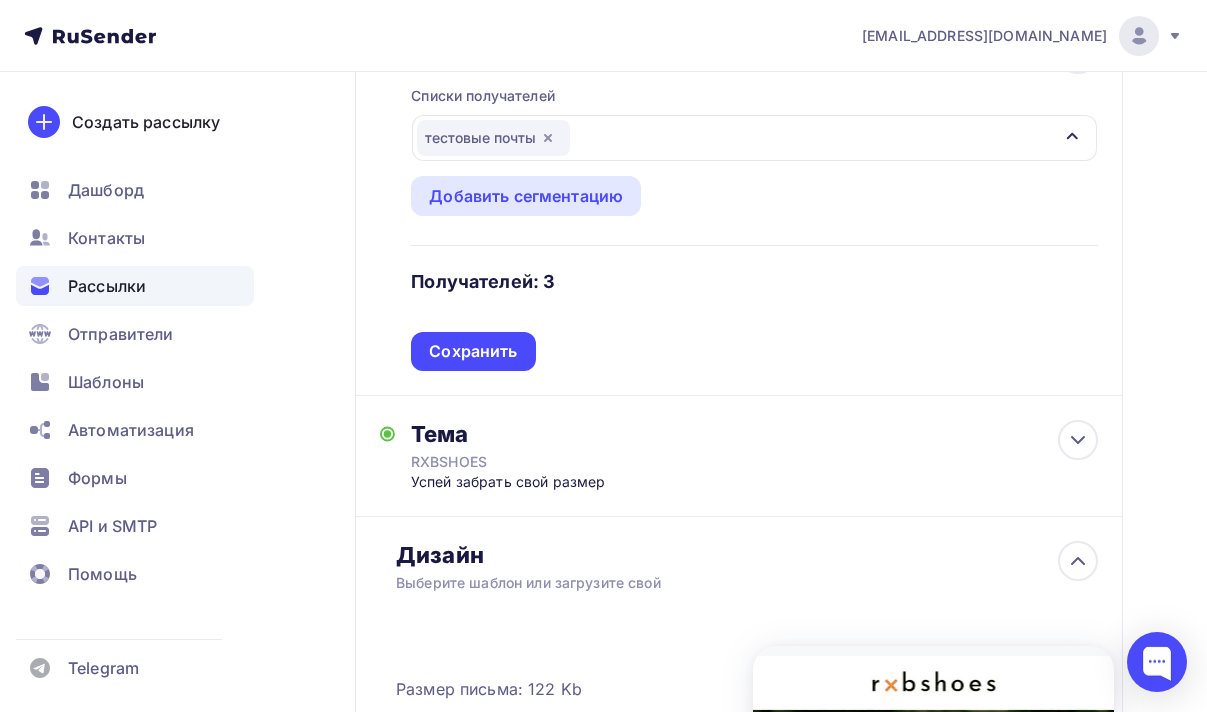 scroll, scrollTop: 300, scrollLeft: 0, axis: vertical 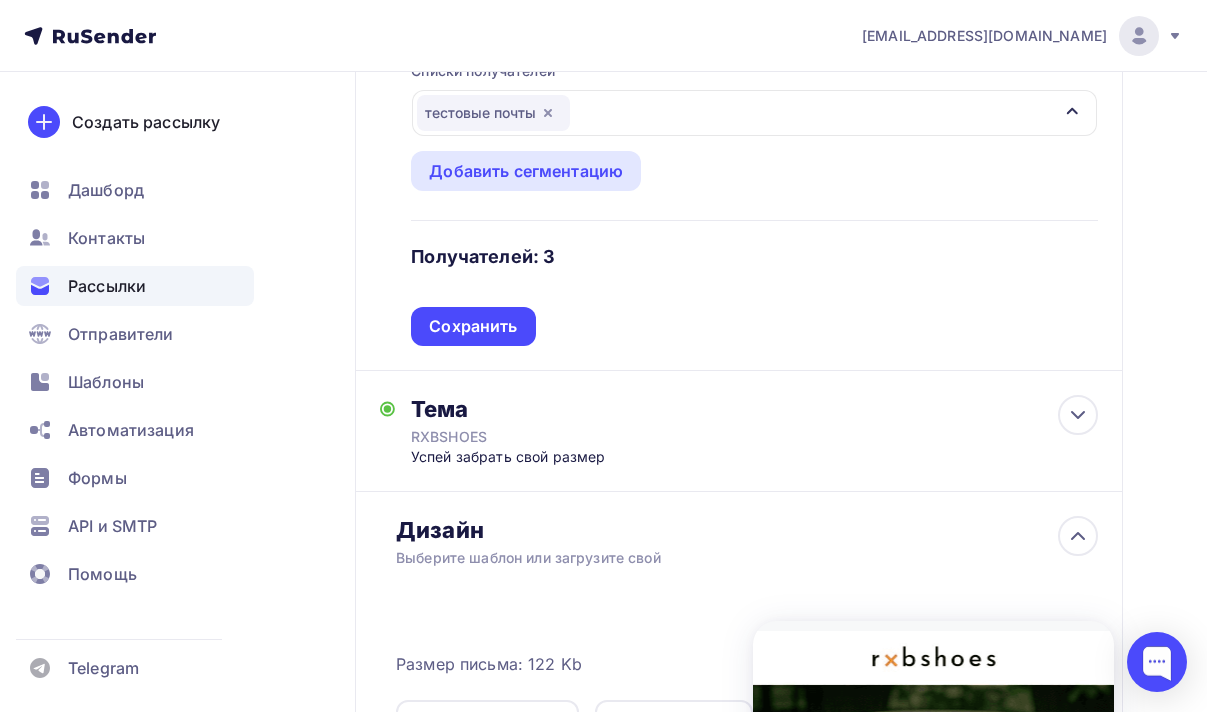 click on "Списки получателей
тестовые почты
Все списки
id
тестовые почты
(3)
#24370
SAMPLE SALE 28, 29 30 INVIATI MA NON APERTI
(90)
#20351
SAMPLE SALE 28,29,30 MARZO 2025
(169)
#20281
SAMPLE SALE INVIATI marzo 2025
(2 210)
#20081
Gennaio-Marzo 2025
(66)
#19831
Novembre -> 12 dicembre 2024
(171)
#16556
Mail di Controllo
(2)" at bounding box center [754, 191] 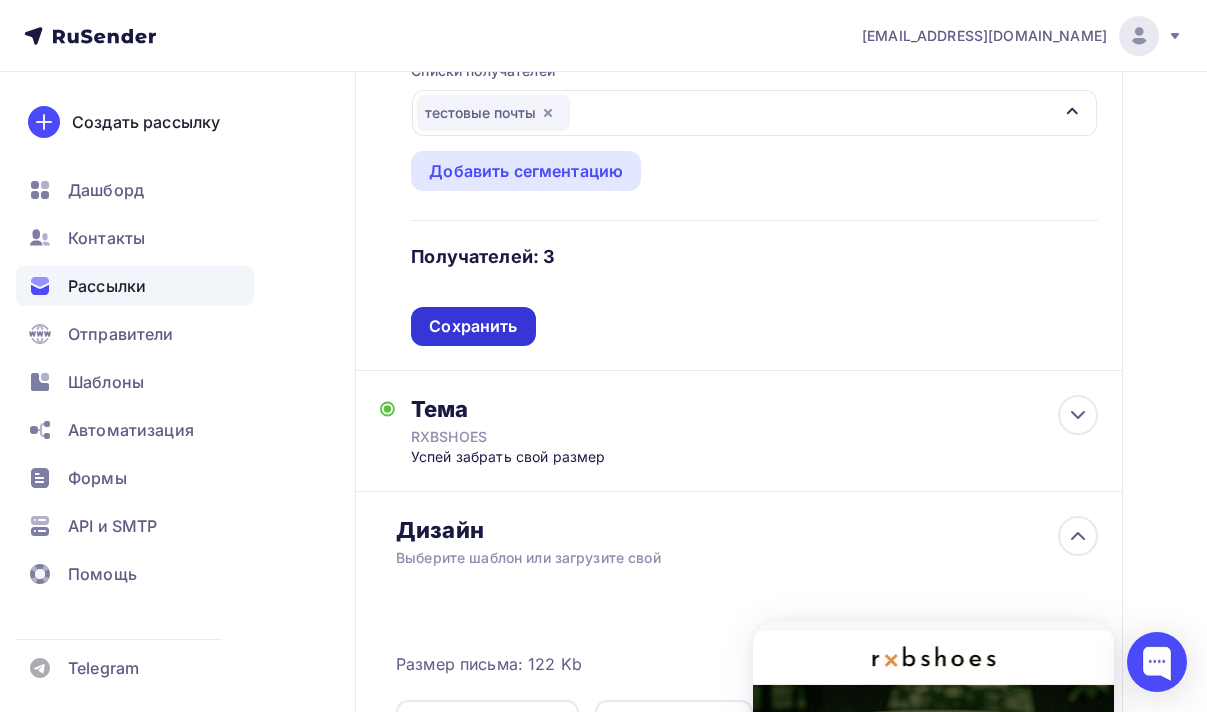 click on "Сохранить" at bounding box center (473, 326) 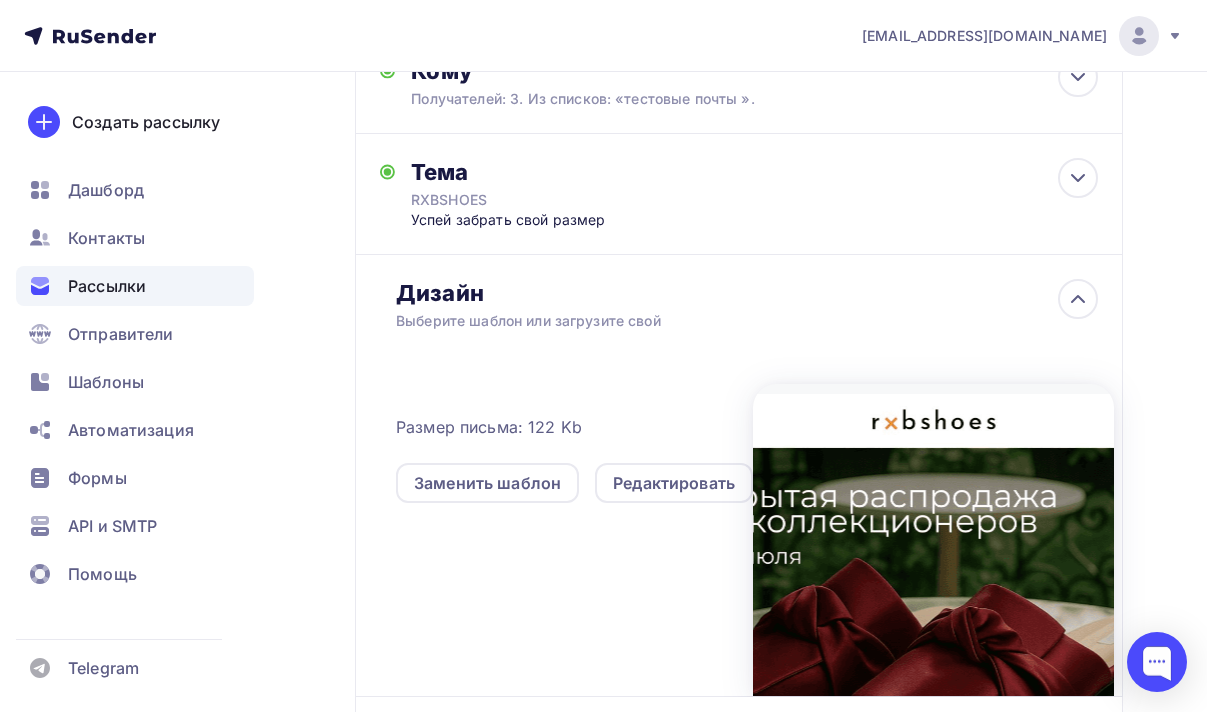 scroll, scrollTop: 246, scrollLeft: 0, axis: vertical 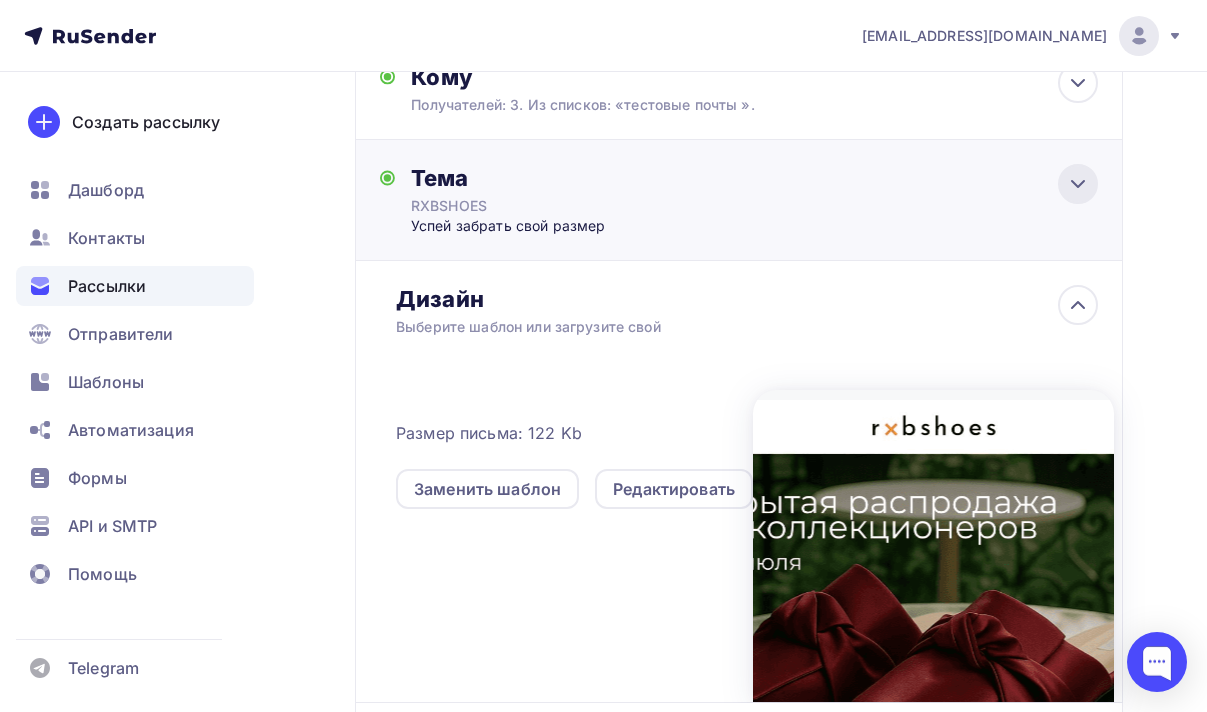 click 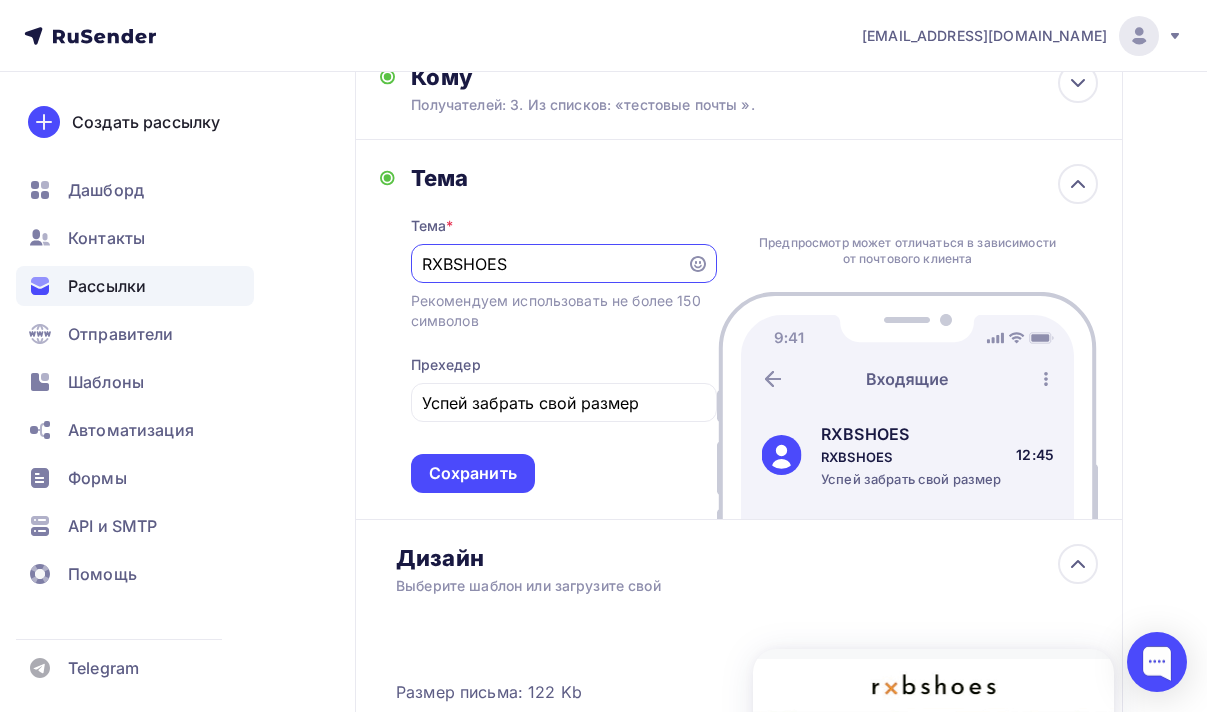 scroll, scrollTop: 0, scrollLeft: 0, axis: both 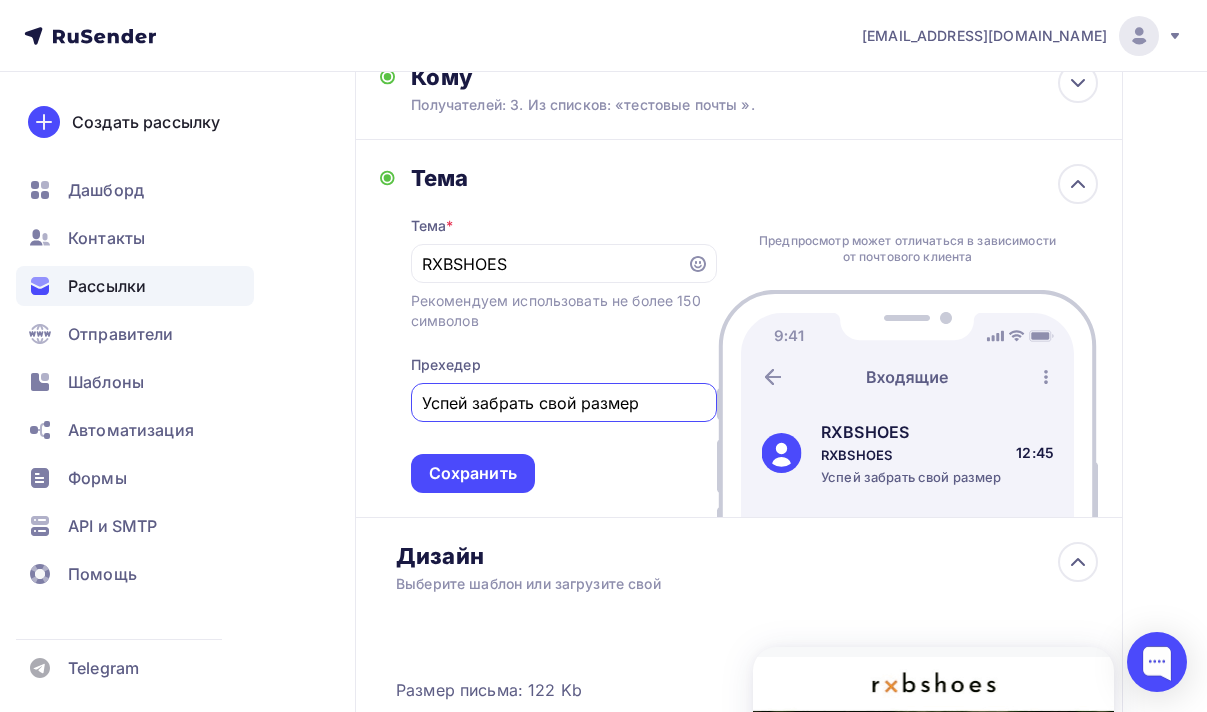drag, startPoint x: 643, startPoint y: 401, endPoint x: 425, endPoint y: 399, distance: 218.00917 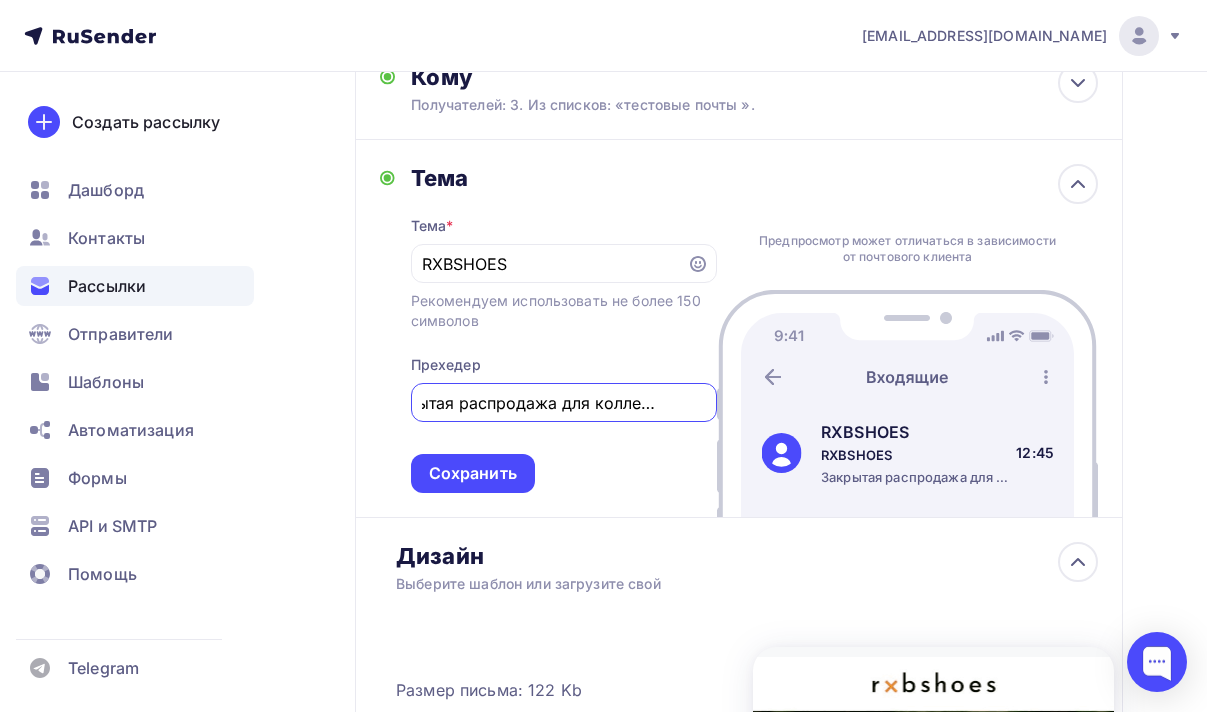 scroll, scrollTop: 0, scrollLeft: 62, axis: horizontal 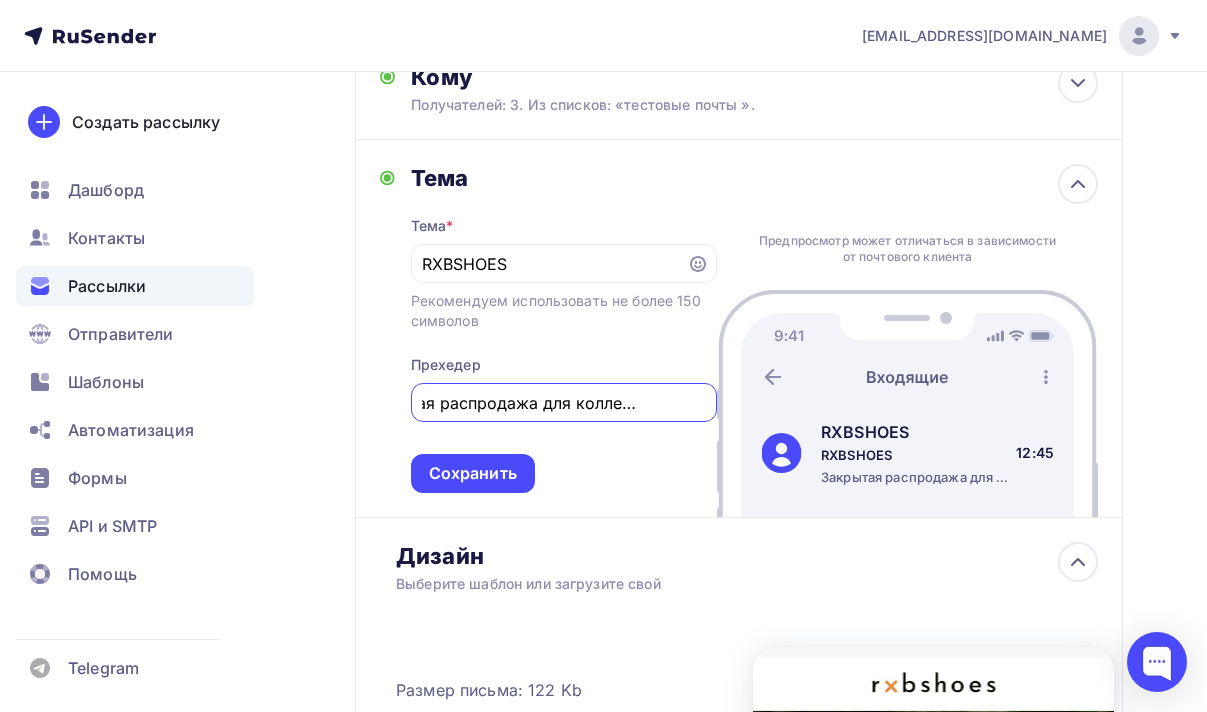 click on "Закрытая распродажа для коллекционеров" at bounding box center [563, 403] 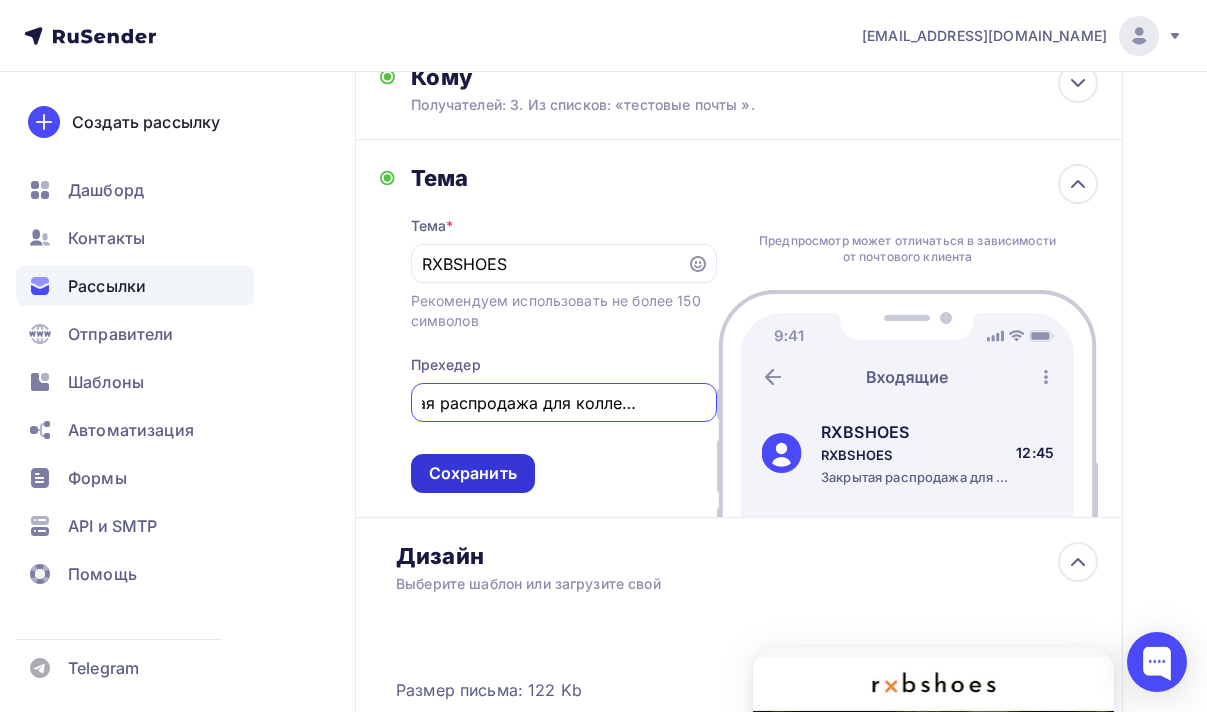 type on "Закрытая распродажа для коллекционеров" 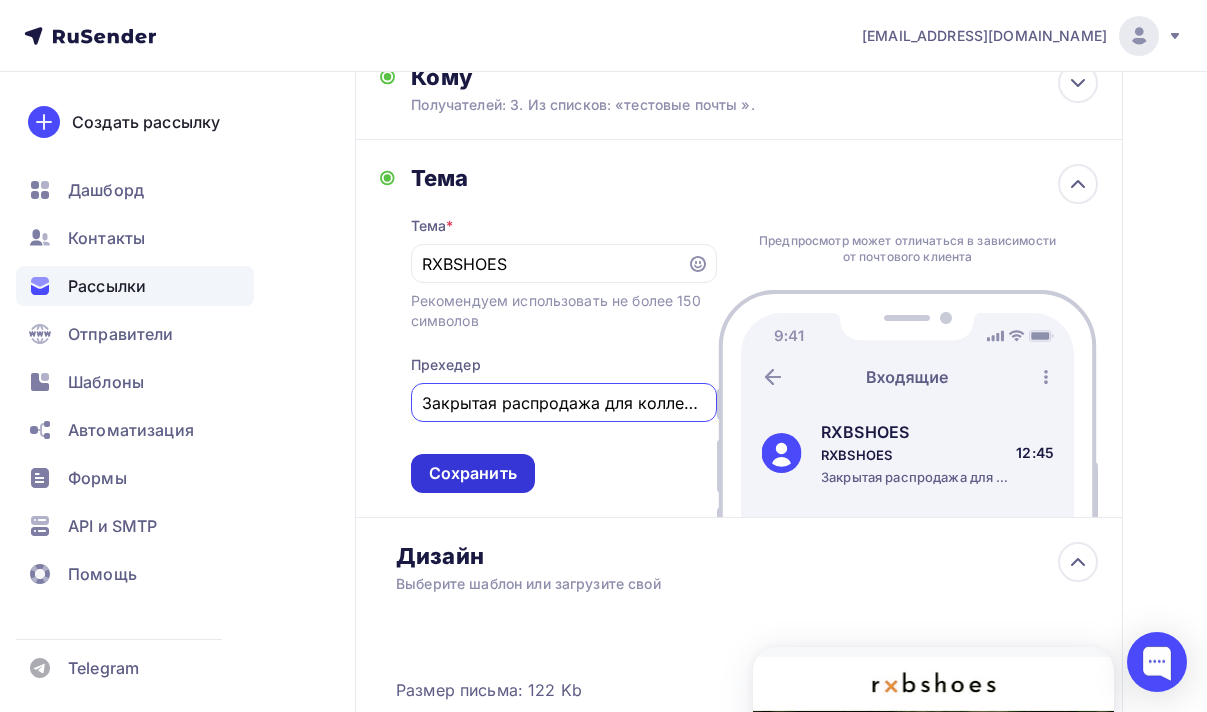 click on "Сохранить" at bounding box center [473, 473] 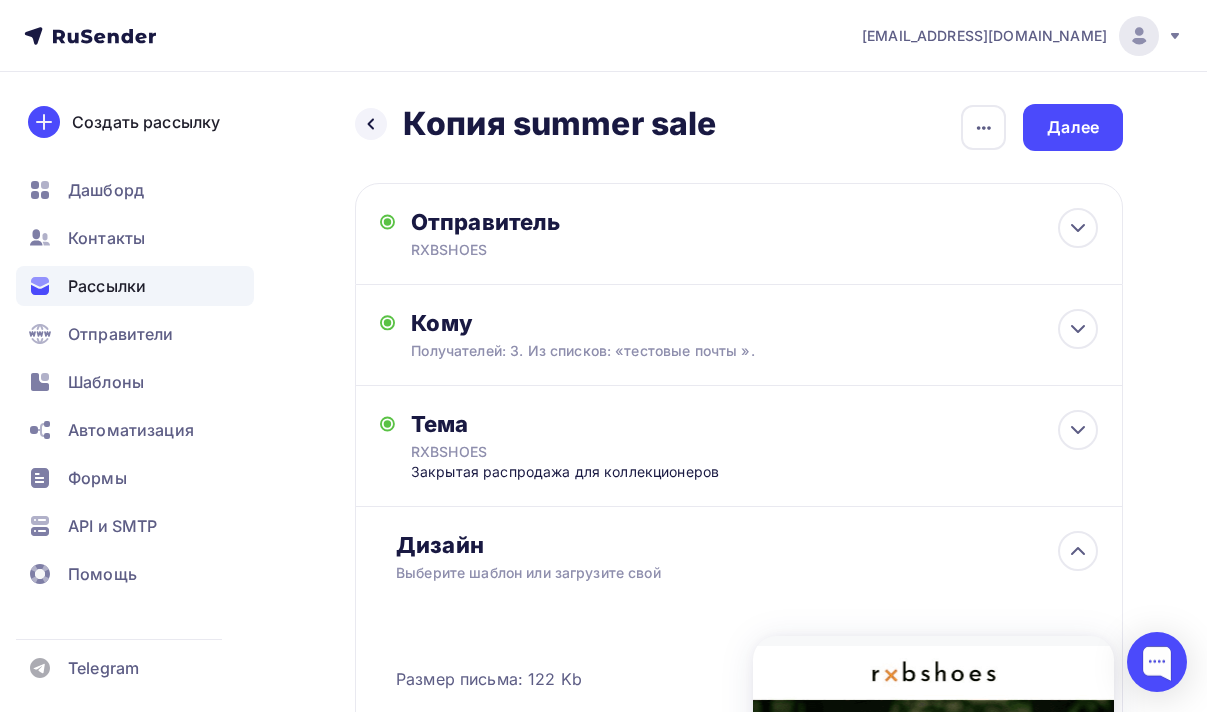 scroll, scrollTop: 1, scrollLeft: 0, axis: vertical 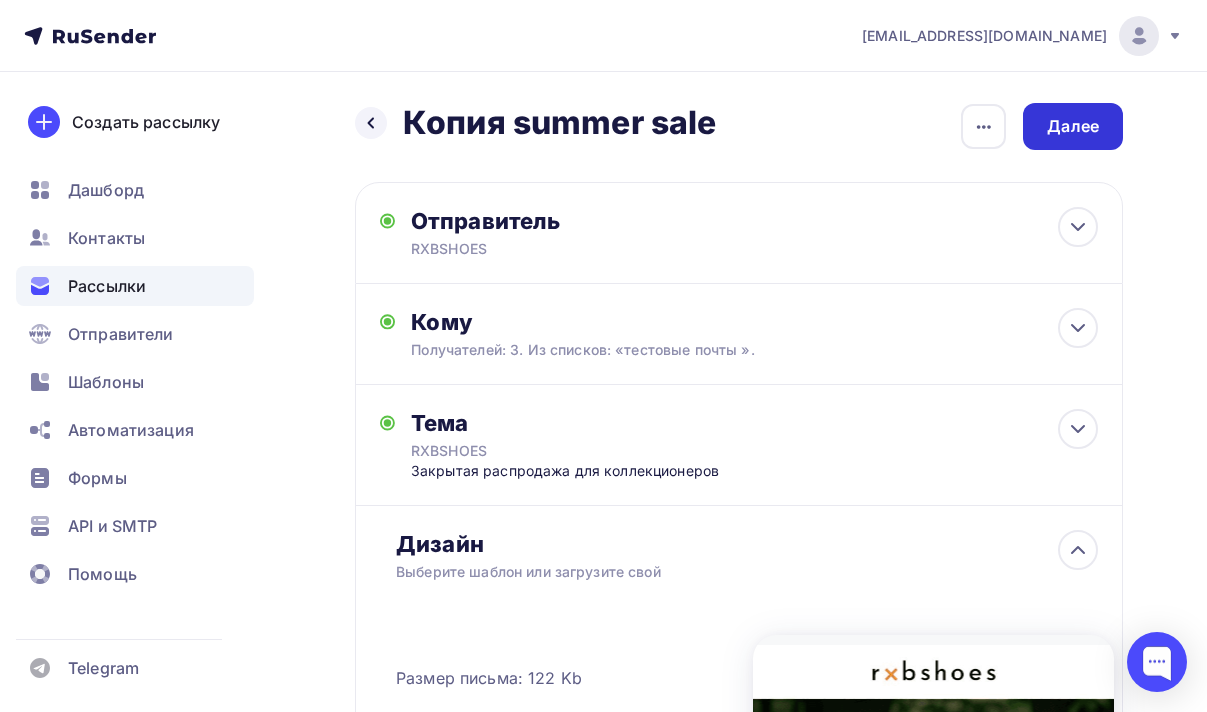click on "Далее" at bounding box center [1073, 126] 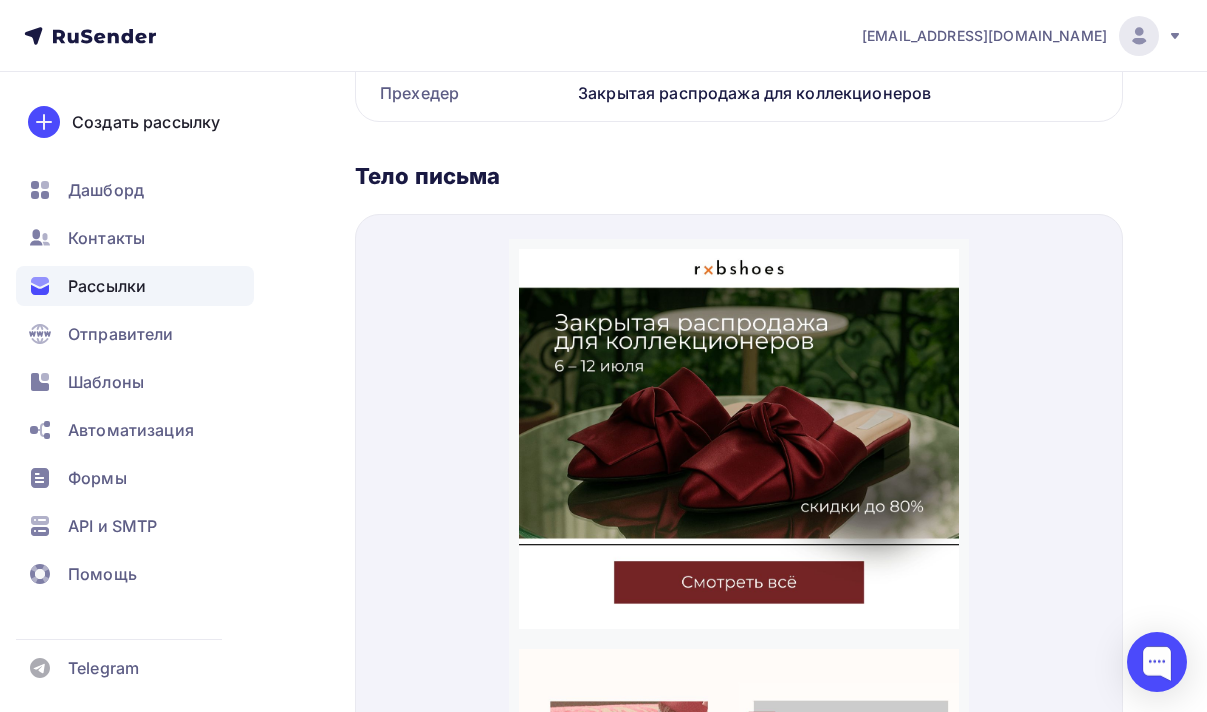 scroll, scrollTop: 896, scrollLeft: 0, axis: vertical 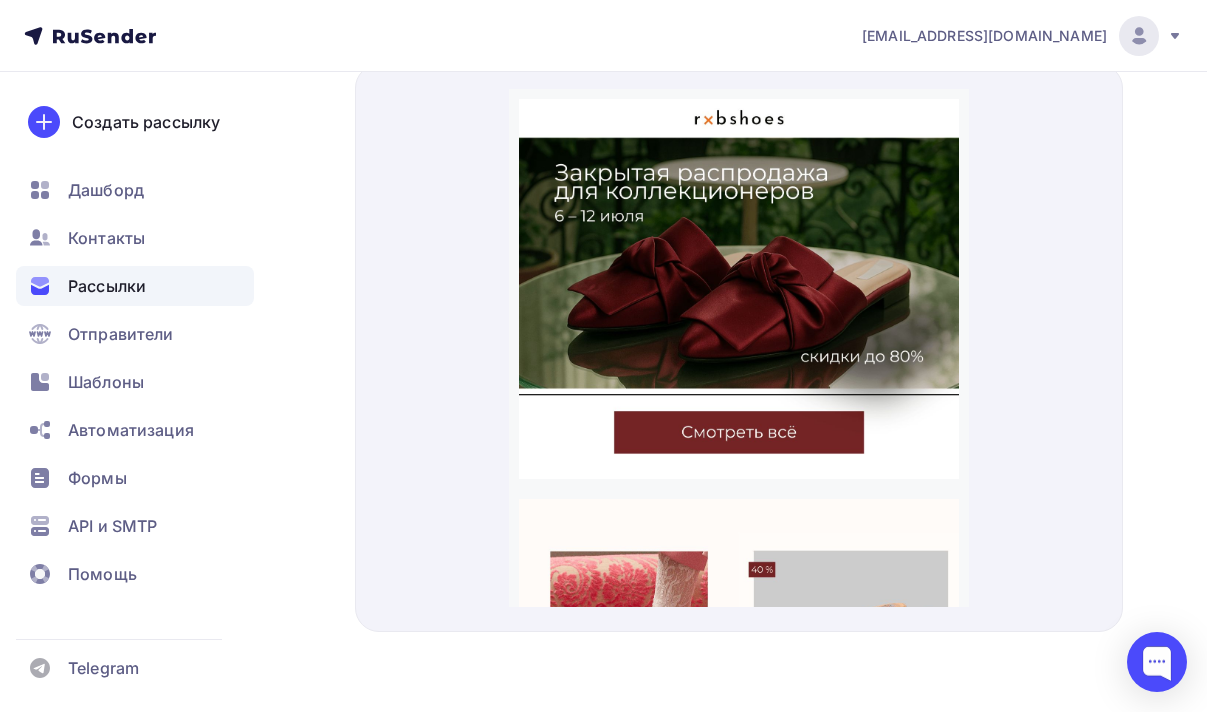 click at bounding box center (739, 1479) 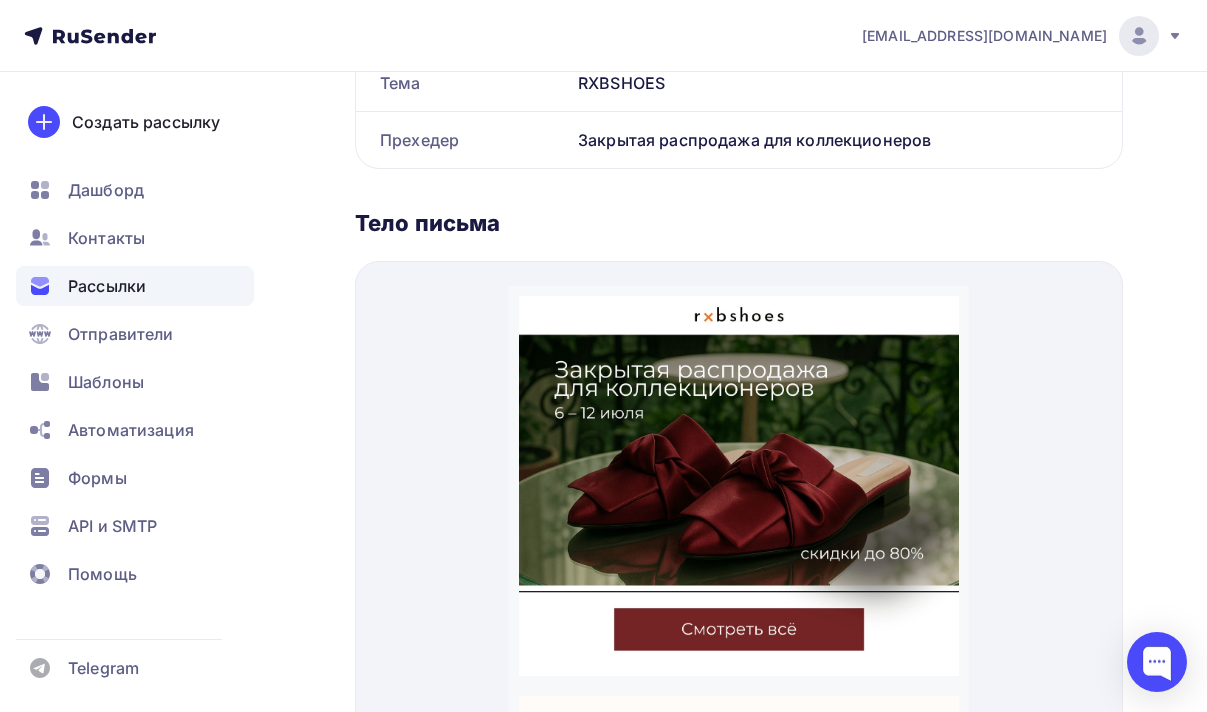 scroll, scrollTop: 700, scrollLeft: 0, axis: vertical 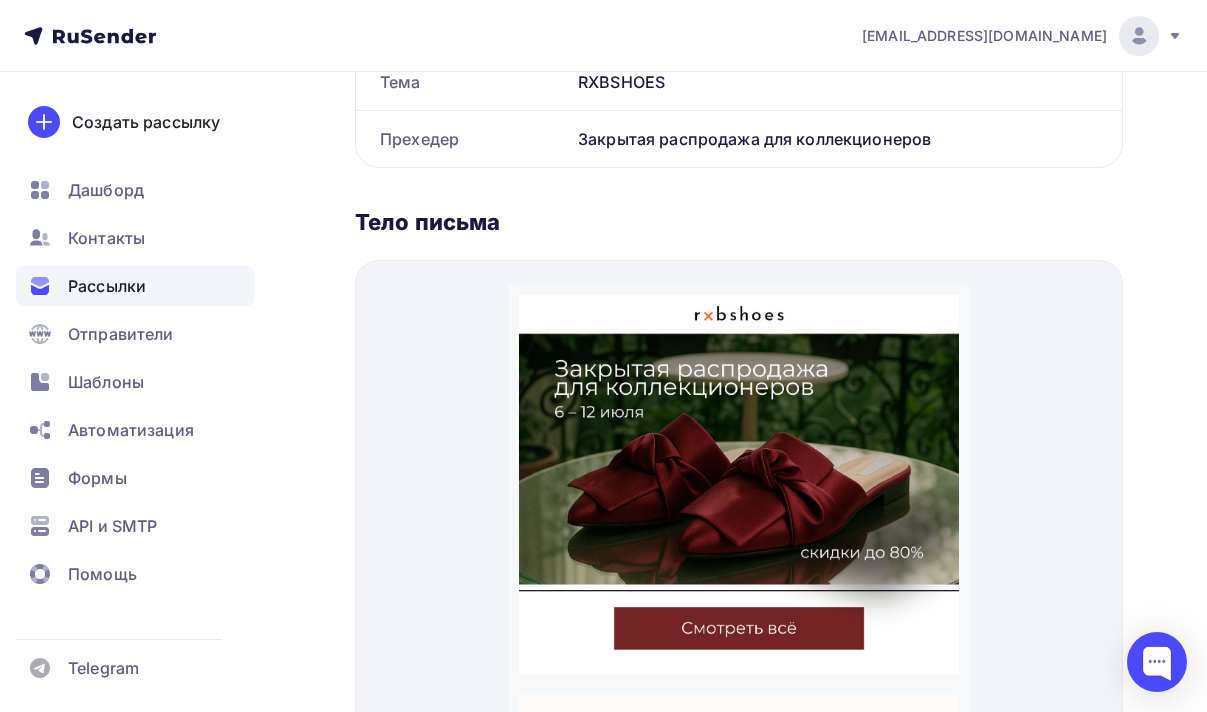 click at bounding box center [739, 811] 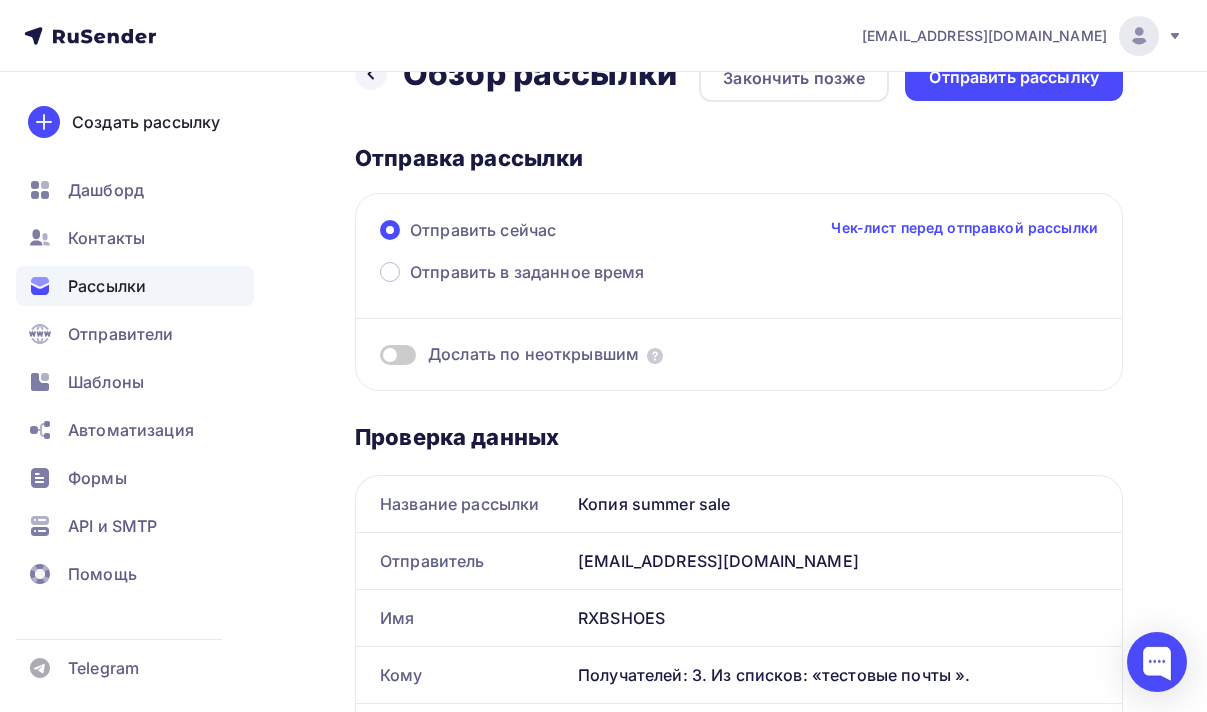 scroll, scrollTop: 0, scrollLeft: 0, axis: both 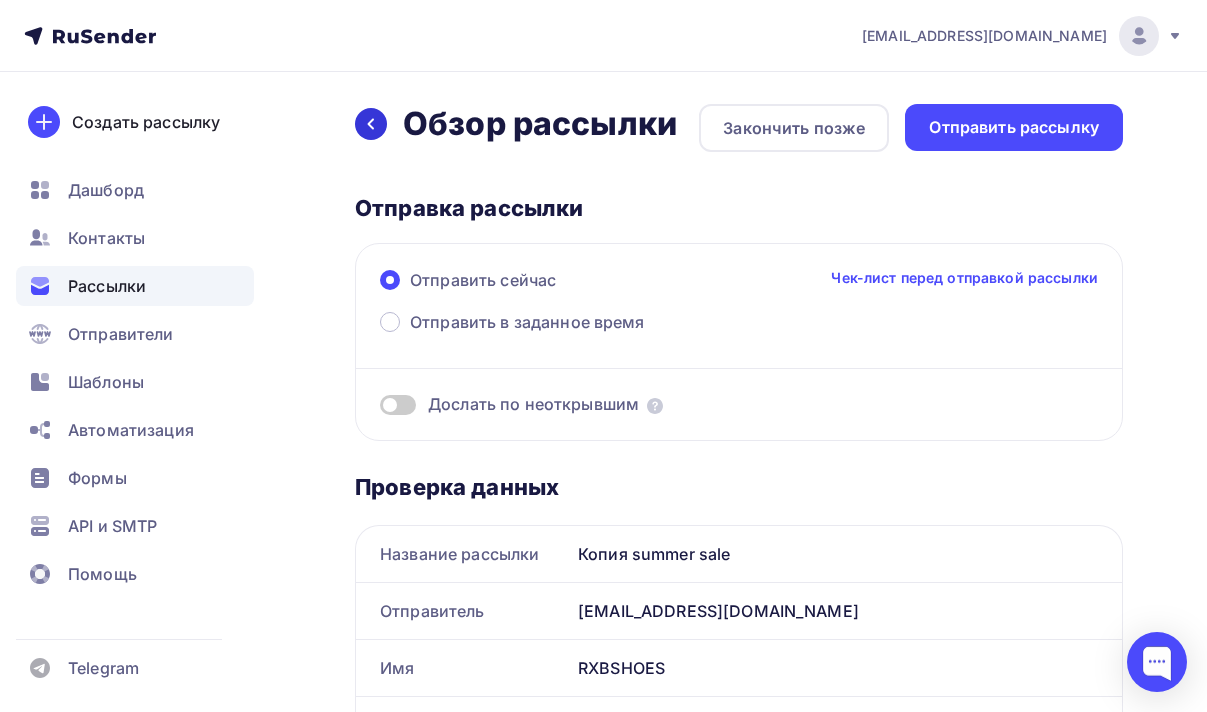 click 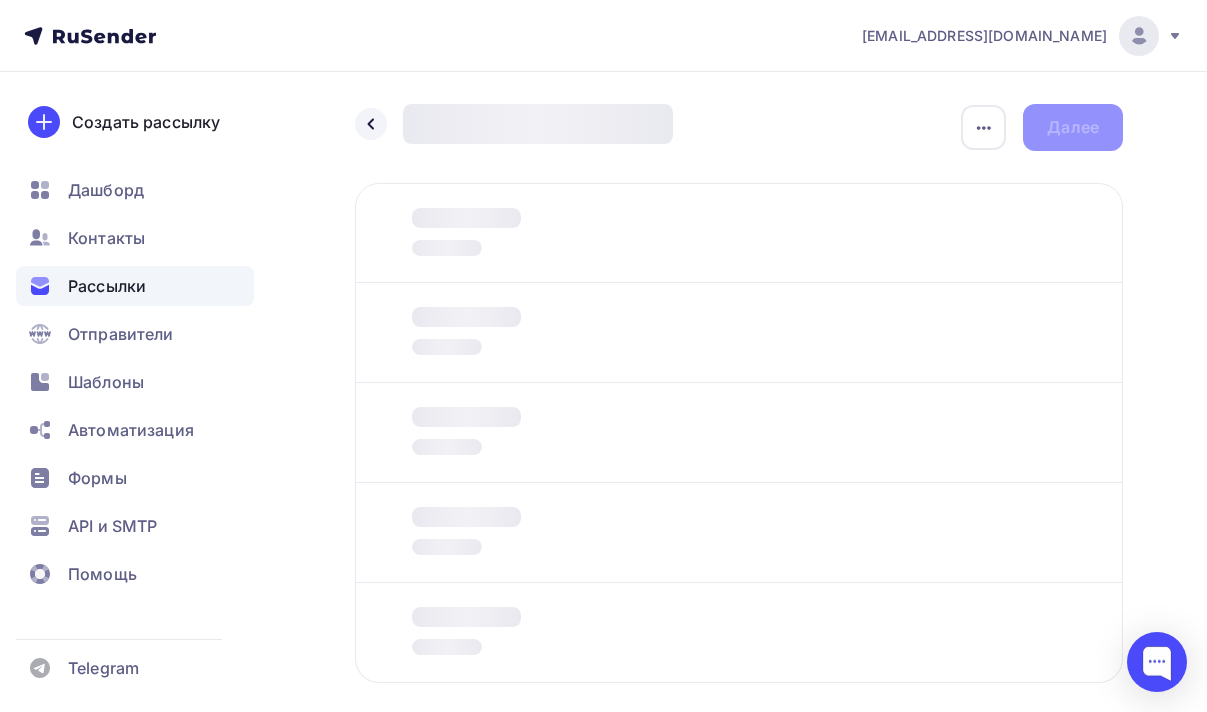 scroll, scrollTop: 1, scrollLeft: 0, axis: vertical 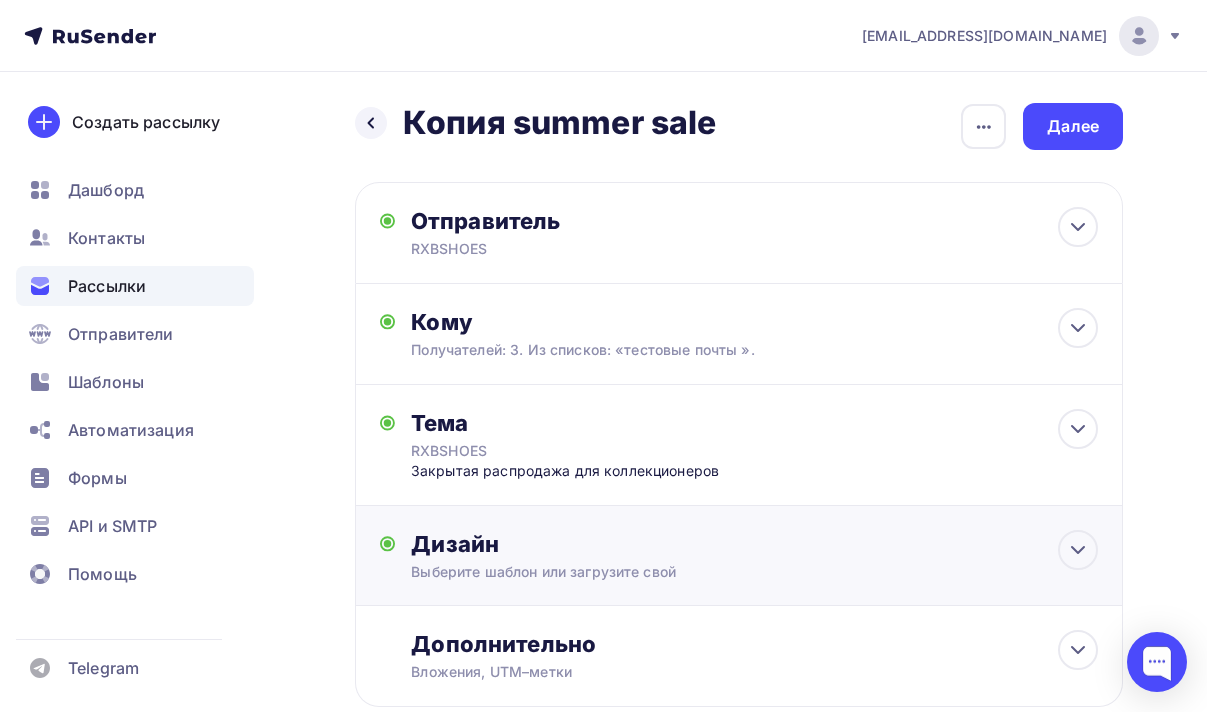 click on "Дизайн" at bounding box center [754, 544] 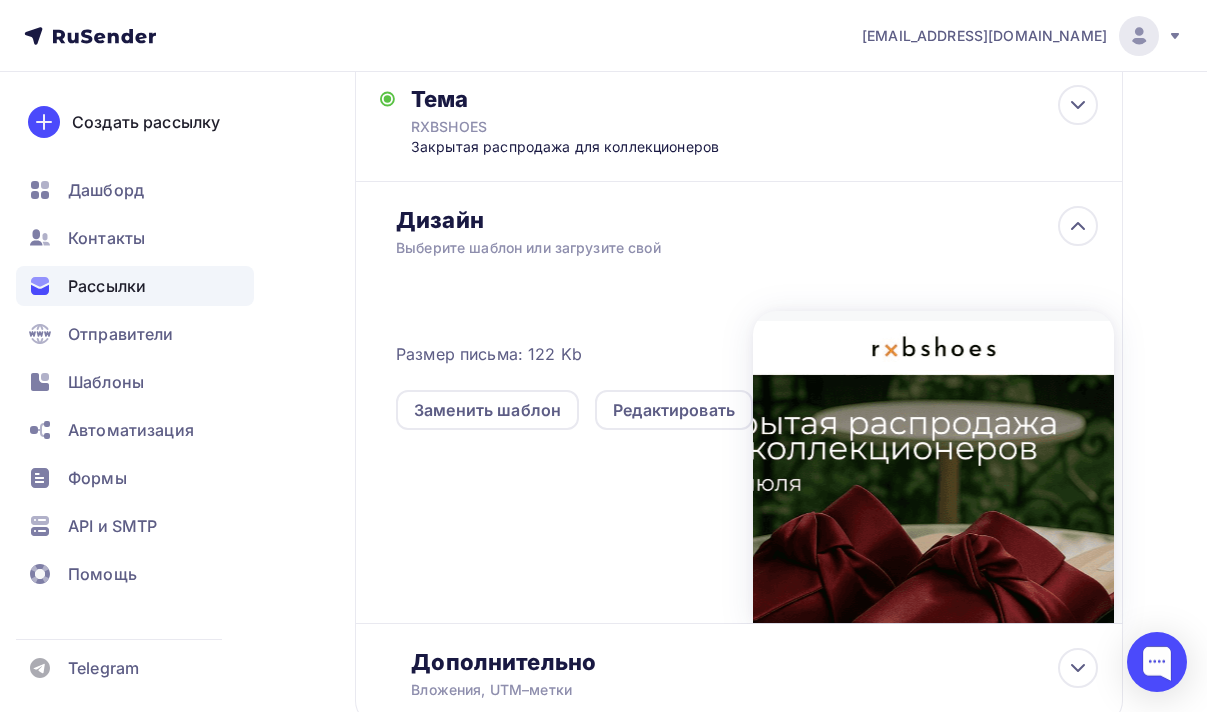 scroll, scrollTop: 390, scrollLeft: 0, axis: vertical 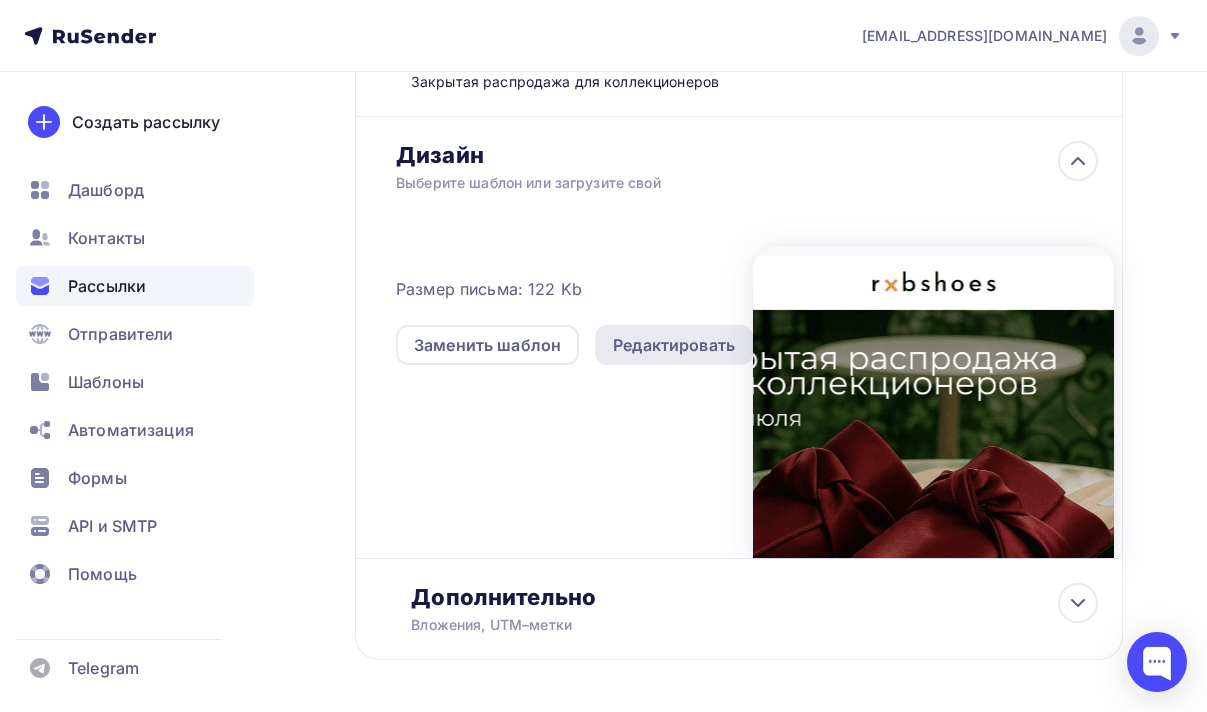 click on "Редактировать" at bounding box center (674, 345) 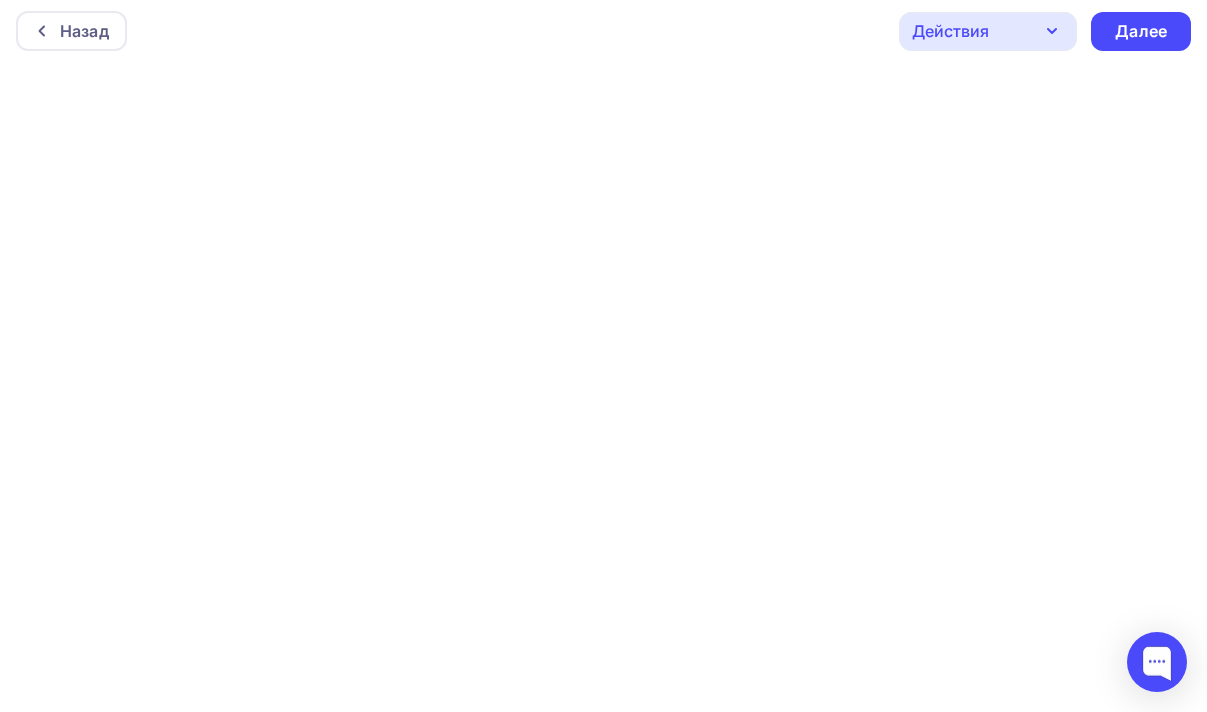 scroll, scrollTop: 0, scrollLeft: 0, axis: both 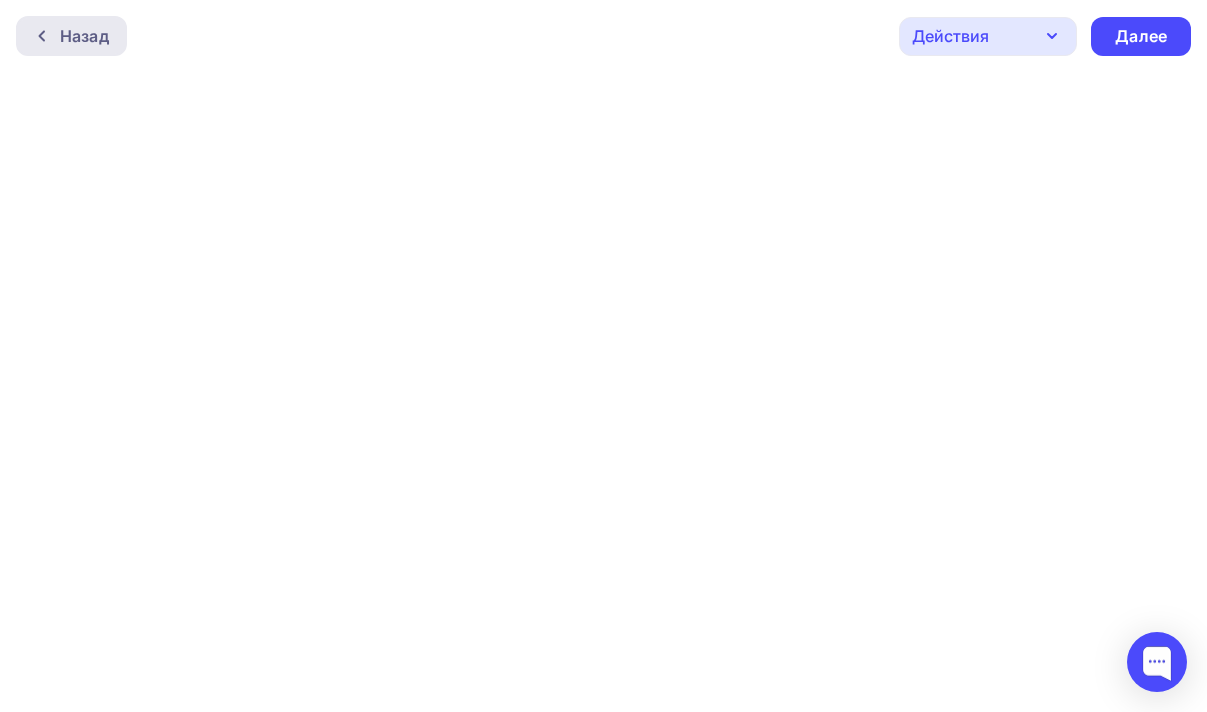 click on "Назад" at bounding box center (71, 36) 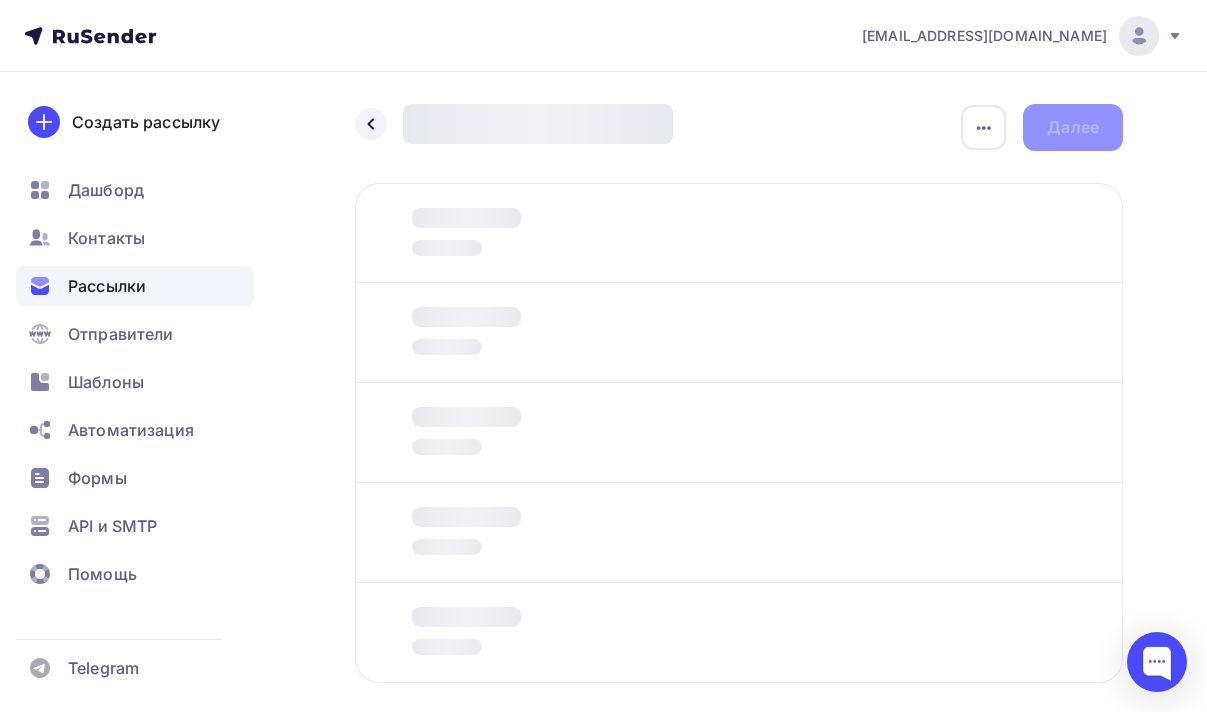 scroll, scrollTop: 100, scrollLeft: 0, axis: vertical 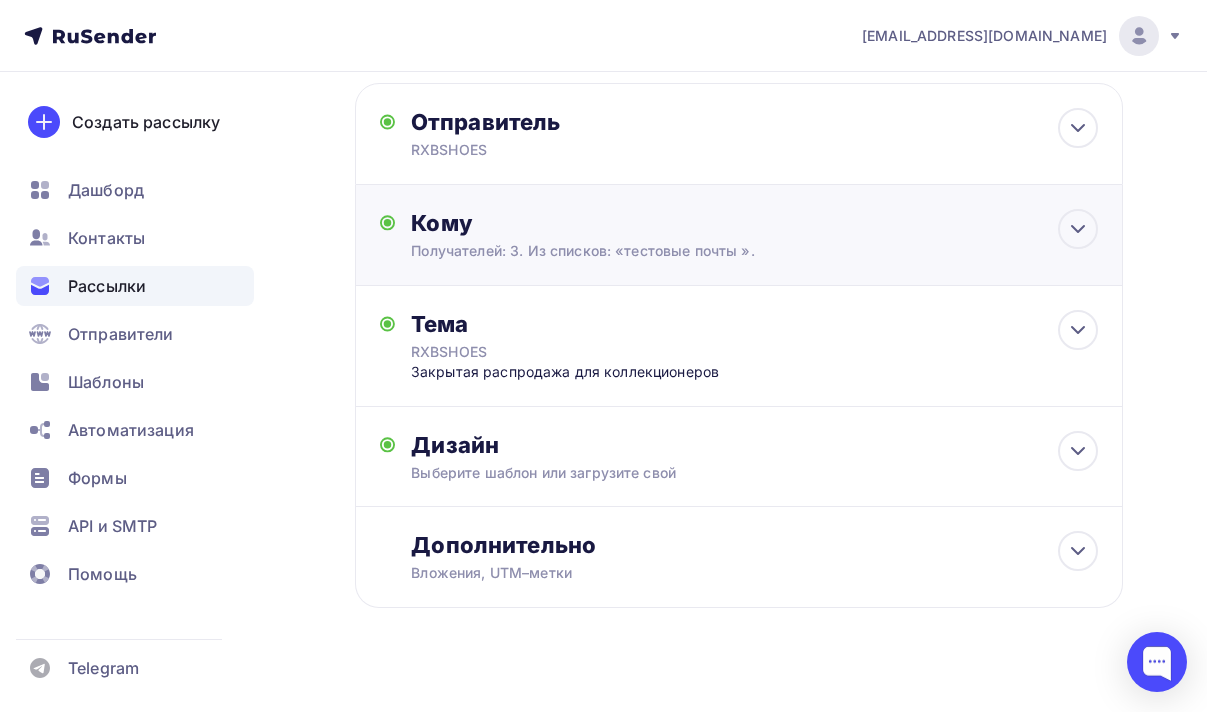 click on "Кому" at bounding box center [754, 223] 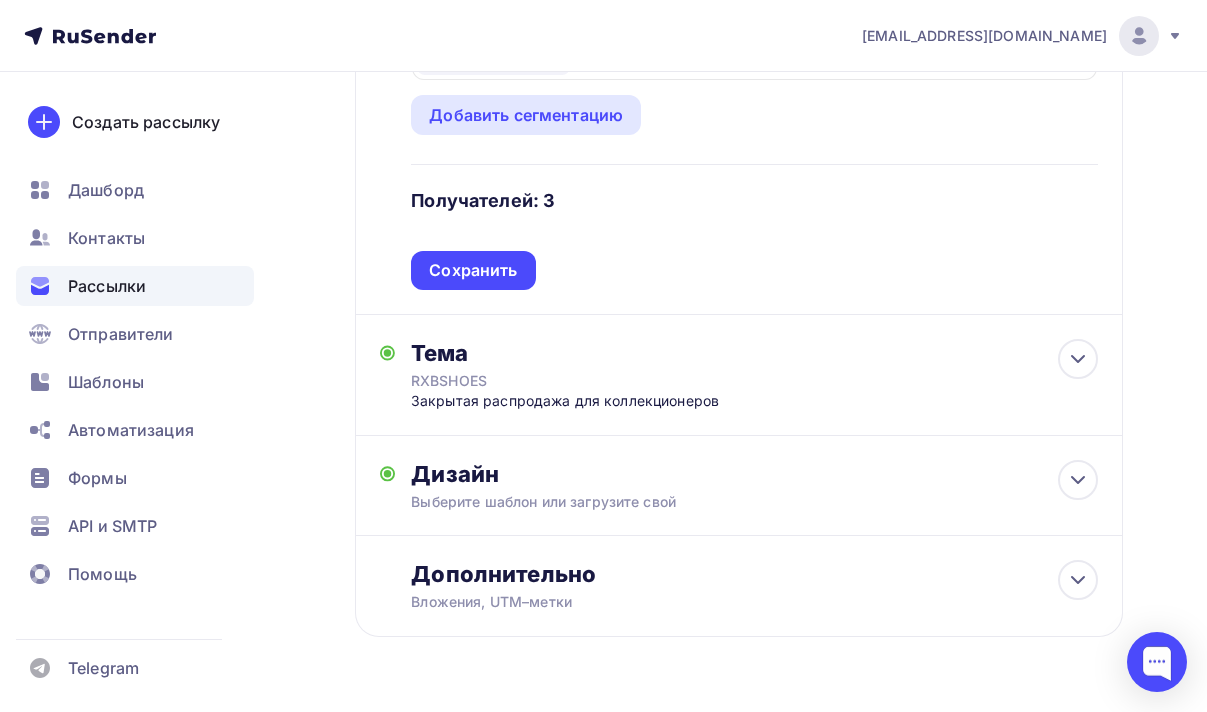 scroll, scrollTop: 359, scrollLeft: 0, axis: vertical 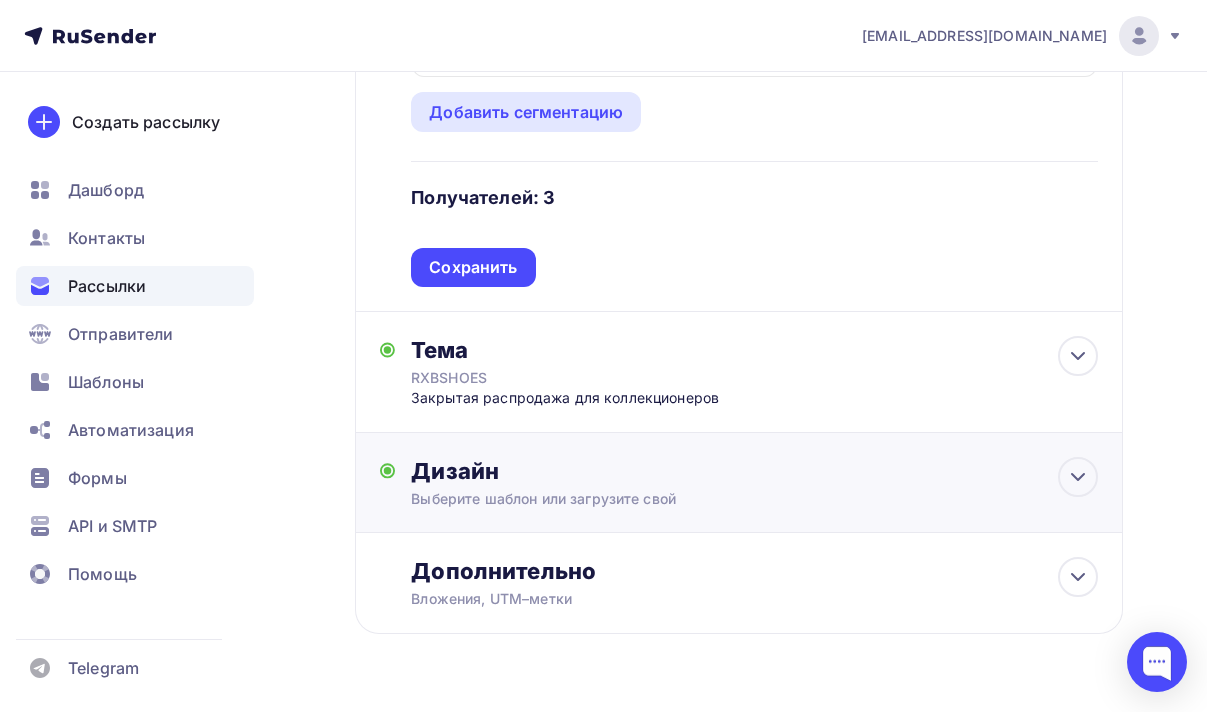 click on "Дизайн" at bounding box center (754, 471) 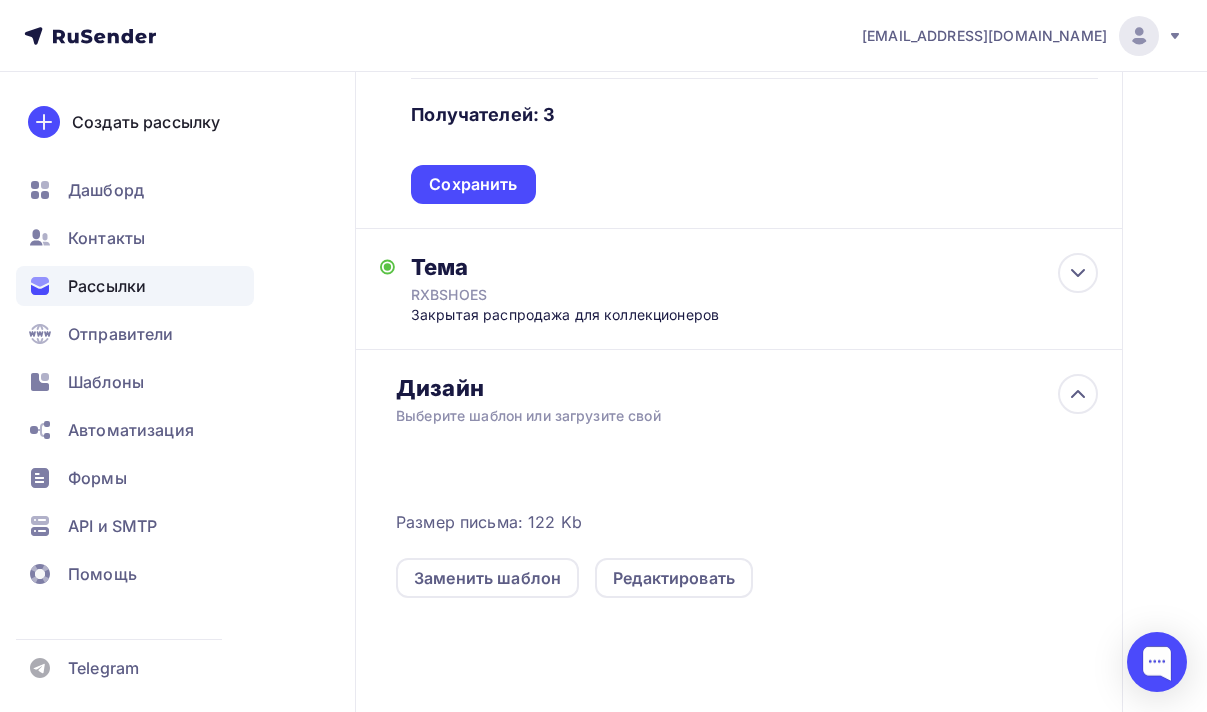 scroll, scrollTop: 471, scrollLeft: 0, axis: vertical 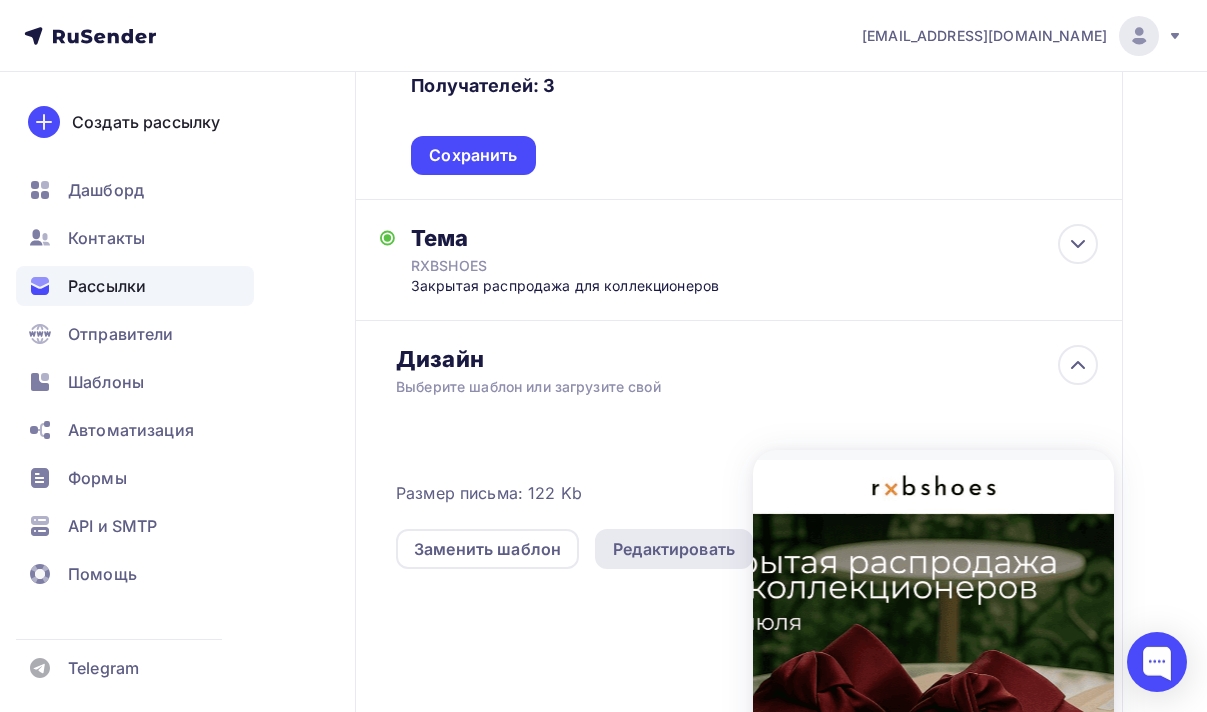 click on "Редактировать" at bounding box center (674, 549) 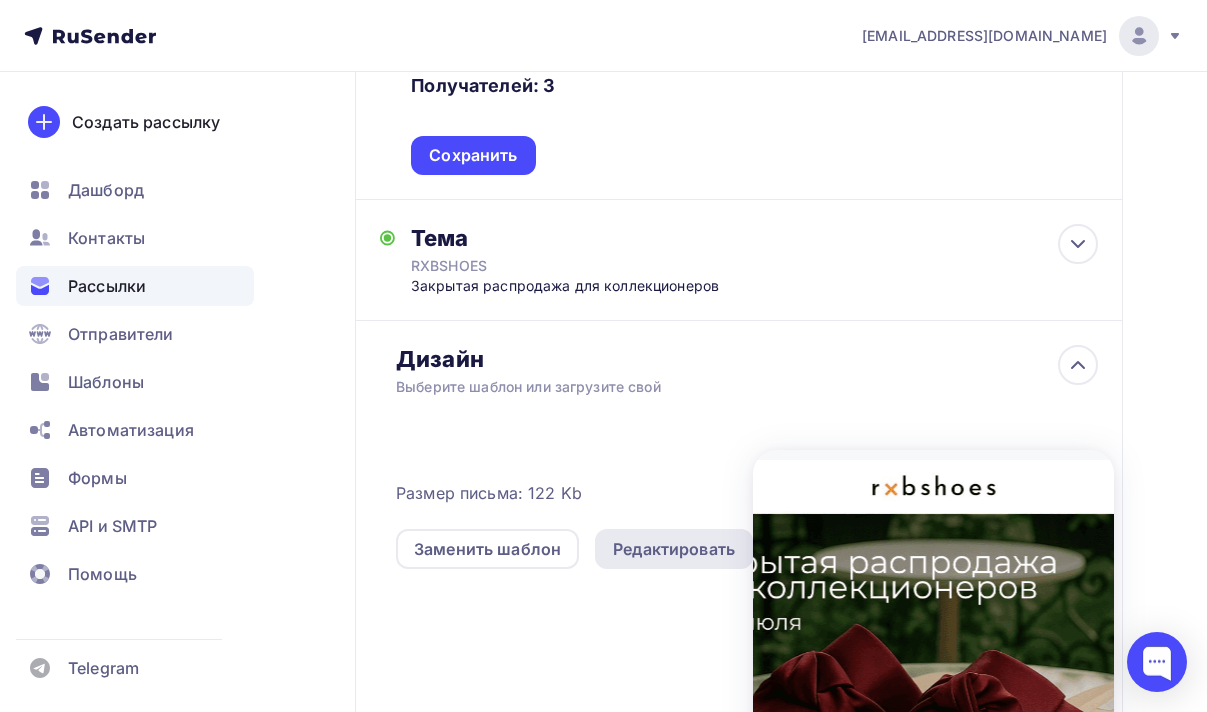 click on "Редактировать" at bounding box center (674, 549) 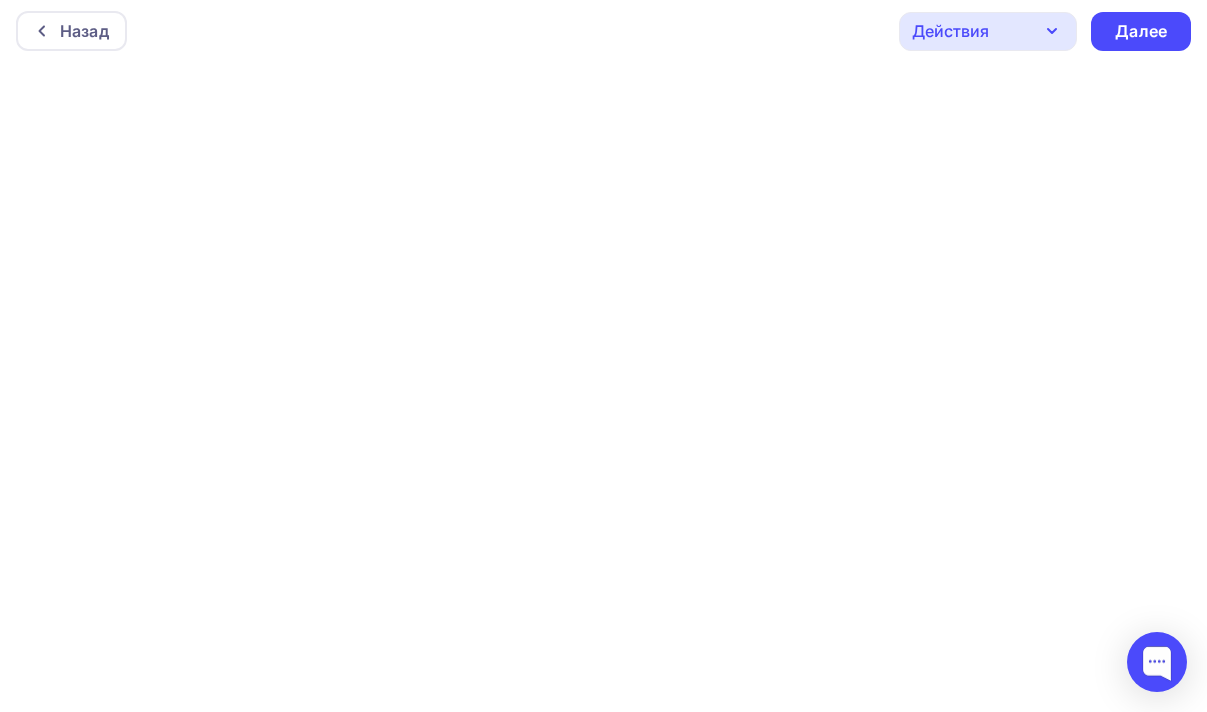 scroll, scrollTop: 0, scrollLeft: 0, axis: both 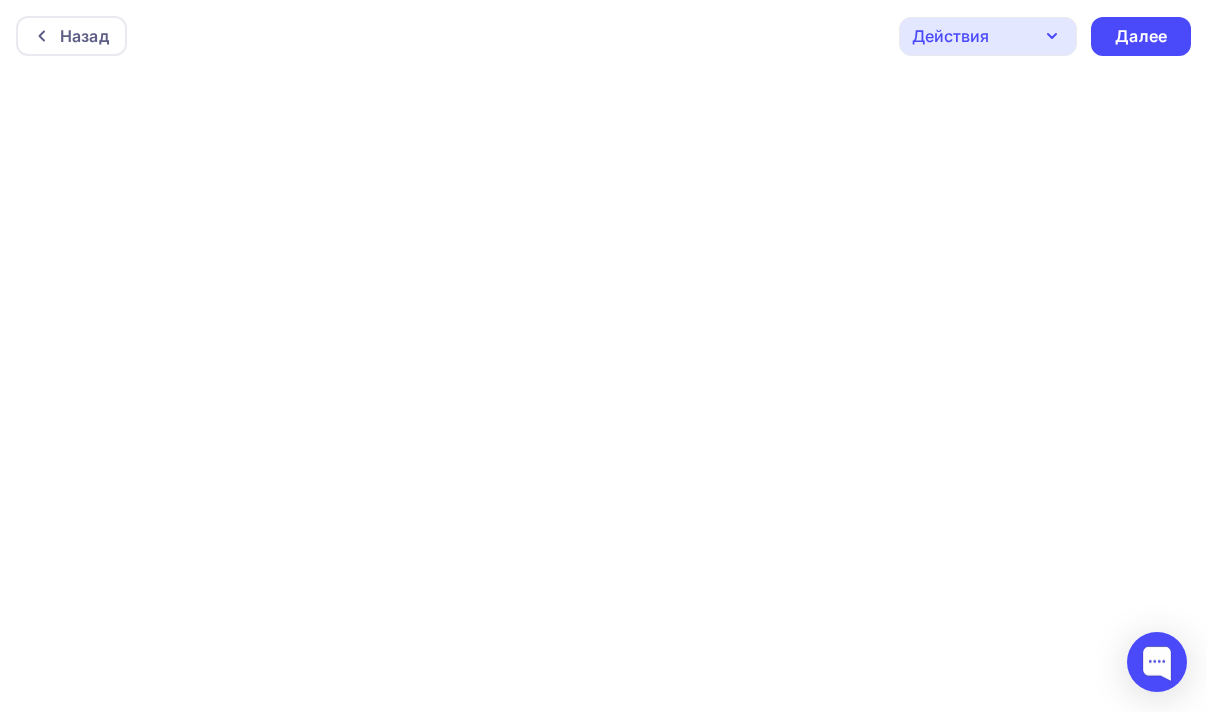 click on "Действия" at bounding box center (950, 36) 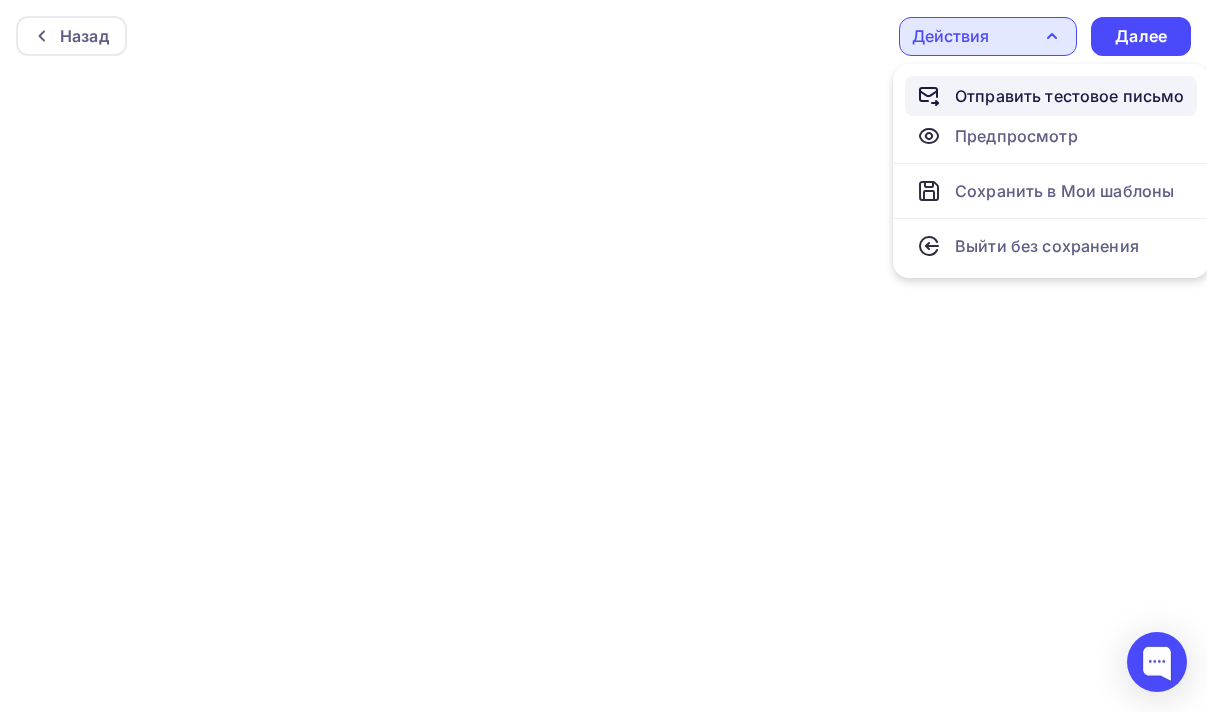 click on "Отправить тестовое письмо" at bounding box center [1070, 96] 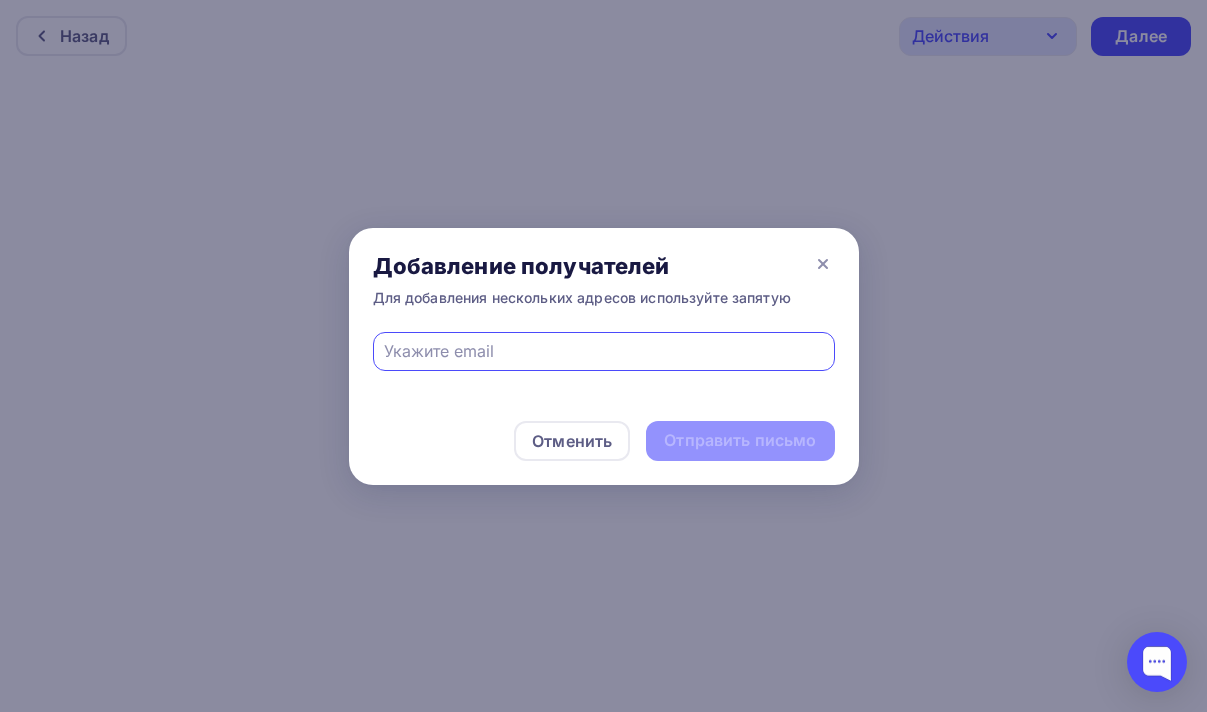 type on "double-infinity@yandex.ru" 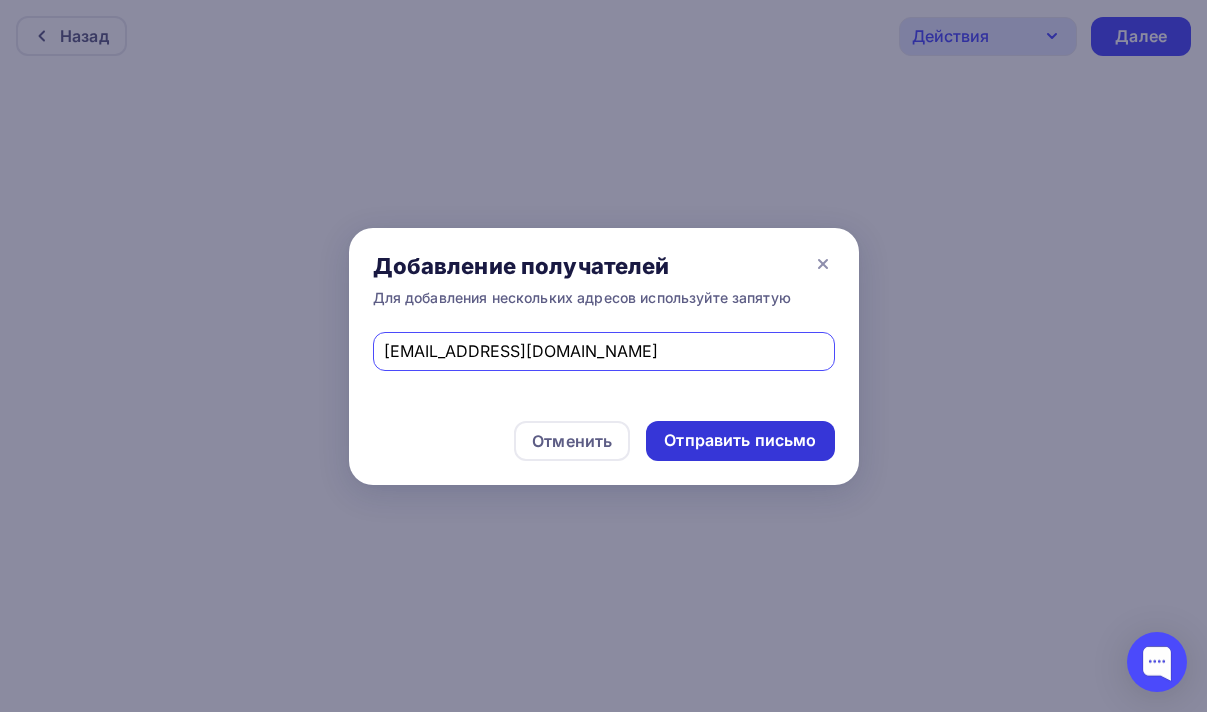 click on "Отправить письмо" at bounding box center [740, 440] 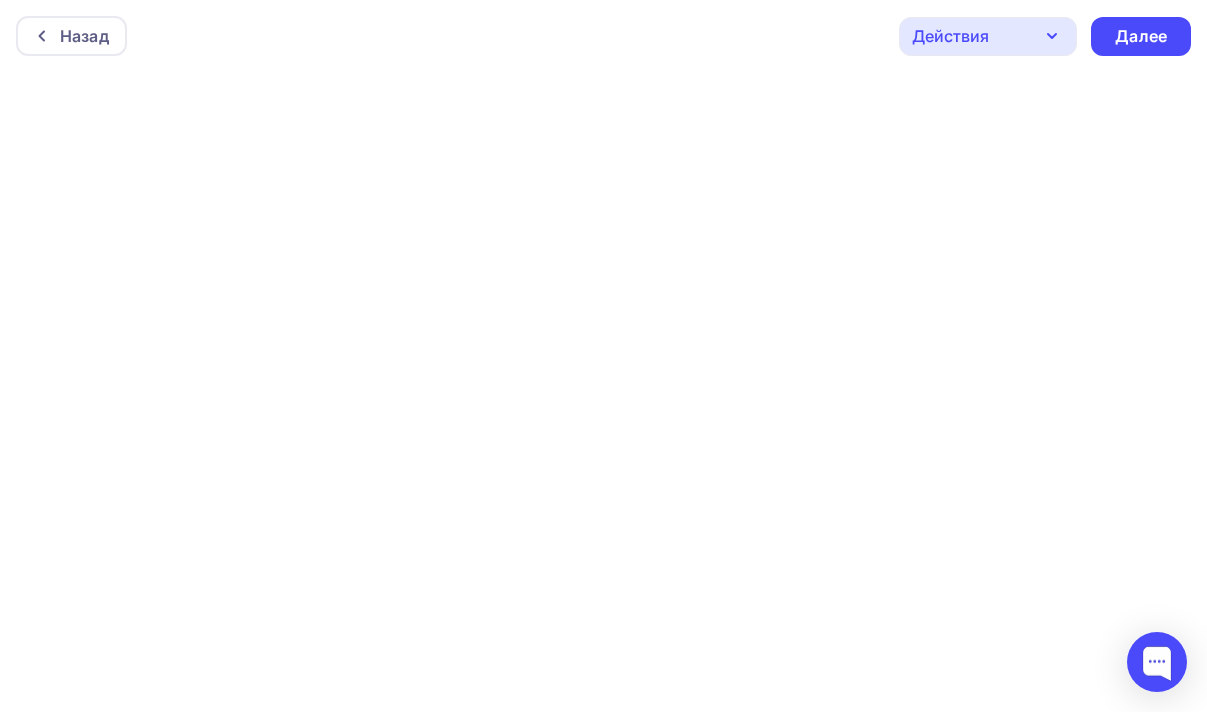 click on "Действия" at bounding box center (988, 36) 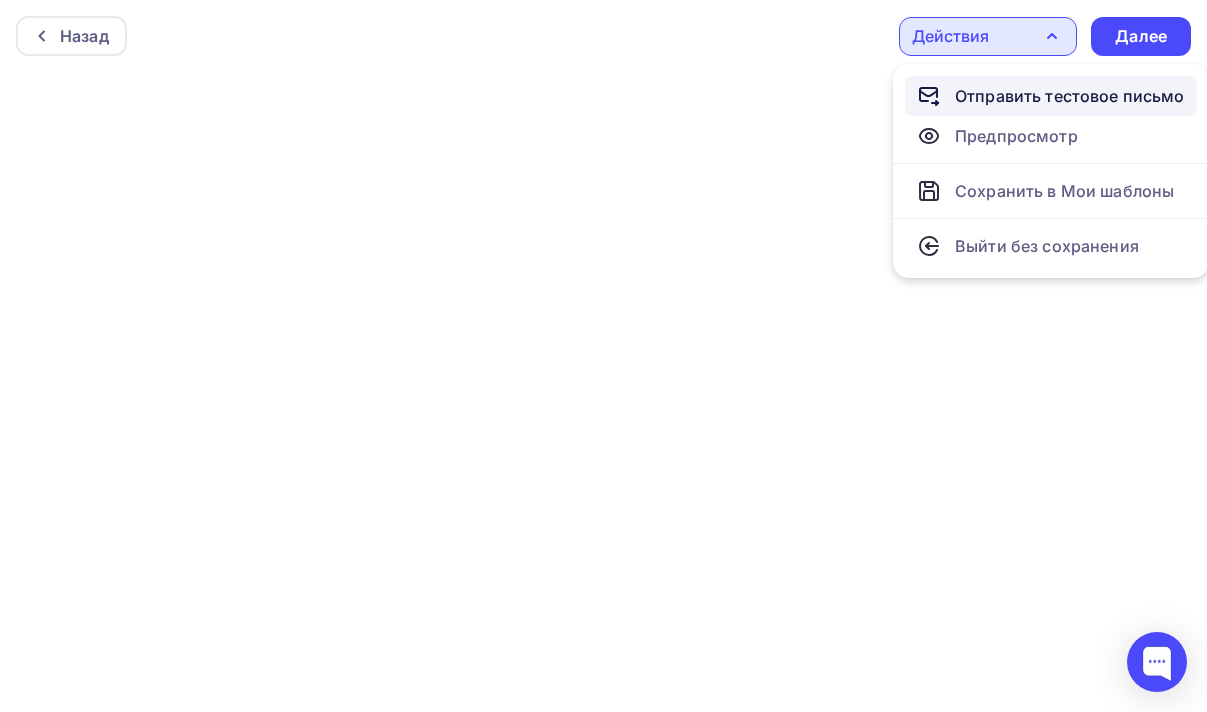 click on "Отправить тестовое письмо" at bounding box center [1070, 96] 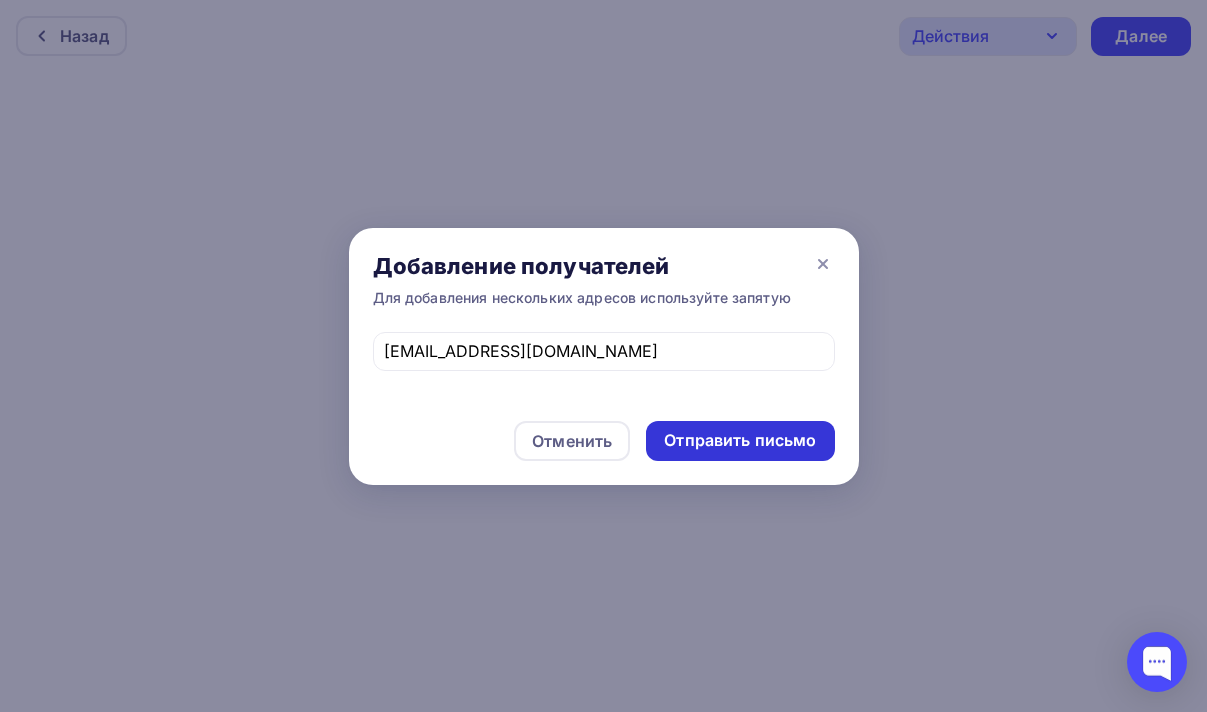 click on "Отправить письмо" at bounding box center [740, 440] 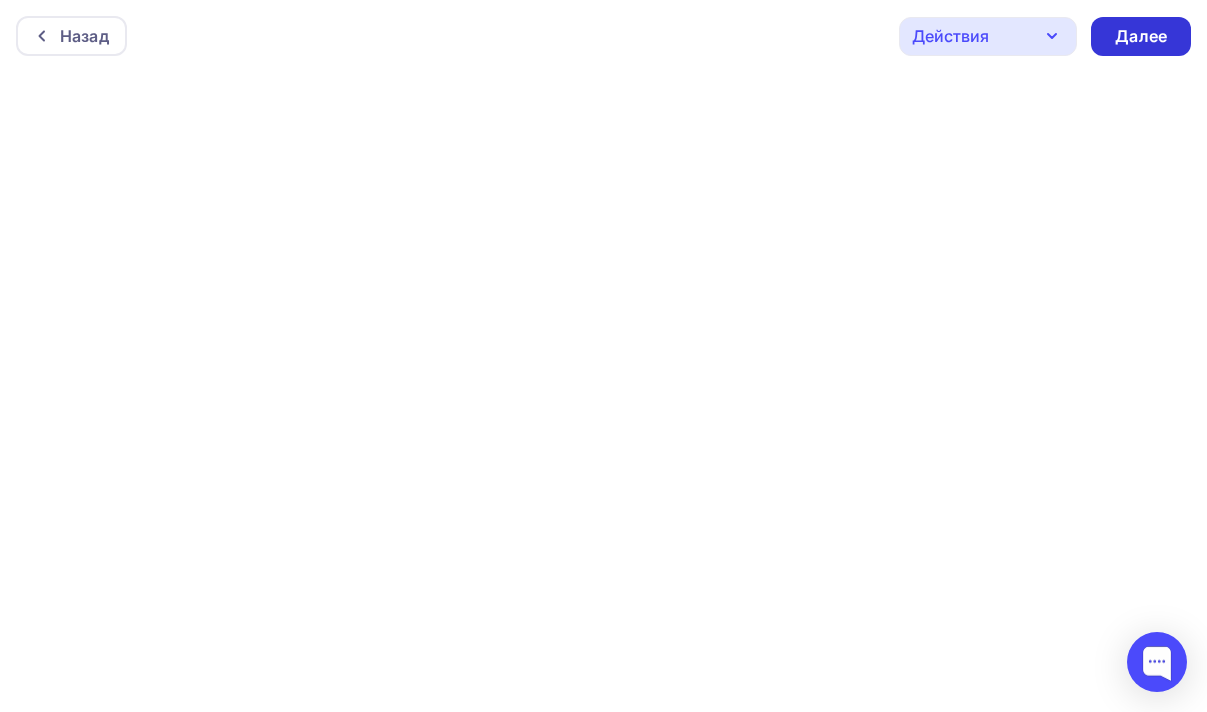 click on "Далее" at bounding box center [1141, 36] 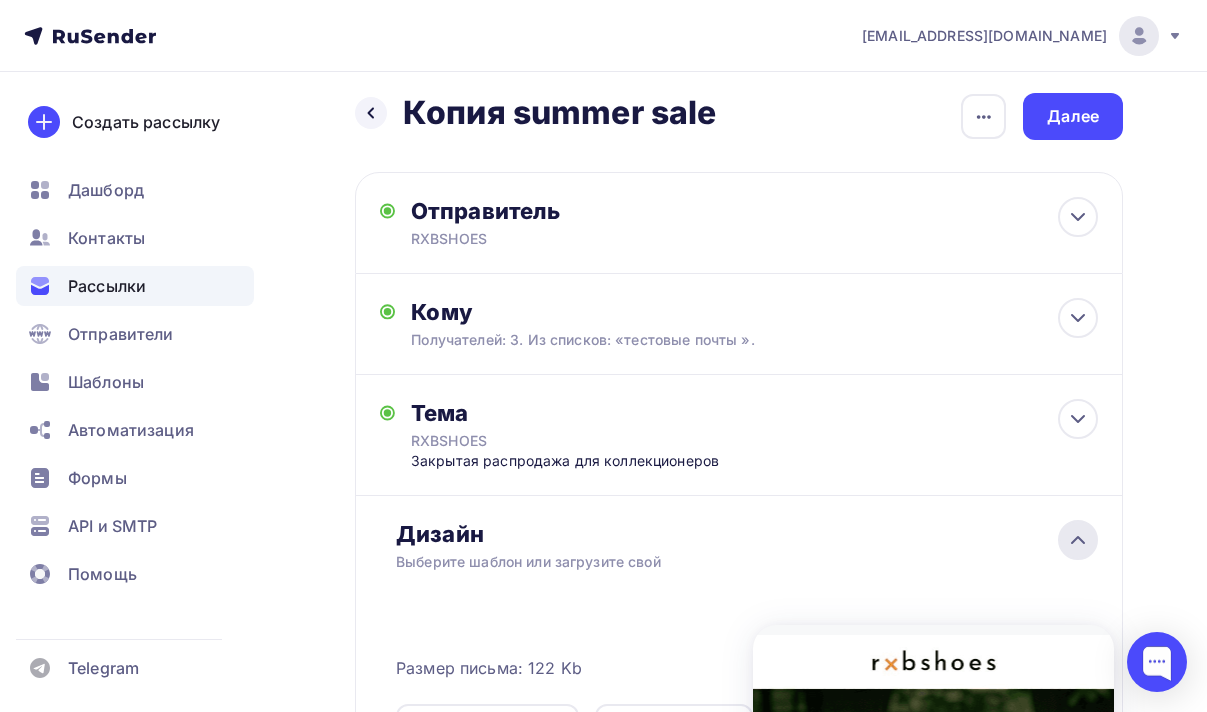 scroll, scrollTop: 4, scrollLeft: 0, axis: vertical 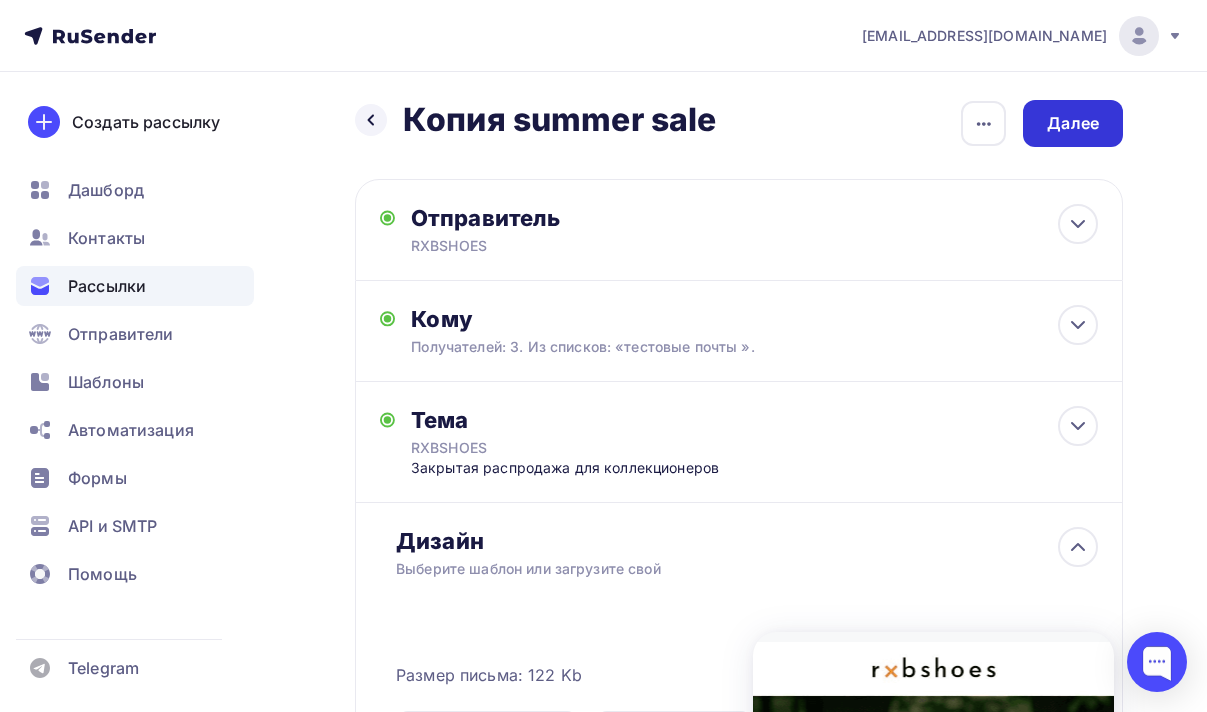 click on "Далее" at bounding box center [1073, 123] 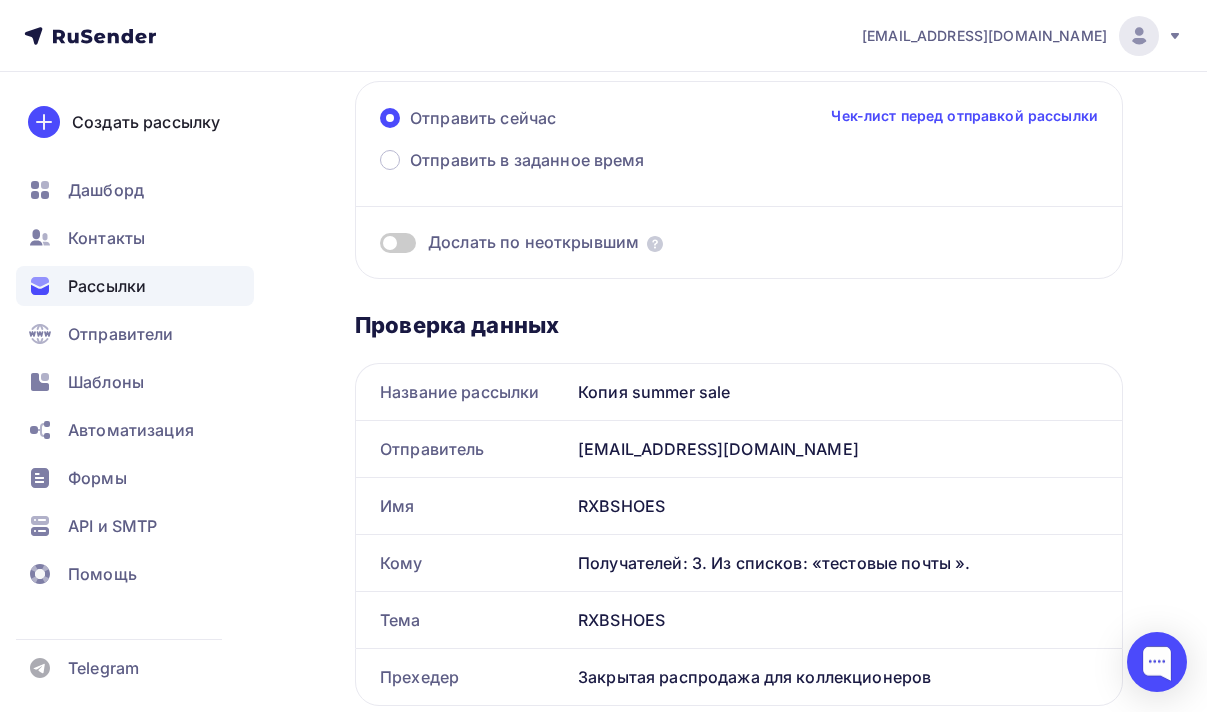 scroll, scrollTop: 0, scrollLeft: 0, axis: both 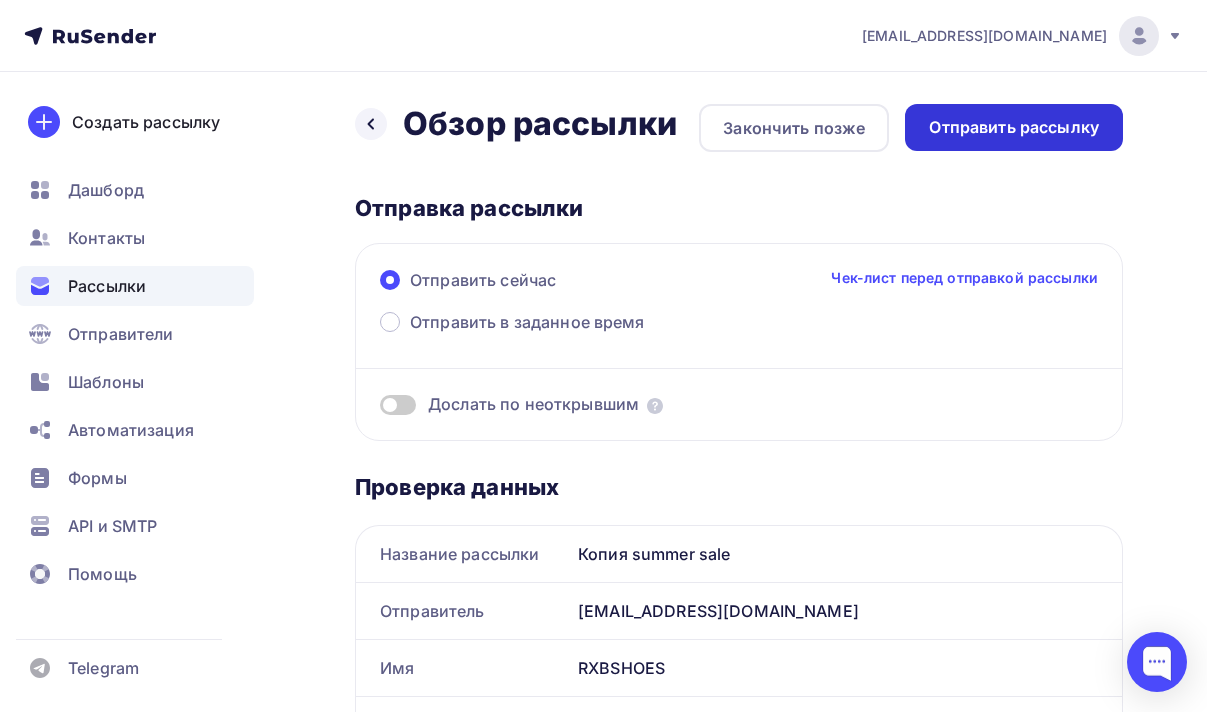 click on "Отправить рассылку" at bounding box center [1014, 127] 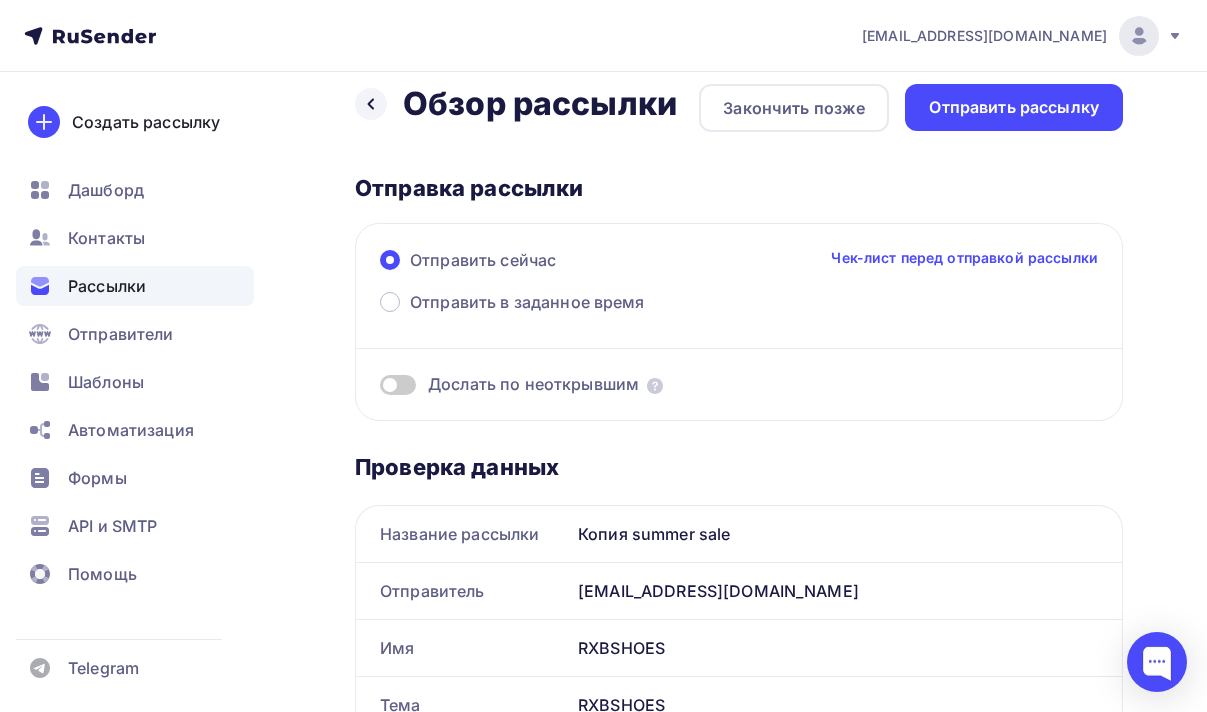 scroll, scrollTop: 22, scrollLeft: 0, axis: vertical 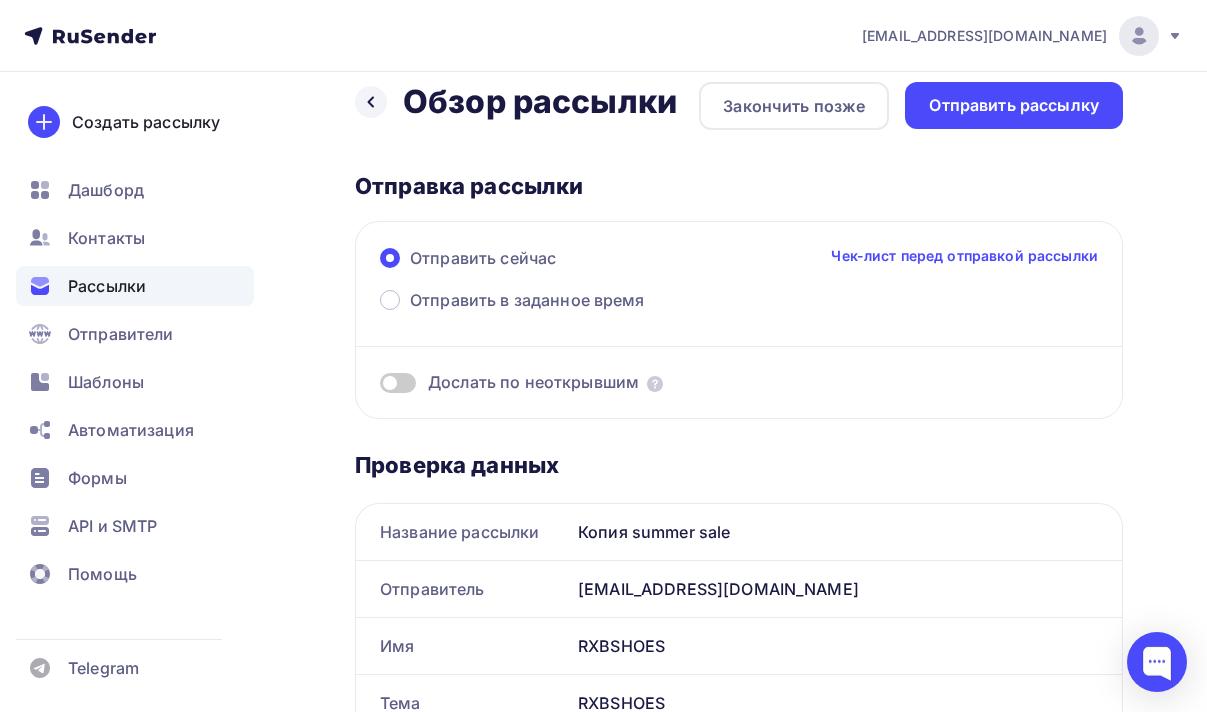 click on "Рассылки" at bounding box center [107, 286] 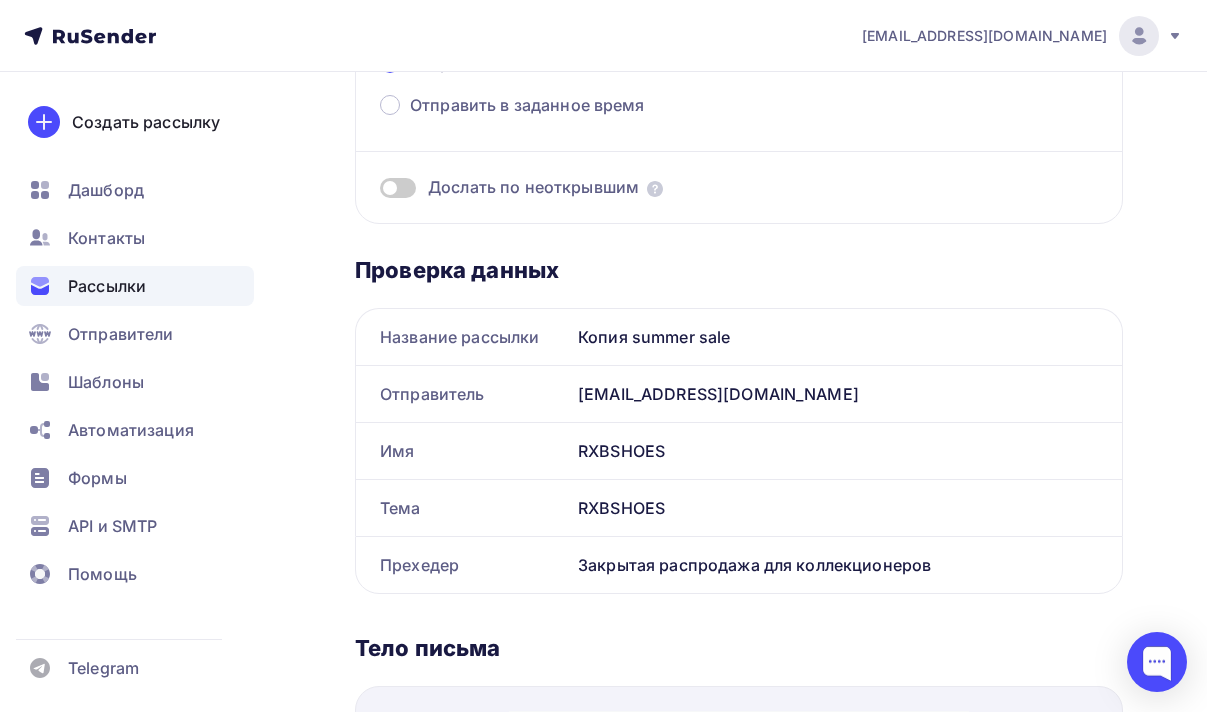 scroll, scrollTop: 216, scrollLeft: 0, axis: vertical 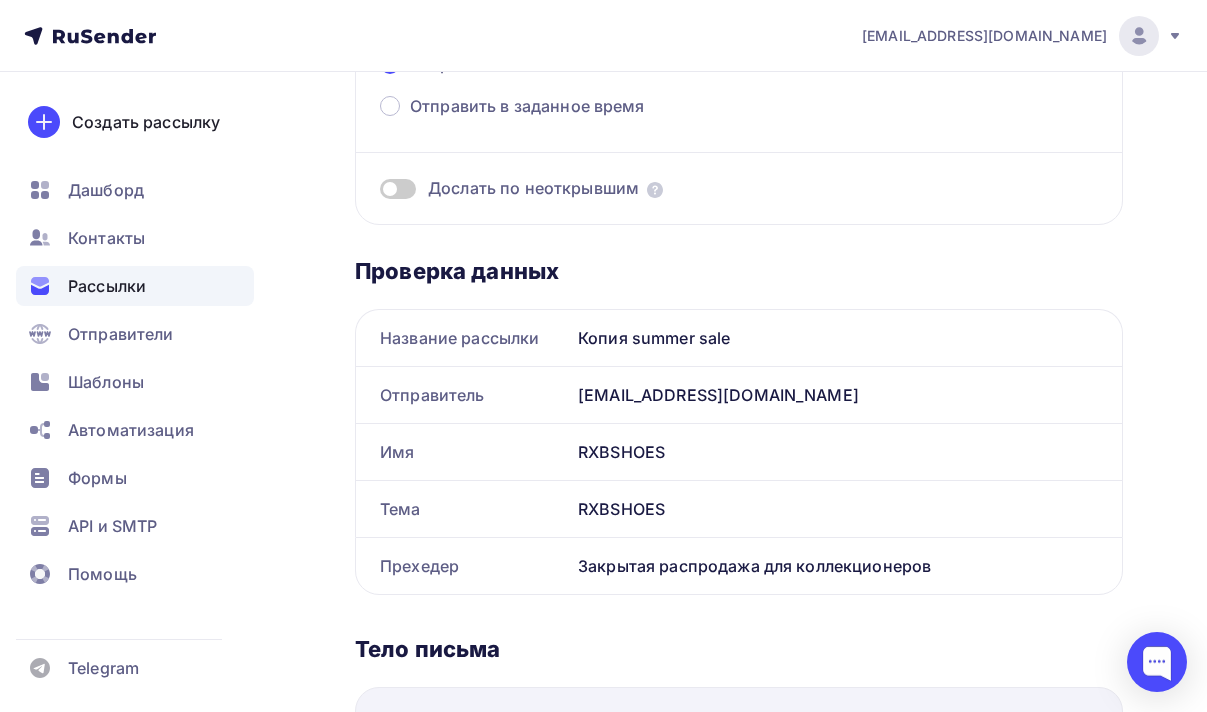 click on "Рассылки" at bounding box center (135, 286) 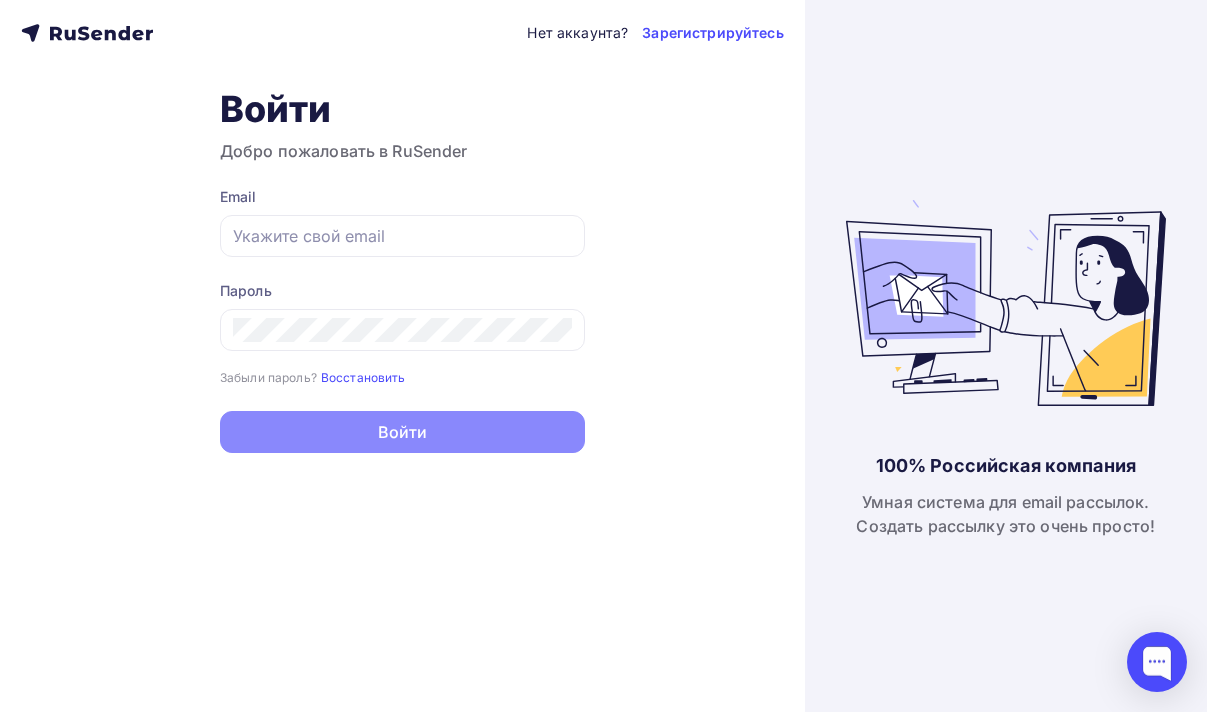 type on "[EMAIL_ADDRESS][DOMAIN_NAME]" 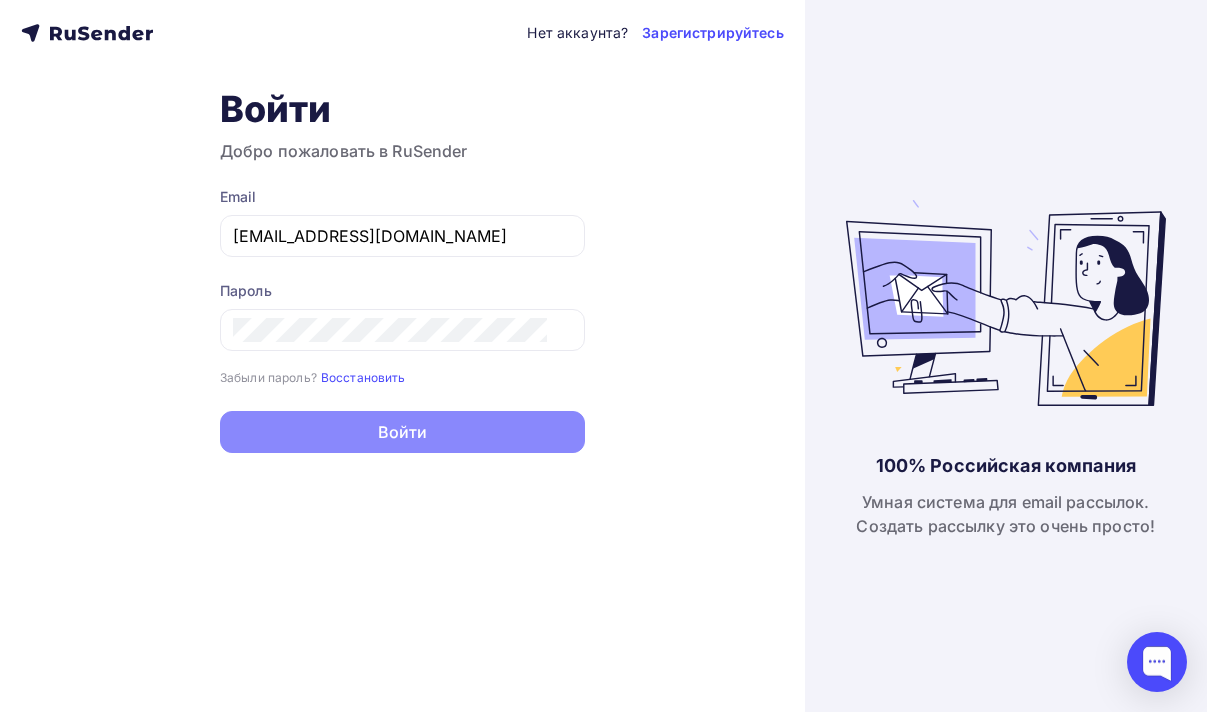 scroll, scrollTop: 0, scrollLeft: 0, axis: both 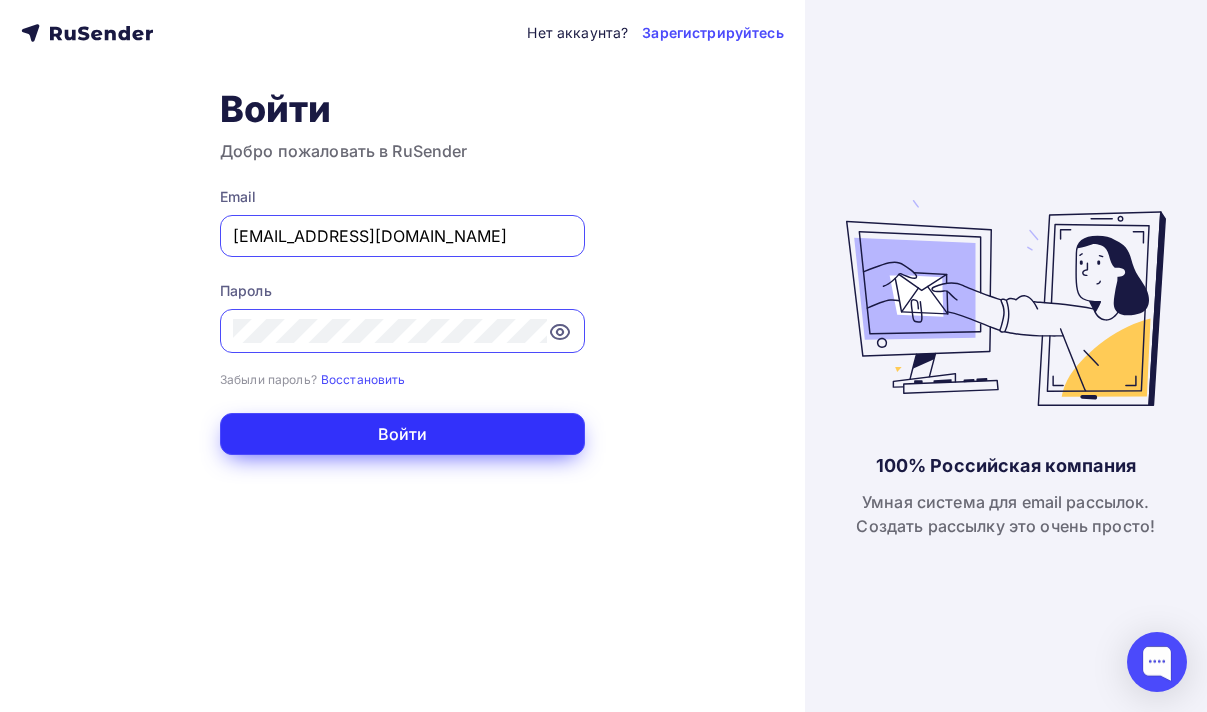 click on "Войти" at bounding box center (402, 434) 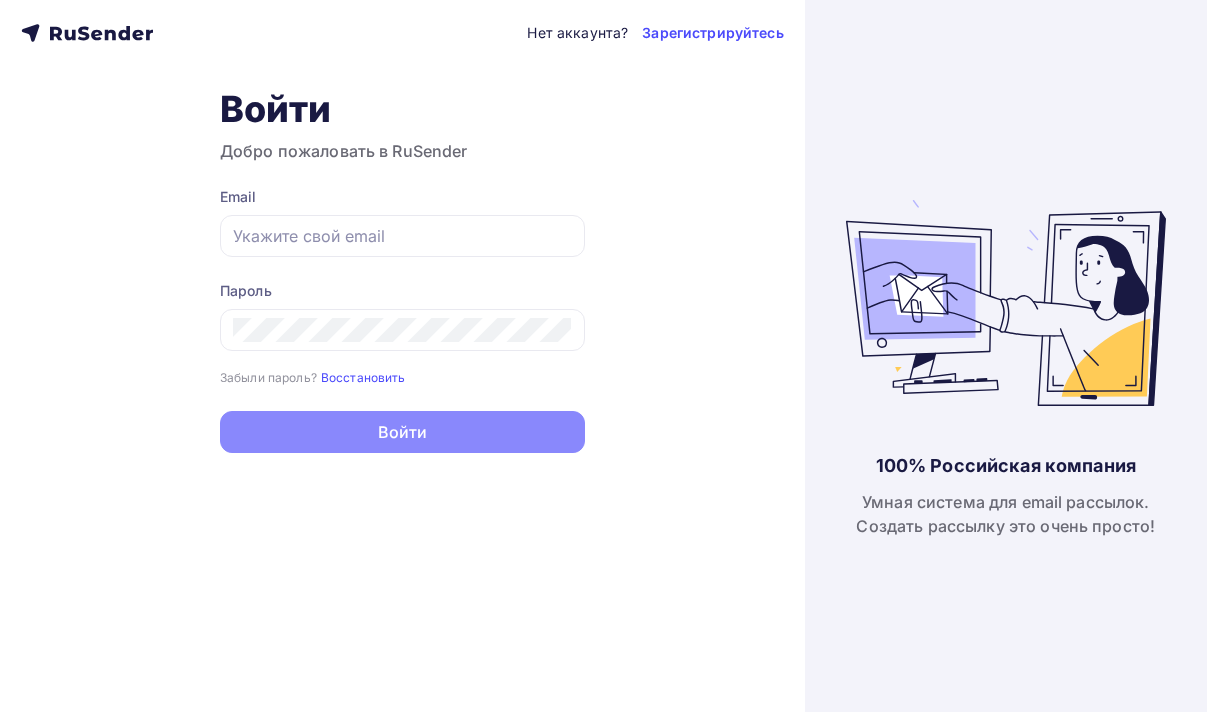 scroll, scrollTop: 0, scrollLeft: 0, axis: both 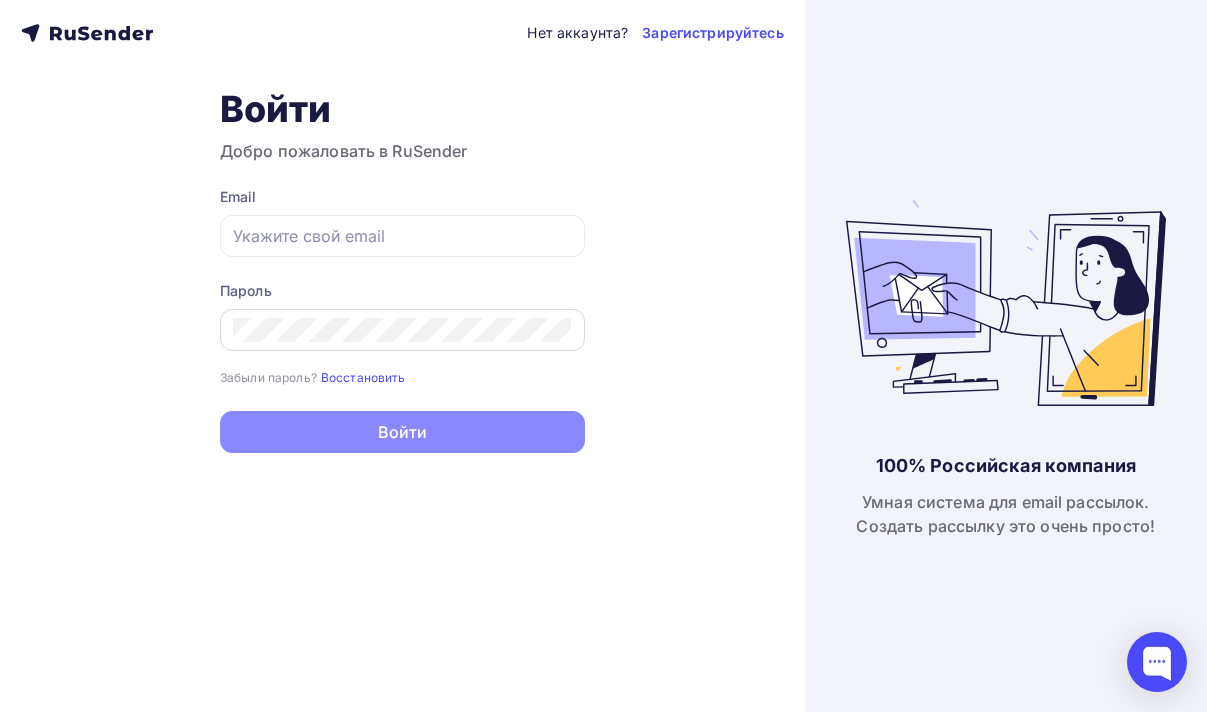 type on "[EMAIL_ADDRESS][DOMAIN_NAME]" 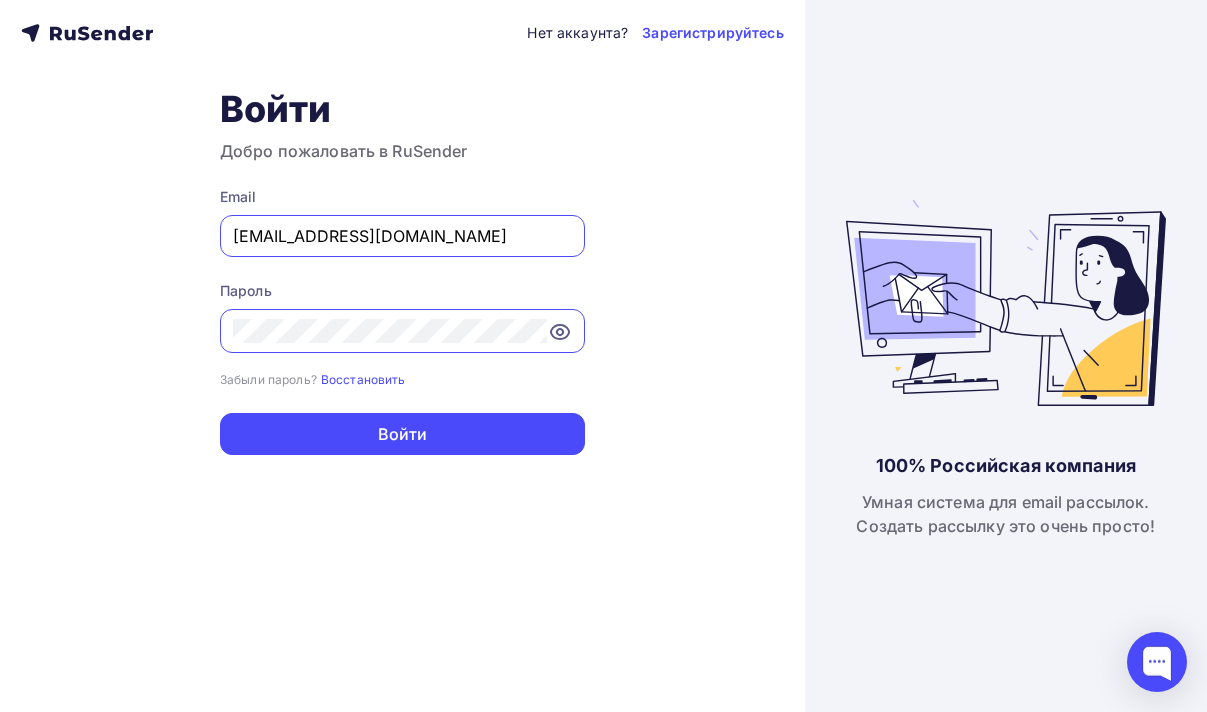 click on "Нет аккаунта?   Зарегистрируйтесь   Войти
Добро пожаловать в RuSender
Email    [EMAIL_ADDRESS][DOMAIN_NAME]
Пароль                Забыли пароль?   Восстановить
Забыли пароль?
Восстановить
Войти
Нет аккаунта?
Зарегистрируйтесь" at bounding box center (402, 356) 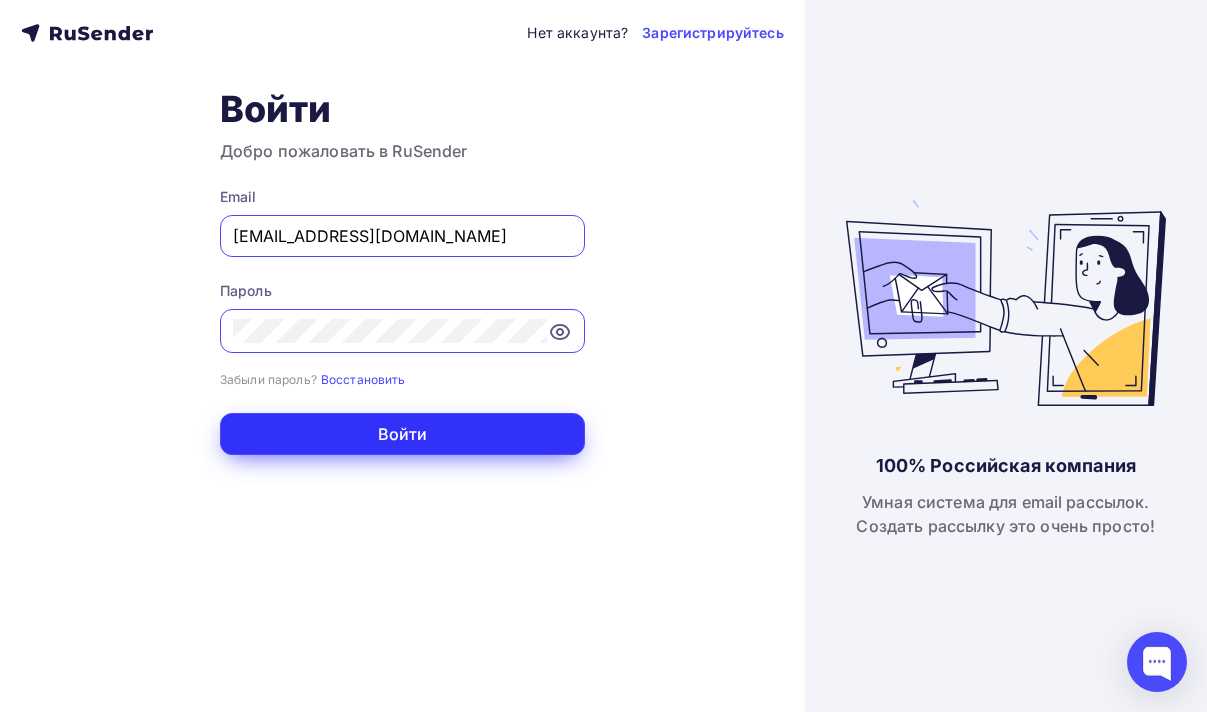 click on "Войти" at bounding box center [402, 434] 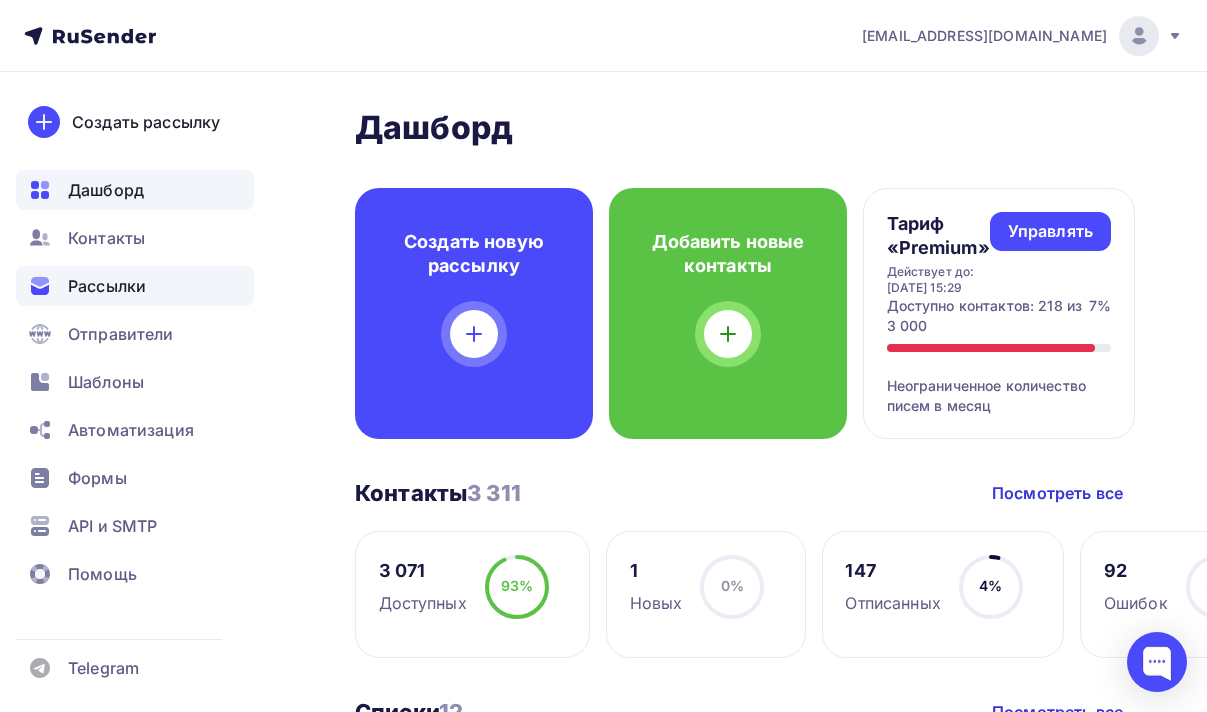 click on "Рассылки" at bounding box center (107, 286) 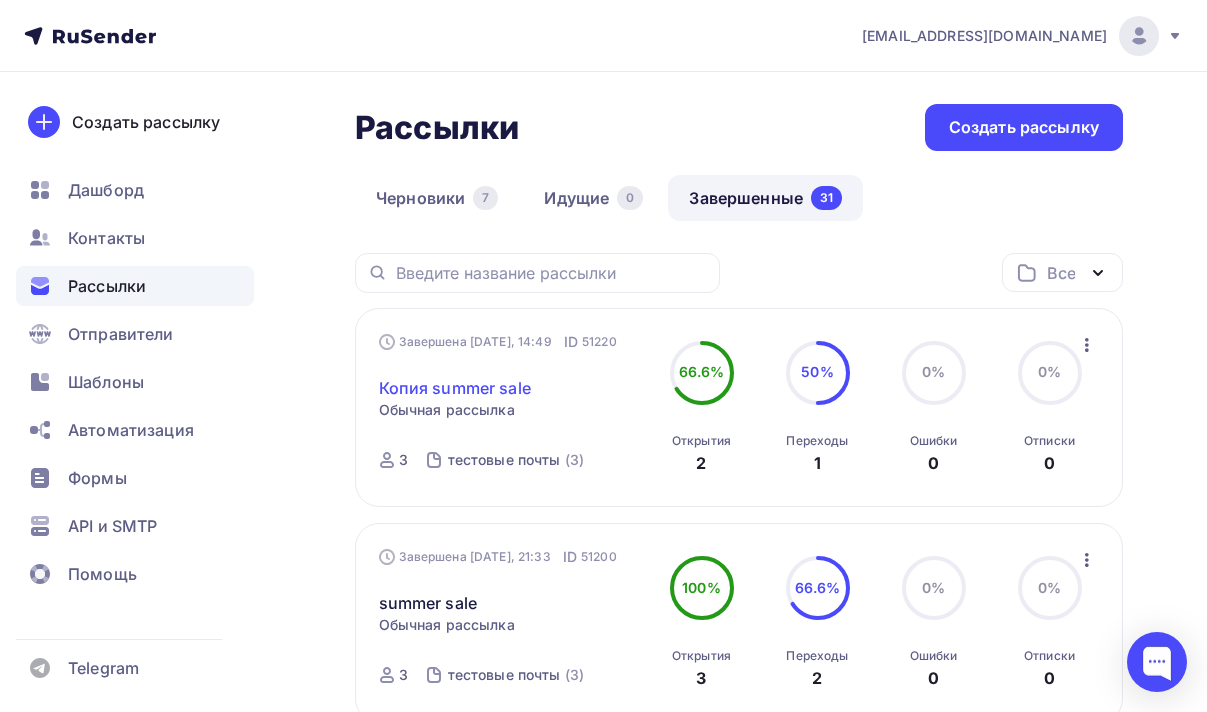 click on "Копия summer sale" at bounding box center (455, 388) 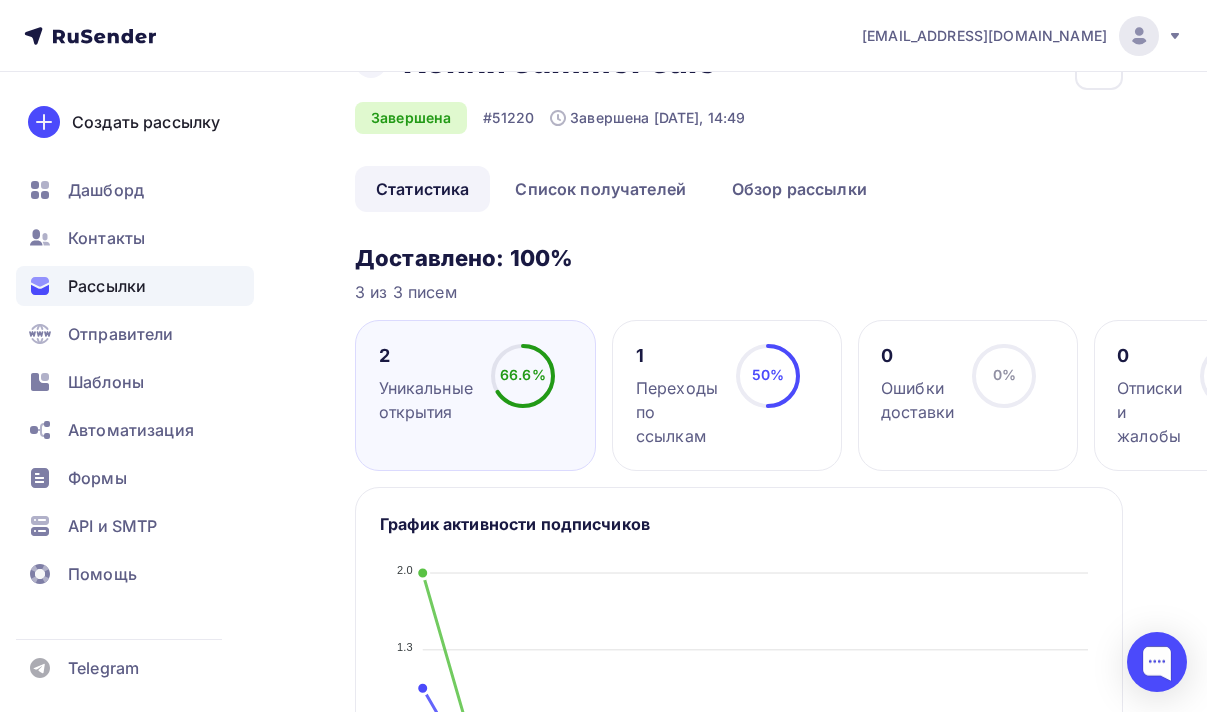 scroll, scrollTop: 0, scrollLeft: 0, axis: both 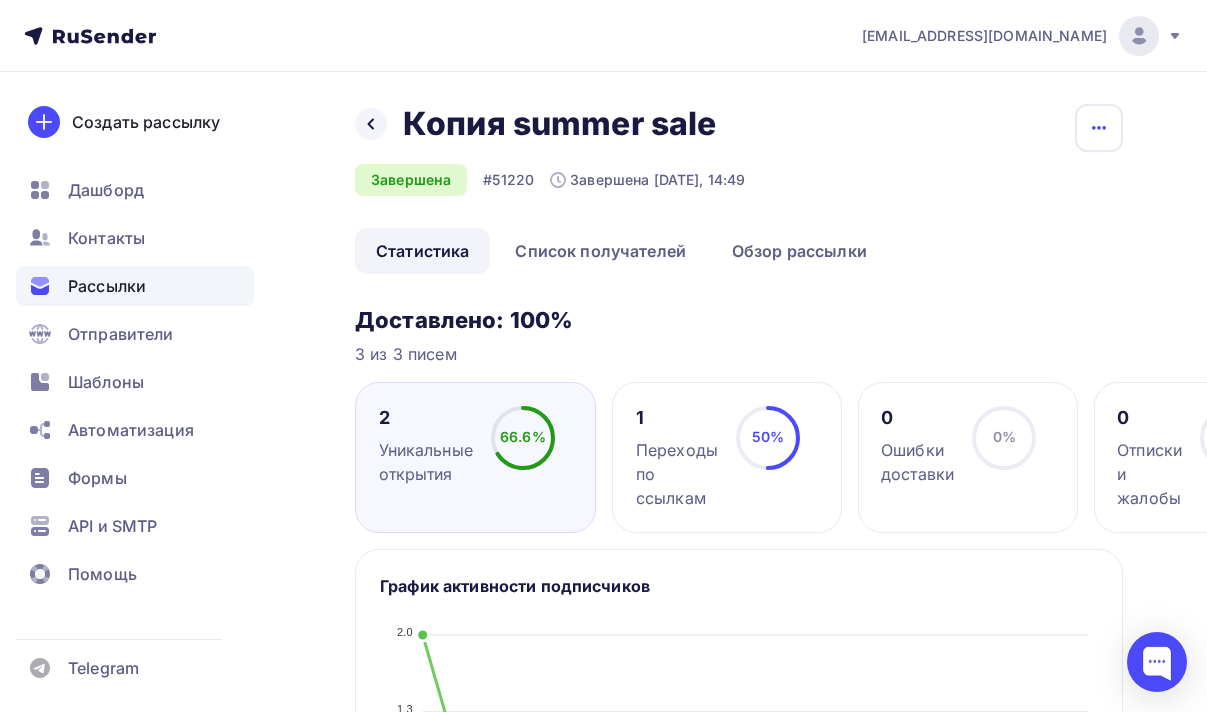 click at bounding box center (1099, 128) 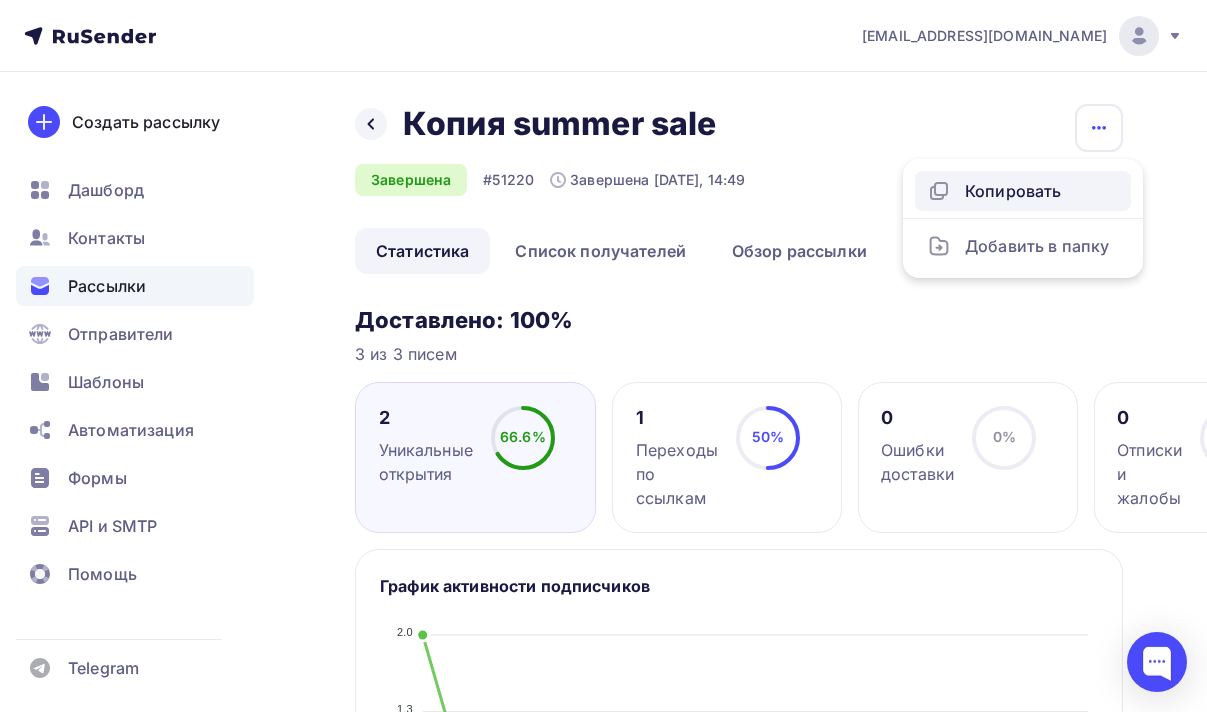 click on "Копировать" at bounding box center (1023, 191) 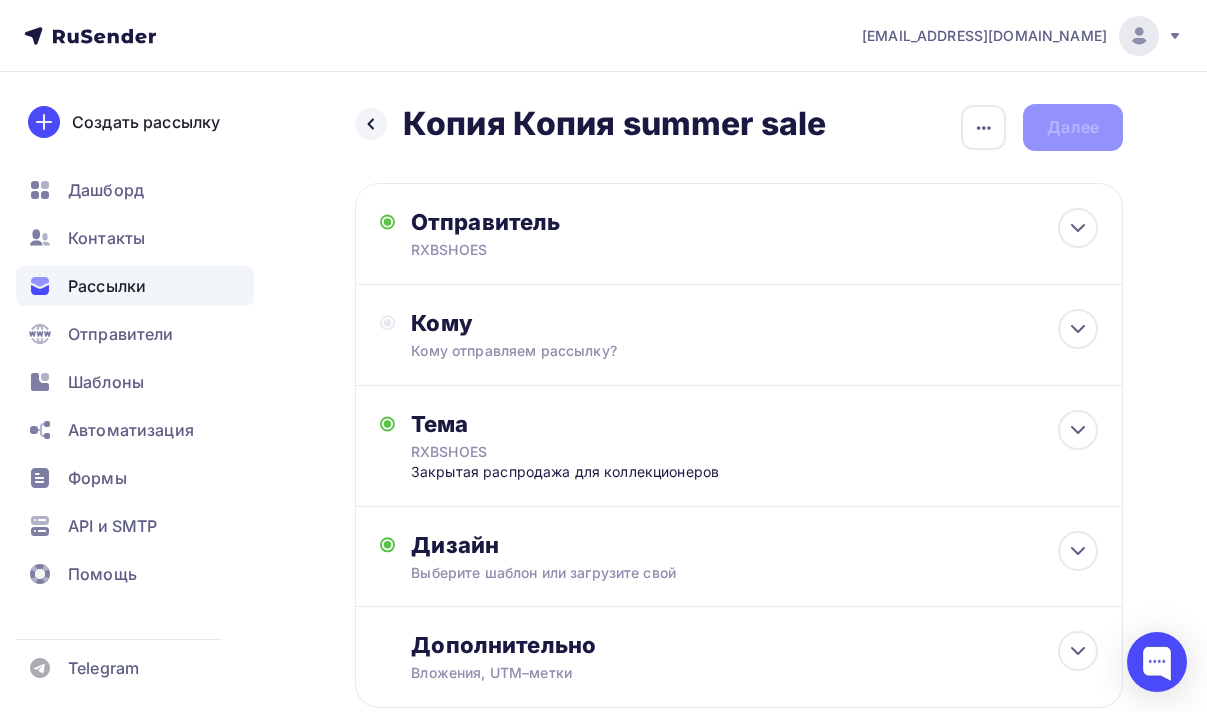click on "Кому
Кому отправляем рассылку?
Списки получателей
Выберите список
Все списки
id
тестовые почты
(3)
#24370
SAMPLE SALE 28, 29 30 INVIATI MA NON APERTI
(90)
#20351
SAMPLE SALE 28,29,30 MARZO 2025
(169)
#20281
SAMPLE SALE INVIATI marzo 2025
(2 210)
#20081
Gennaio-Marzo 2025
(66)
#19831
Novembre -> 12 dicembre 2024
(171)
#16556" at bounding box center (754, 335) 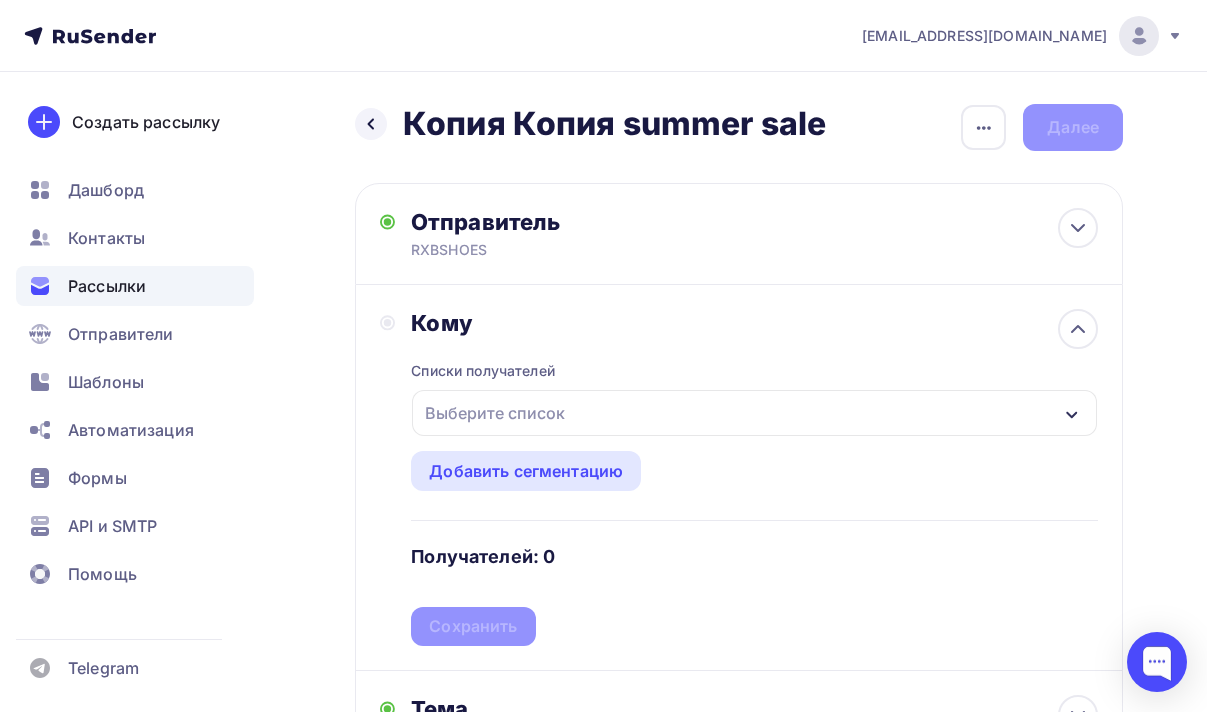 click on "Выберите список" at bounding box center (754, 413) 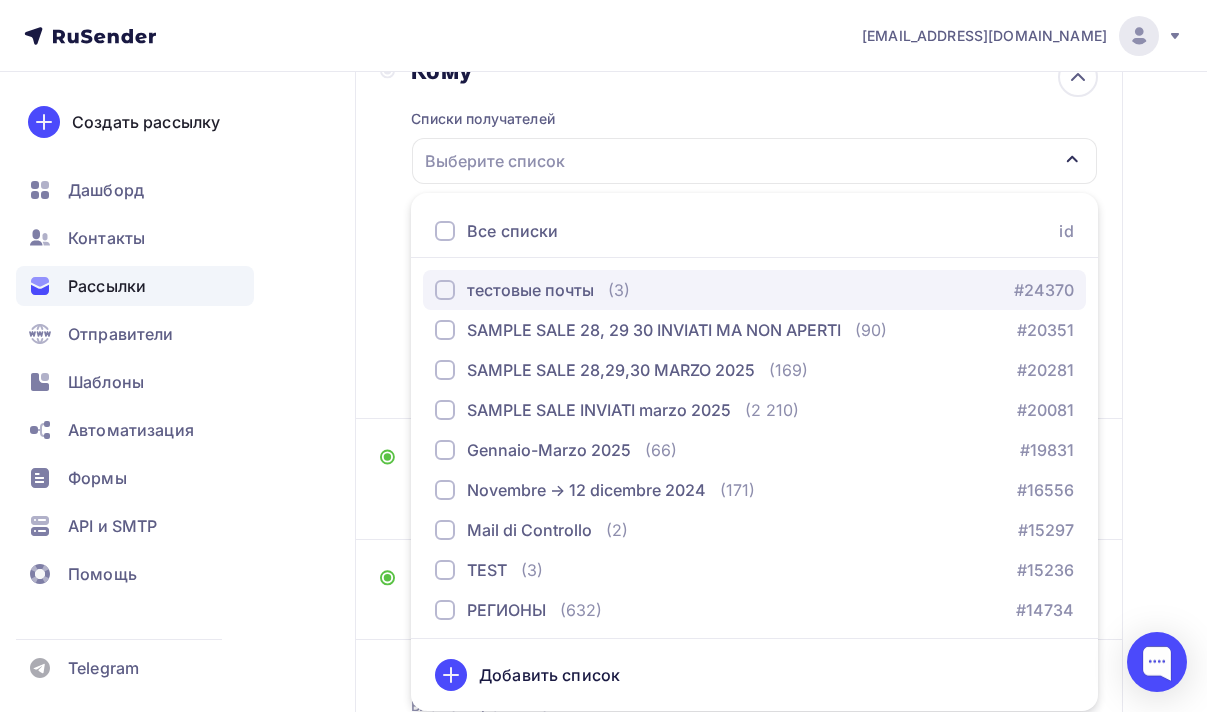 click on "тестовые почты" at bounding box center (530, 290) 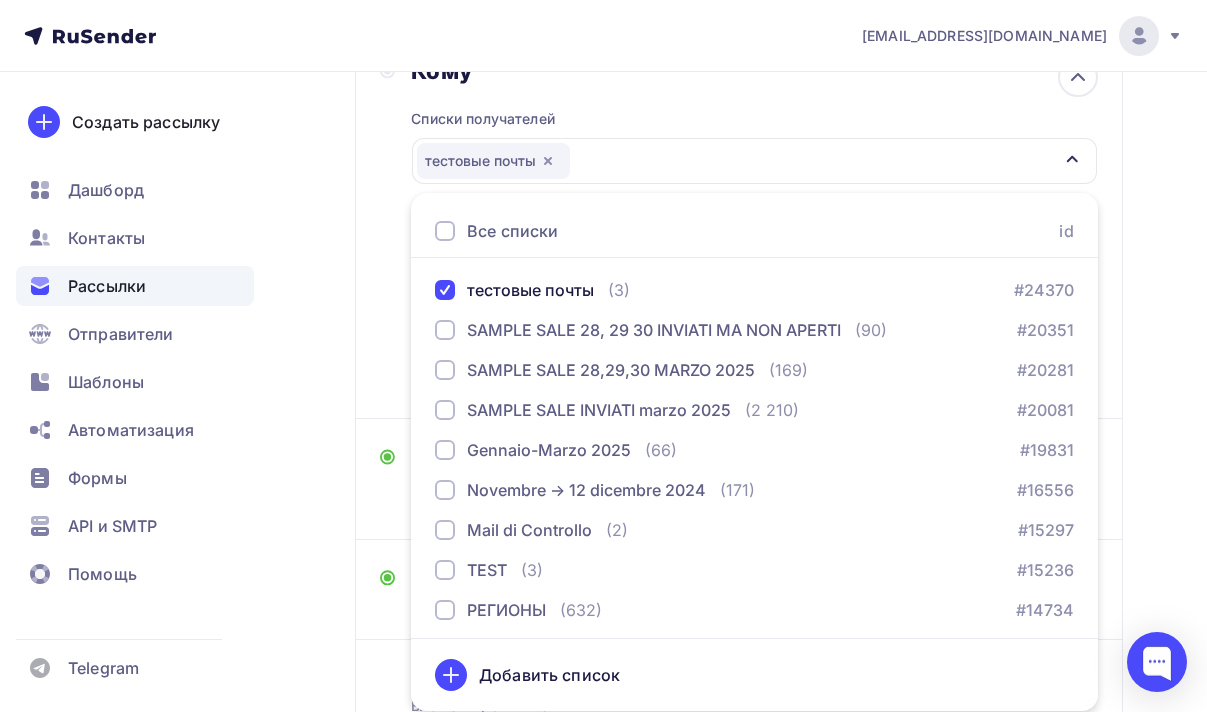 click on "Кому
Списки получателей
тестовые почты
Все списки
id
тестовые почты
(3)
#24370
SAMPLE SALE 28, 29 30 INVIATI MA NON APERTI
(90)
#20351
SAMPLE SALE 28,29,30 MARZO 2025
(169)
#20281
SAMPLE SALE INVIATI marzo 2025
(2 210)
#20081
Gennaio-Marzo 2025
(66)
#19831
Novembre -> 12 dicembre 2024
(171)
#16556
Mail di Controllo" at bounding box center (739, 225) 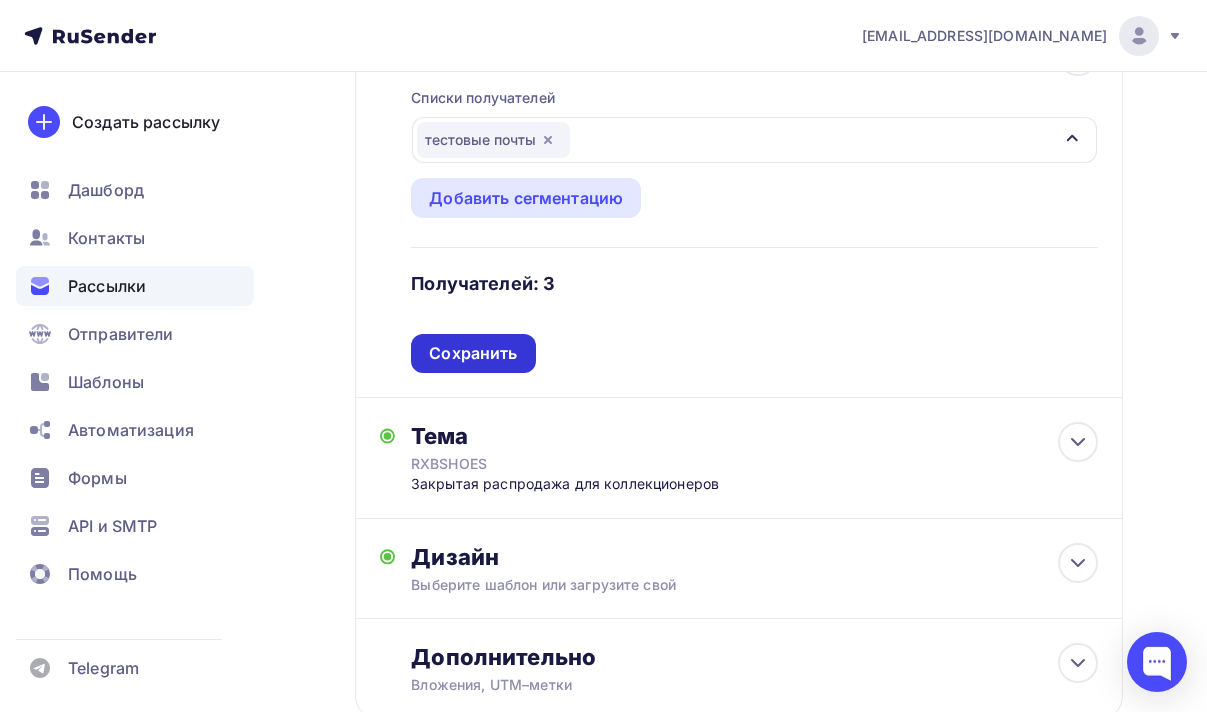 click on "Сохранить" at bounding box center (473, 353) 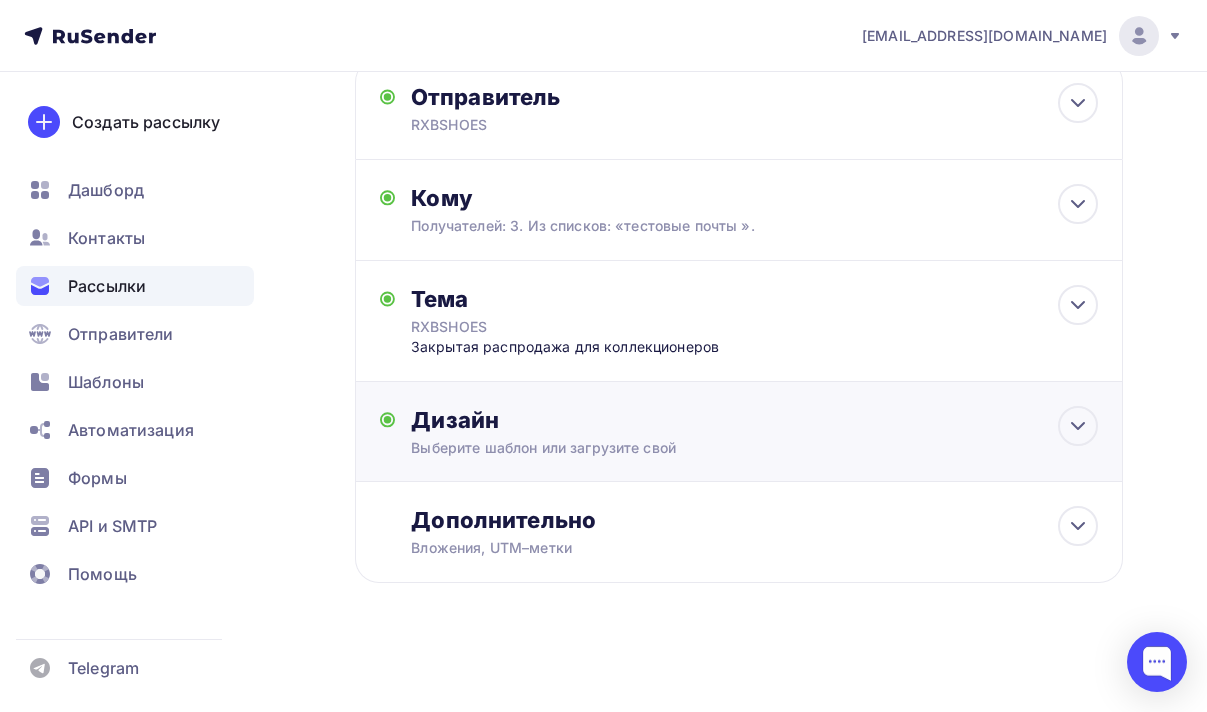 click on "Дизайн" at bounding box center [754, 420] 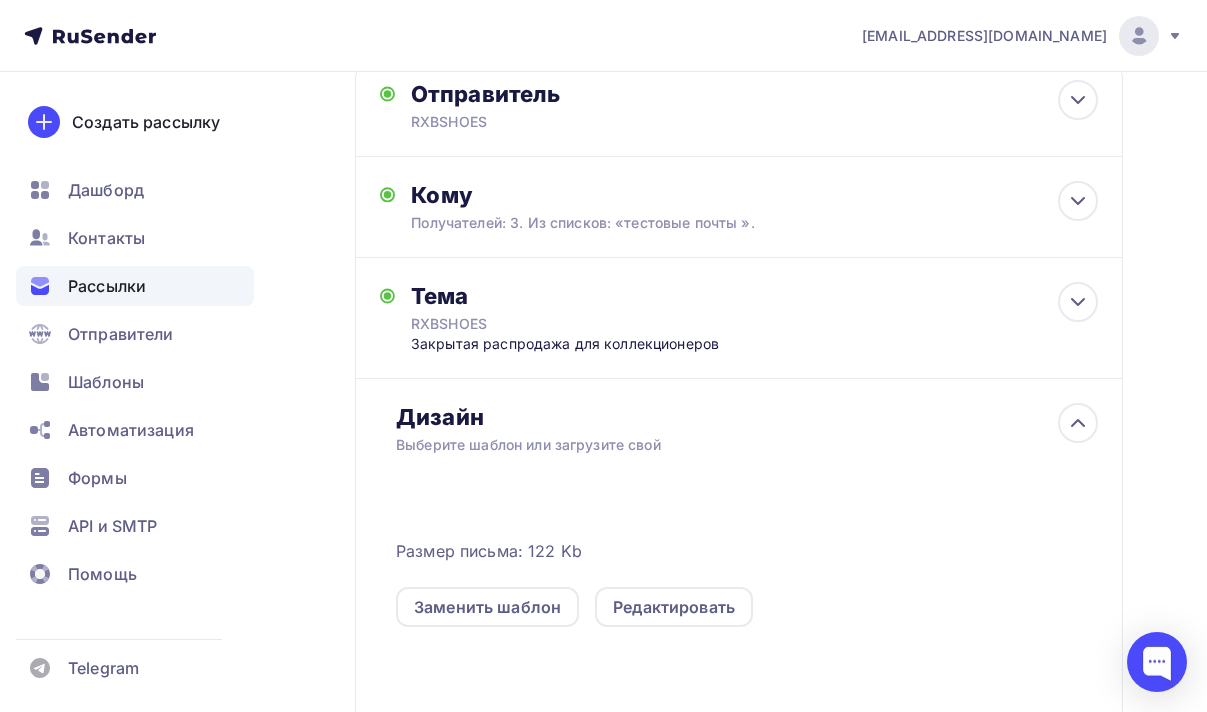 scroll, scrollTop: 273, scrollLeft: 0, axis: vertical 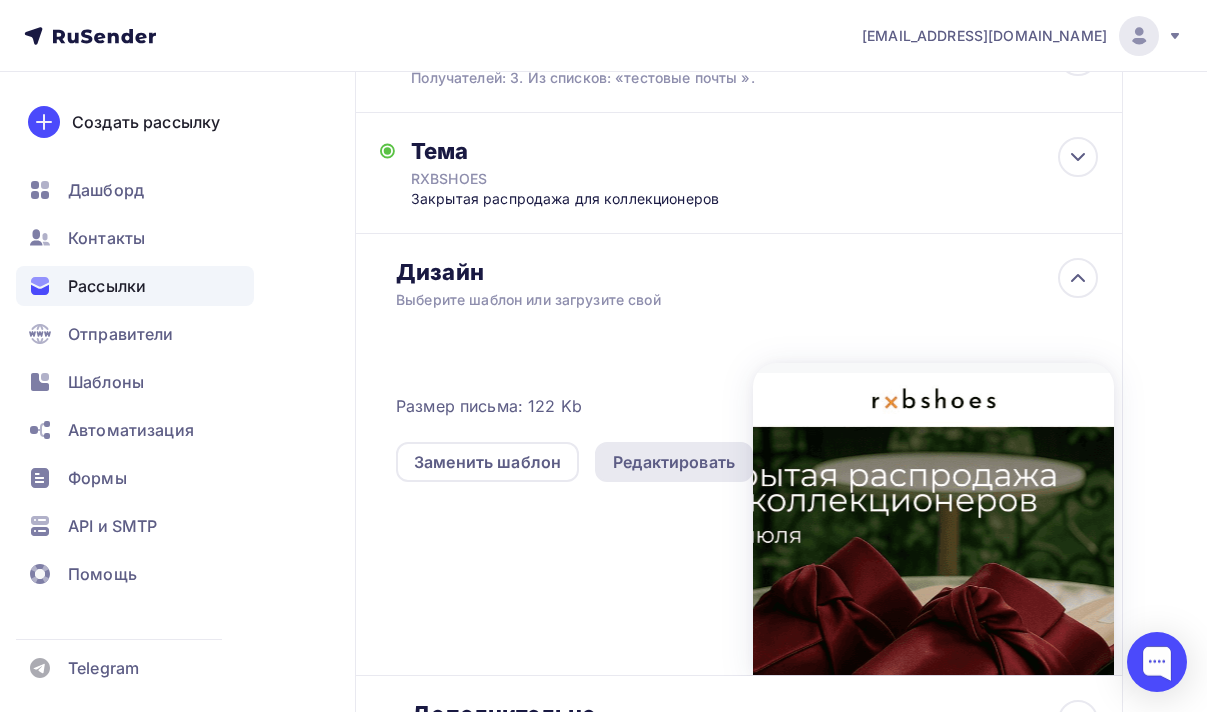 click on "Редактировать" at bounding box center [674, 462] 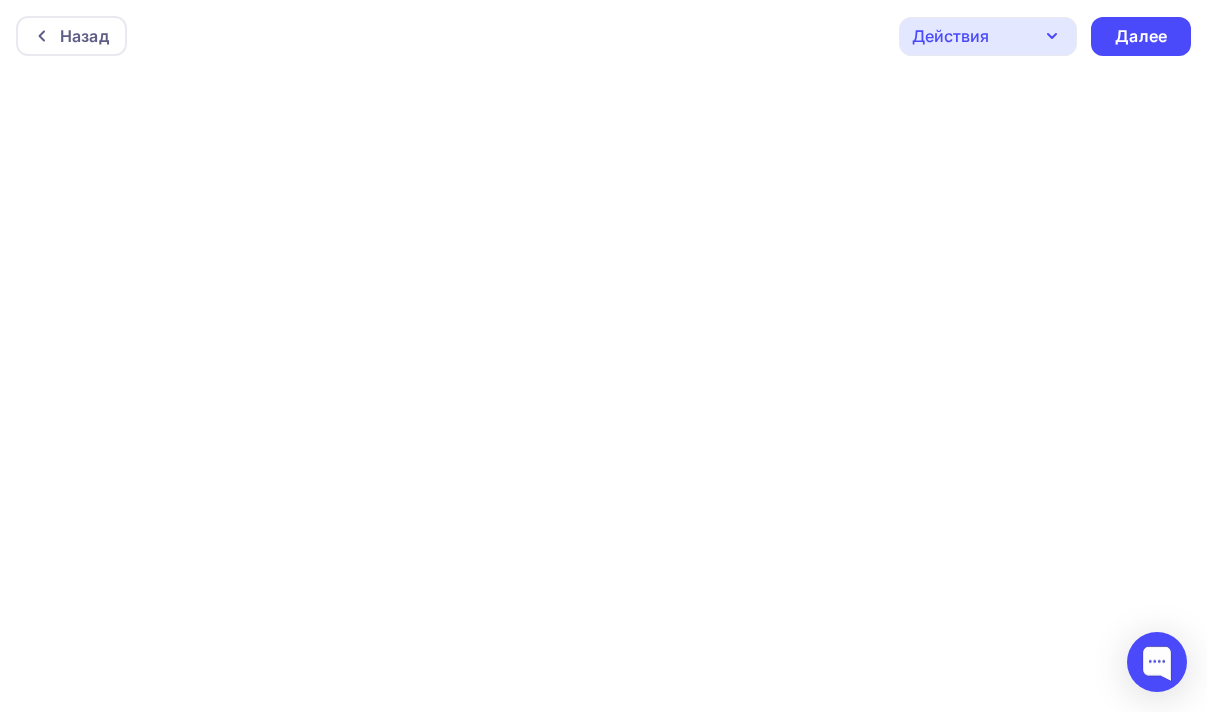 scroll, scrollTop: 0, scrollLeft: 0, axis: both 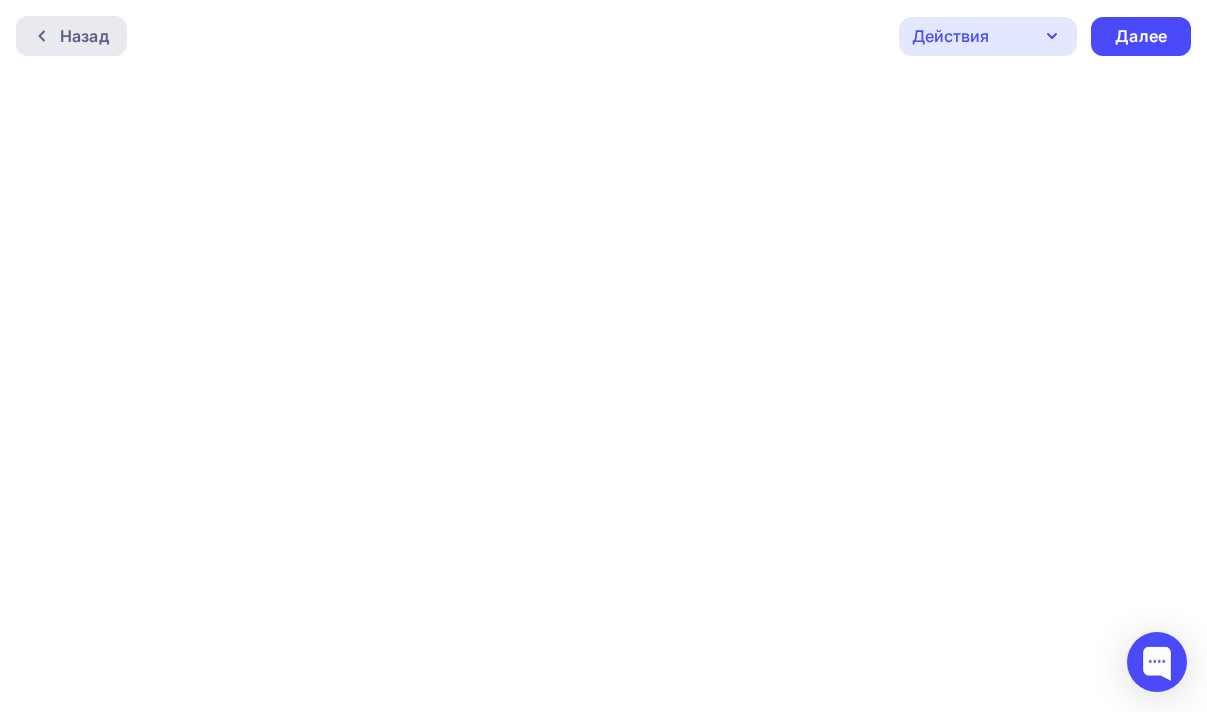 click on "Назад" at bounding box center (84, 36) 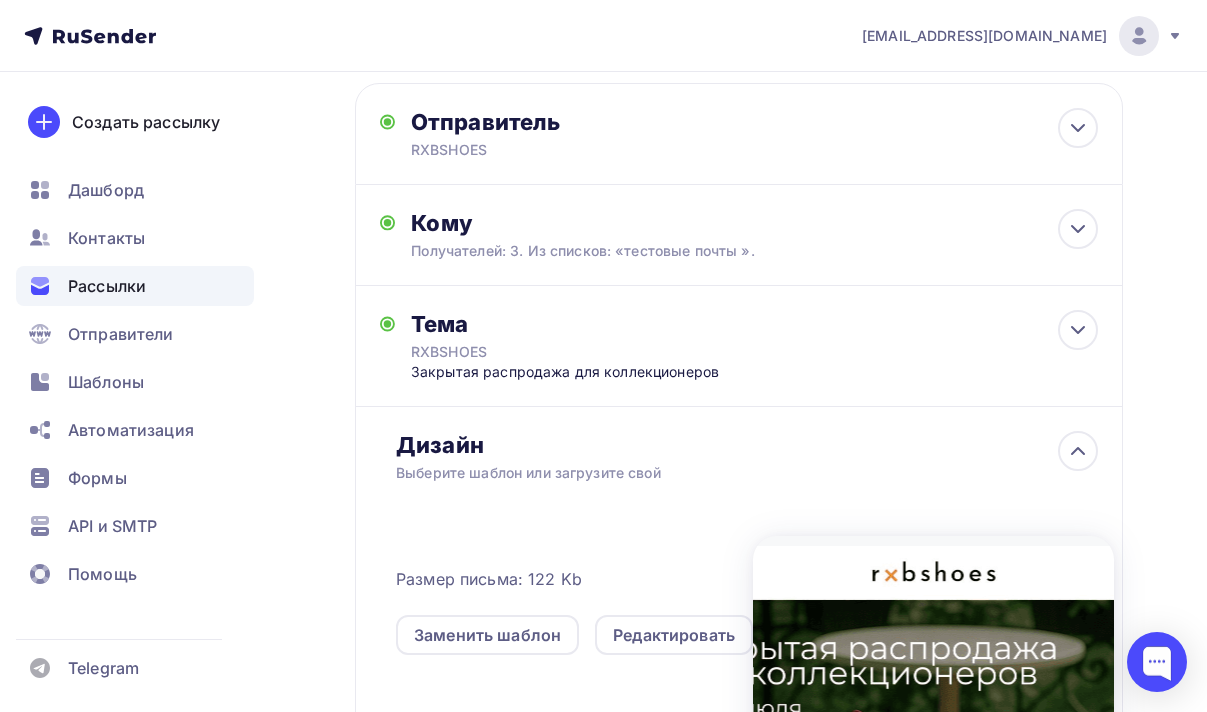scroll, scrollTop: 166, scrollLeft: 0, axis: vertical 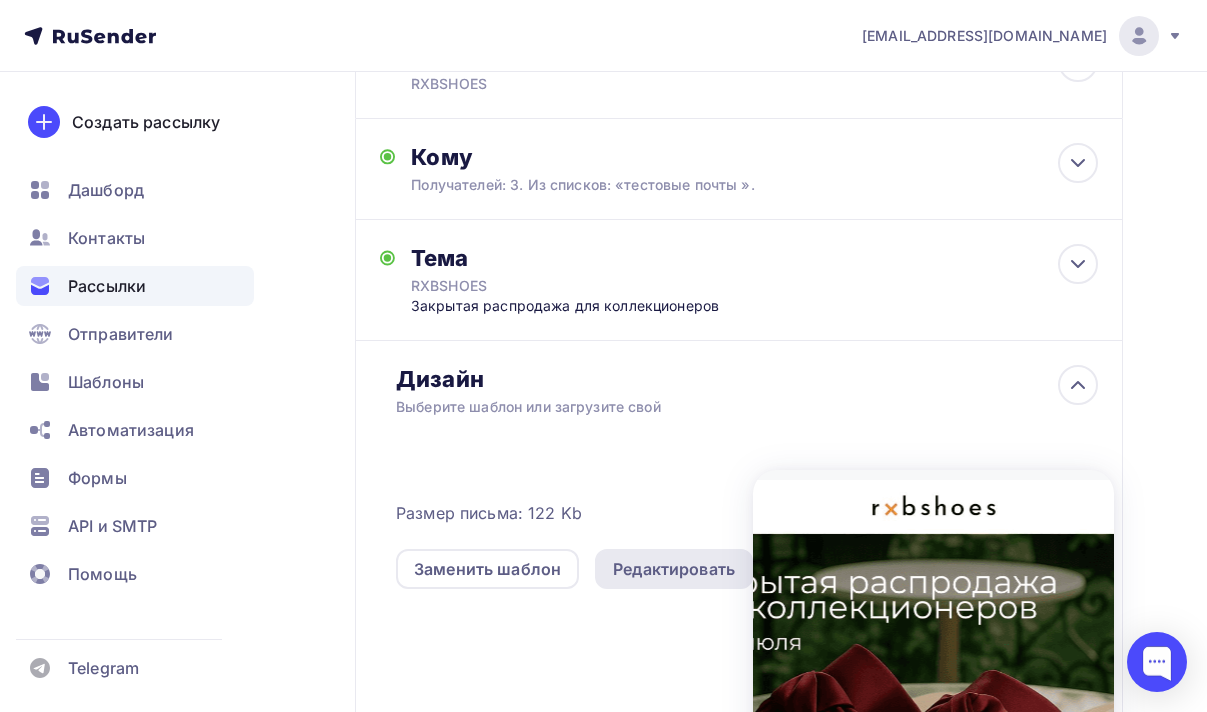 click on "Редактировать" at bounding box center [674, 569] 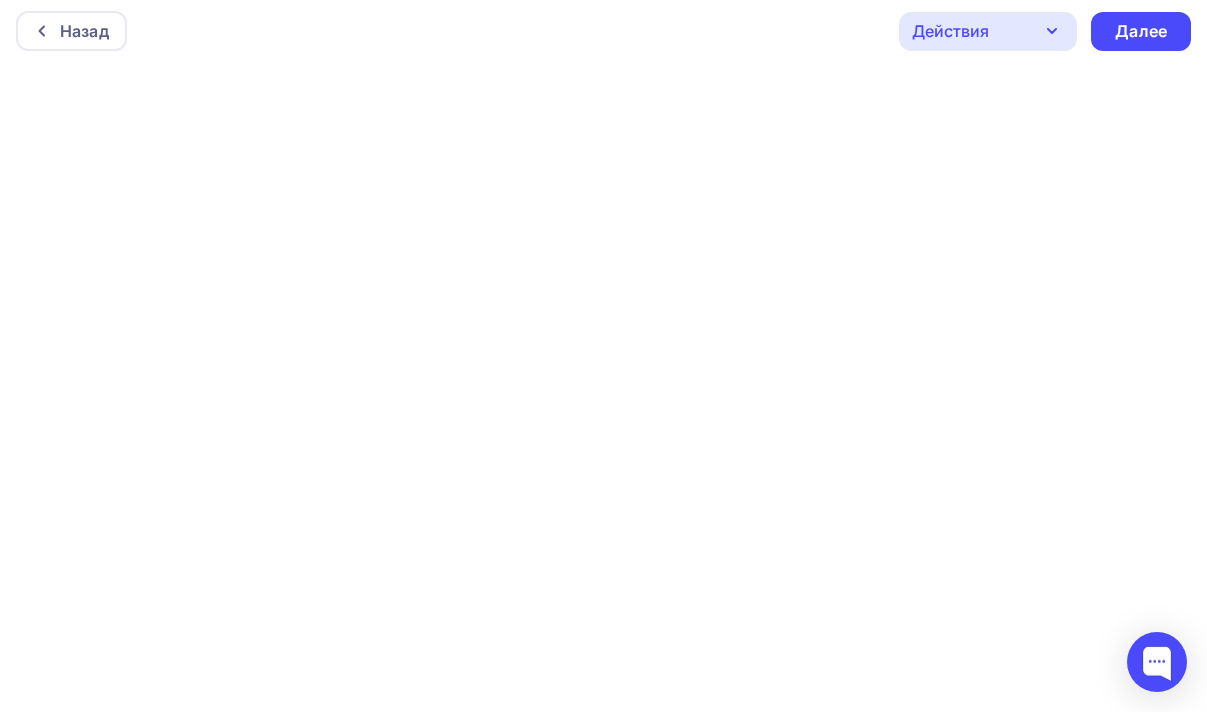 scroll, scrollTop: 0, scrollLeft: 0, axis: both 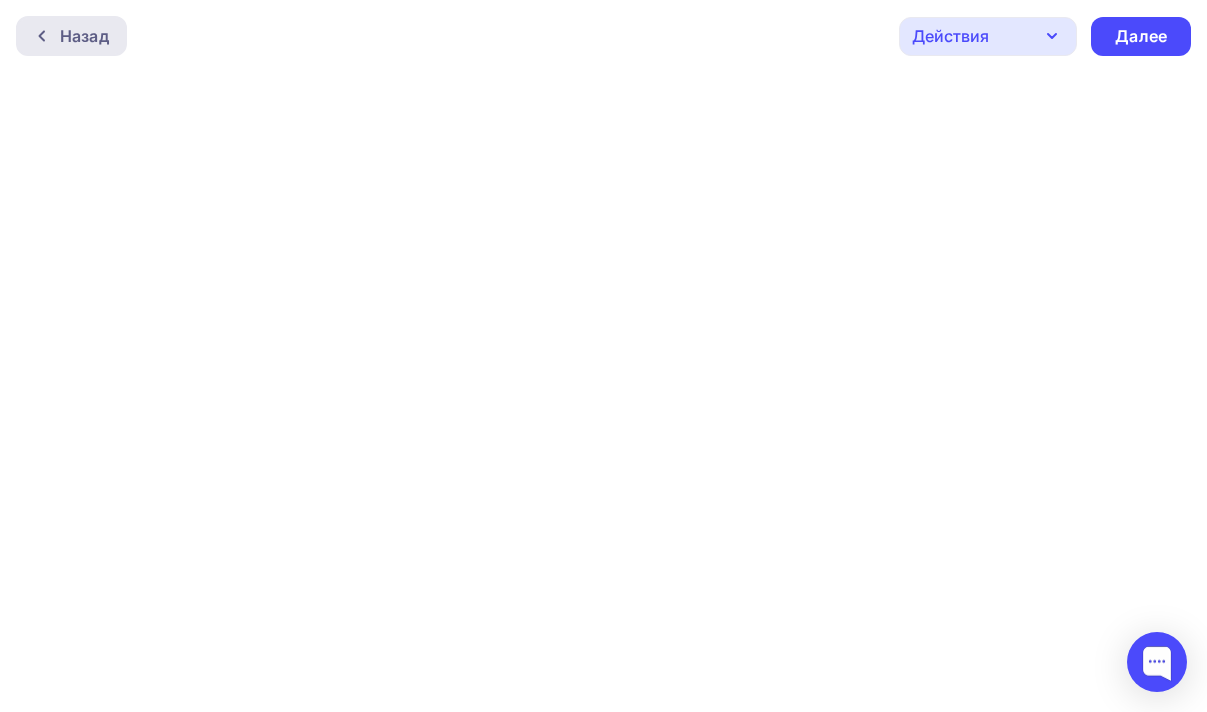 click on "Назад" at bounding box center [84, 36] 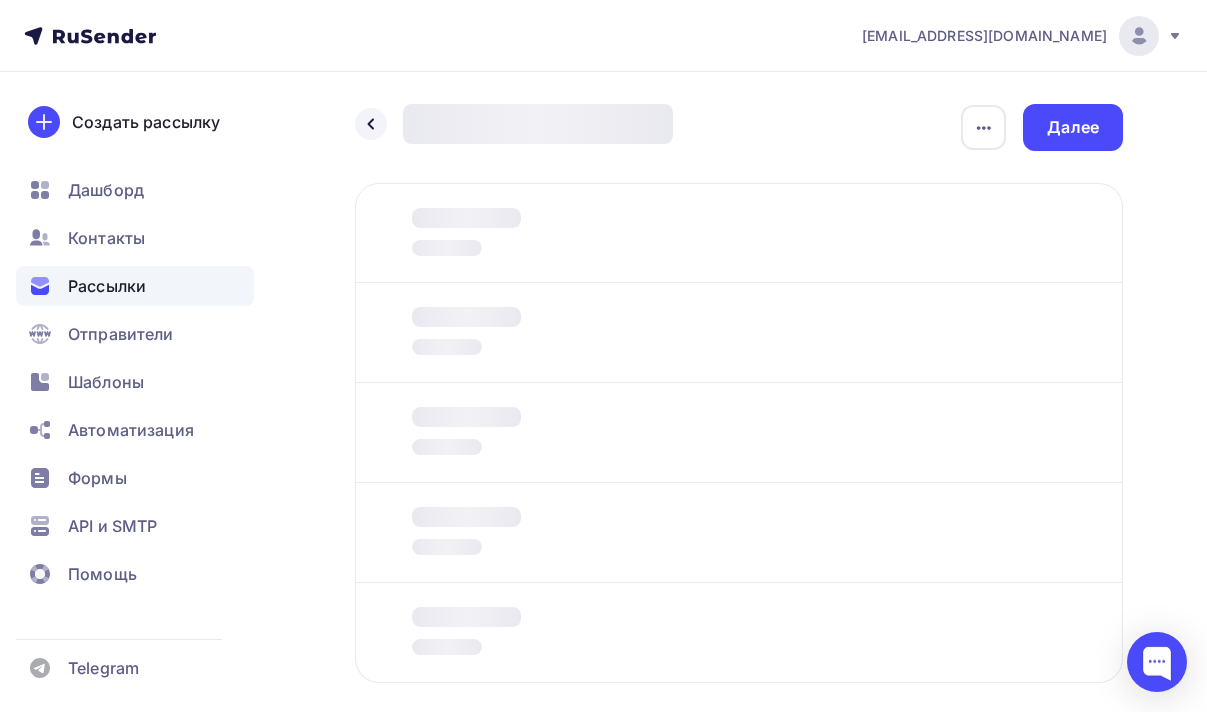 scroll, scrollTop: 100, scrollLeft: 0, axis: vertical 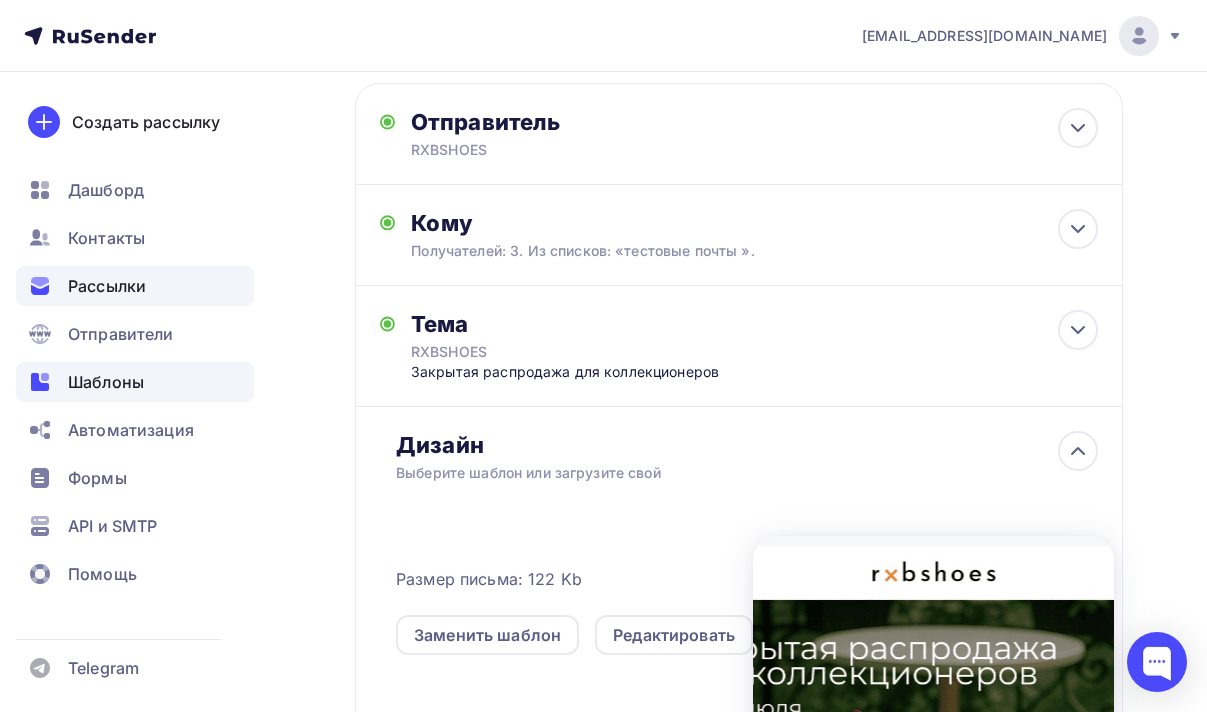 click on "Шаблоны" at bounding box center (135, 382) 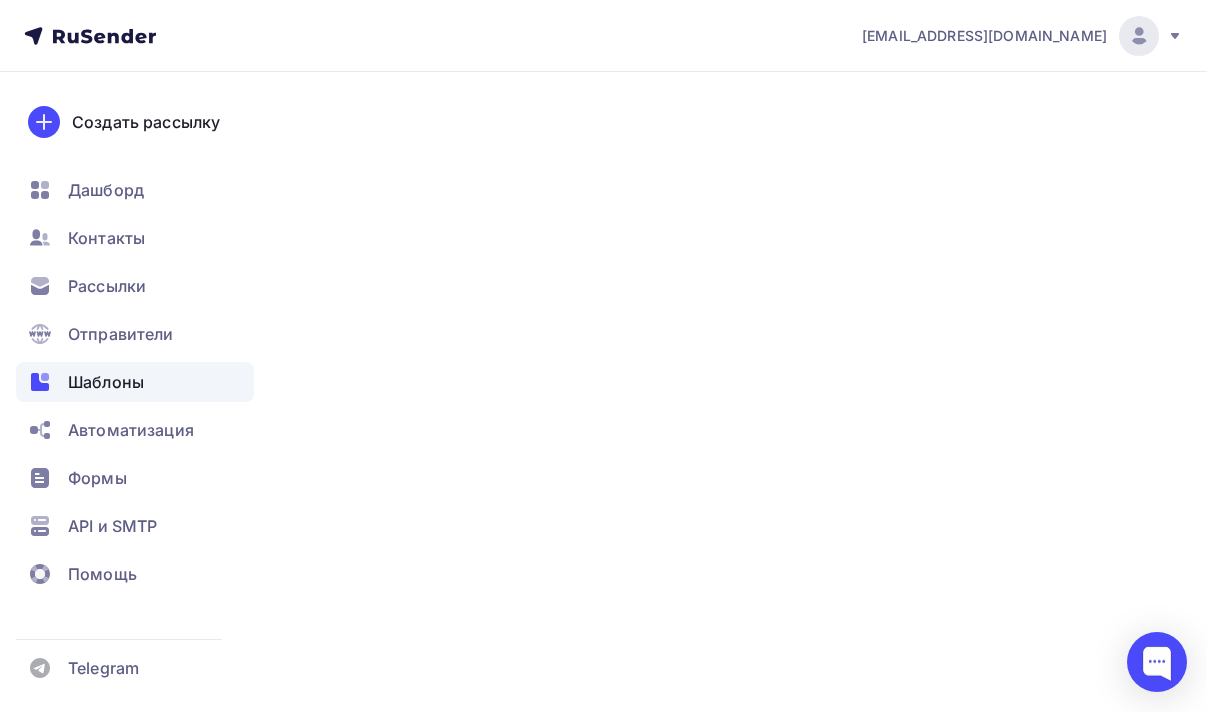 scroll, scrollTop: 0, scrollLeft: 0, axis: both 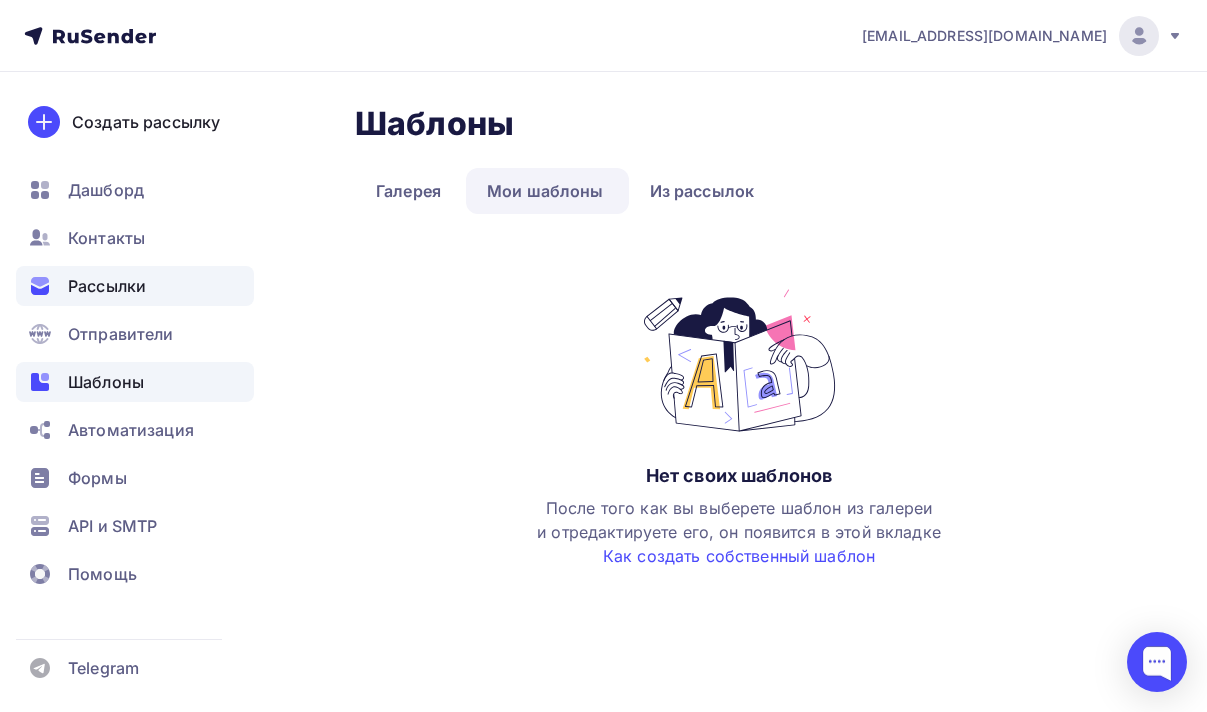 click on "Рассылки" at bounding box center [135, 286] 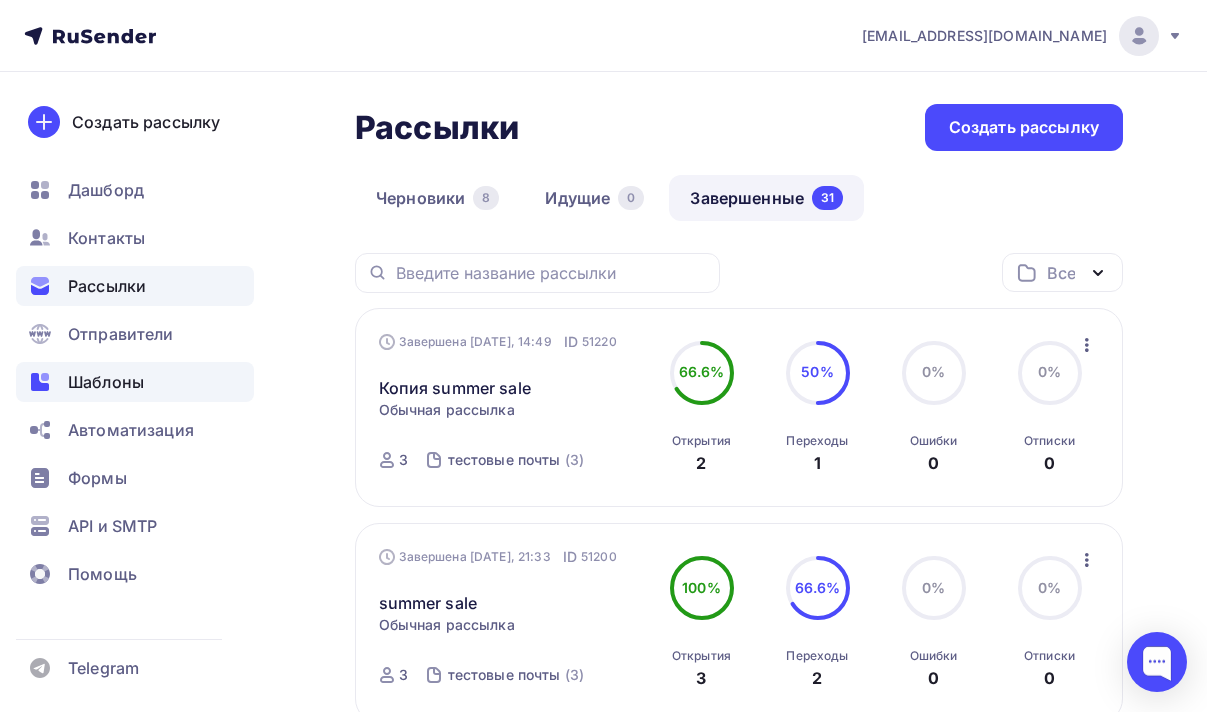 click on "Шаблоны" at bounding box center [135, 382] 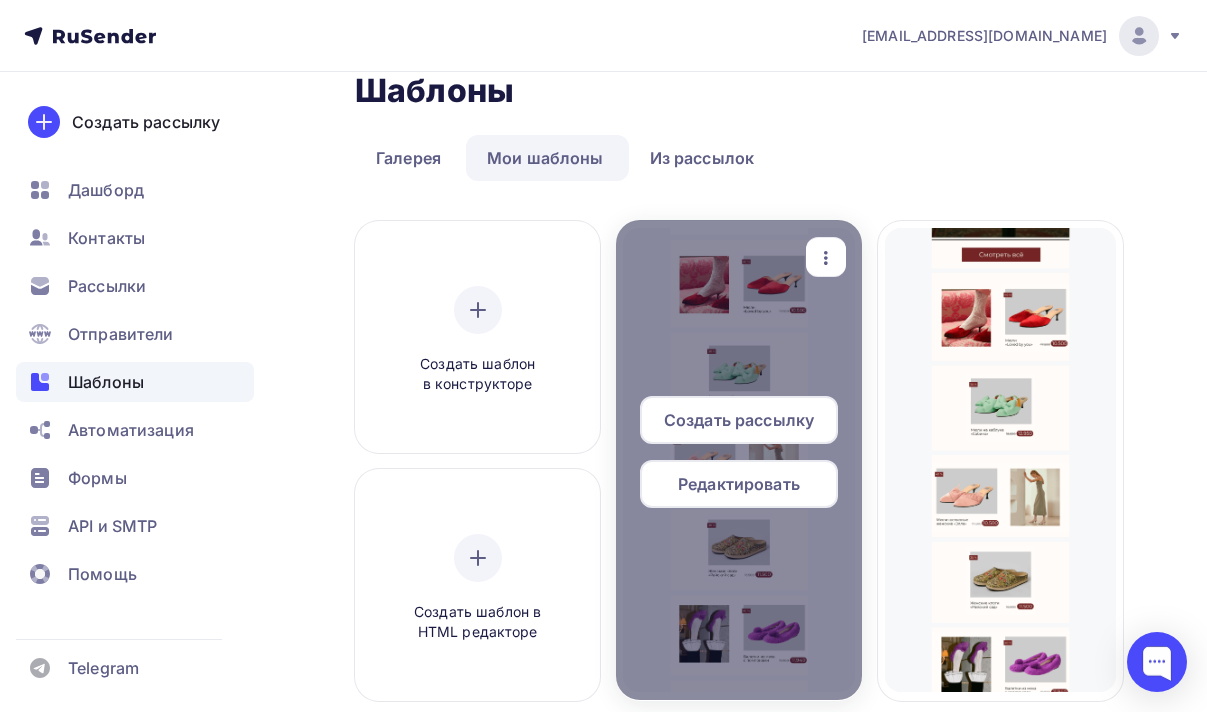 scroll, scrollTop: 34, scrollLeft: 0, axis: vertical 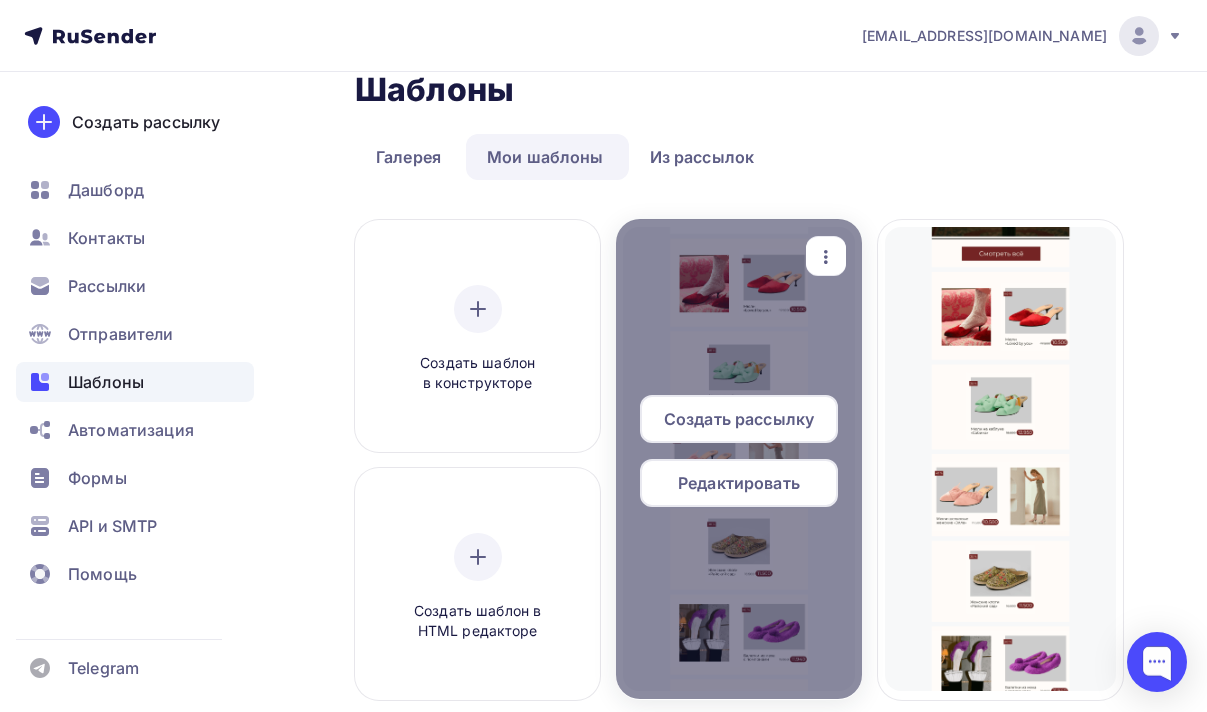 click on "Редактировать" at bounding box center [739, 483] 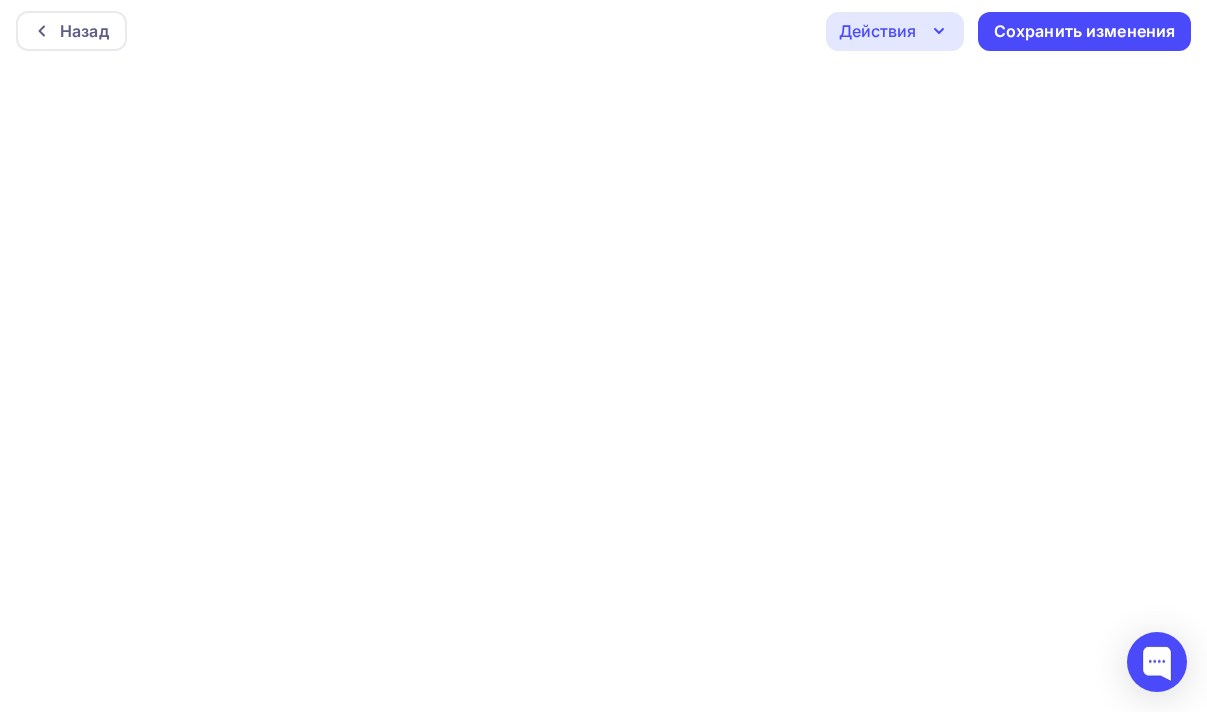 scroll, scrollTop: 0, scrollLeft: 0, axis: both 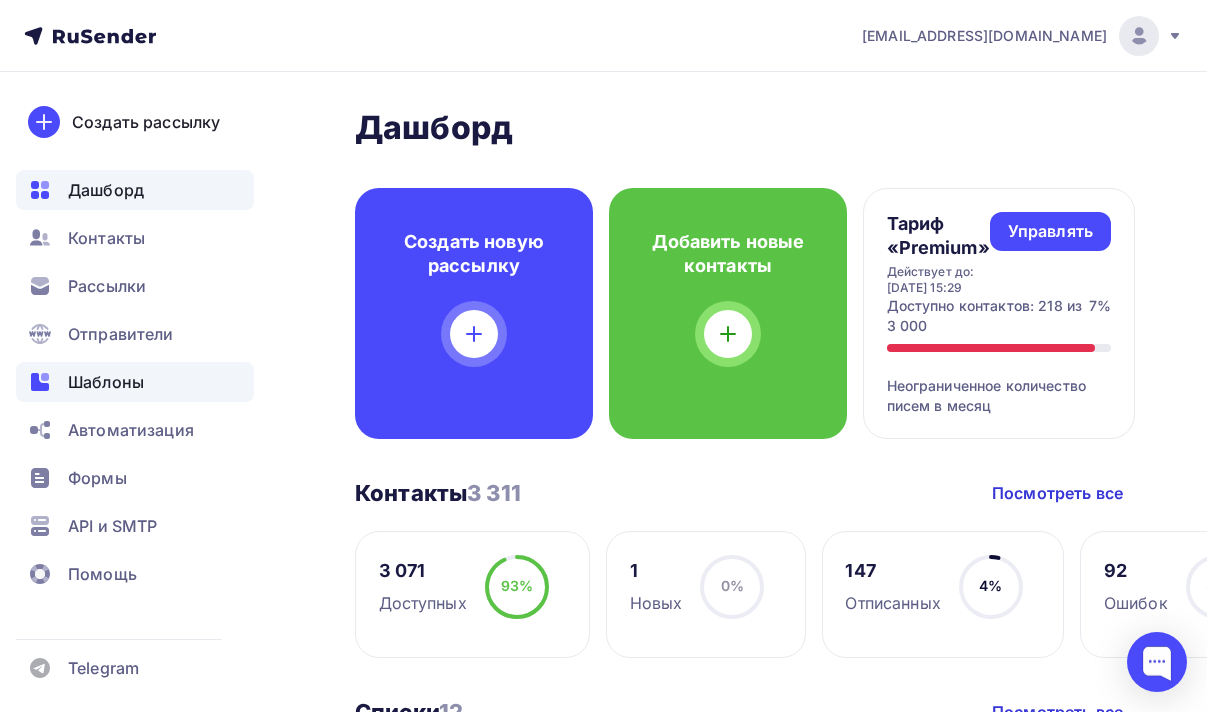 click on "Шаблоны" at bounding box center (135, 382) 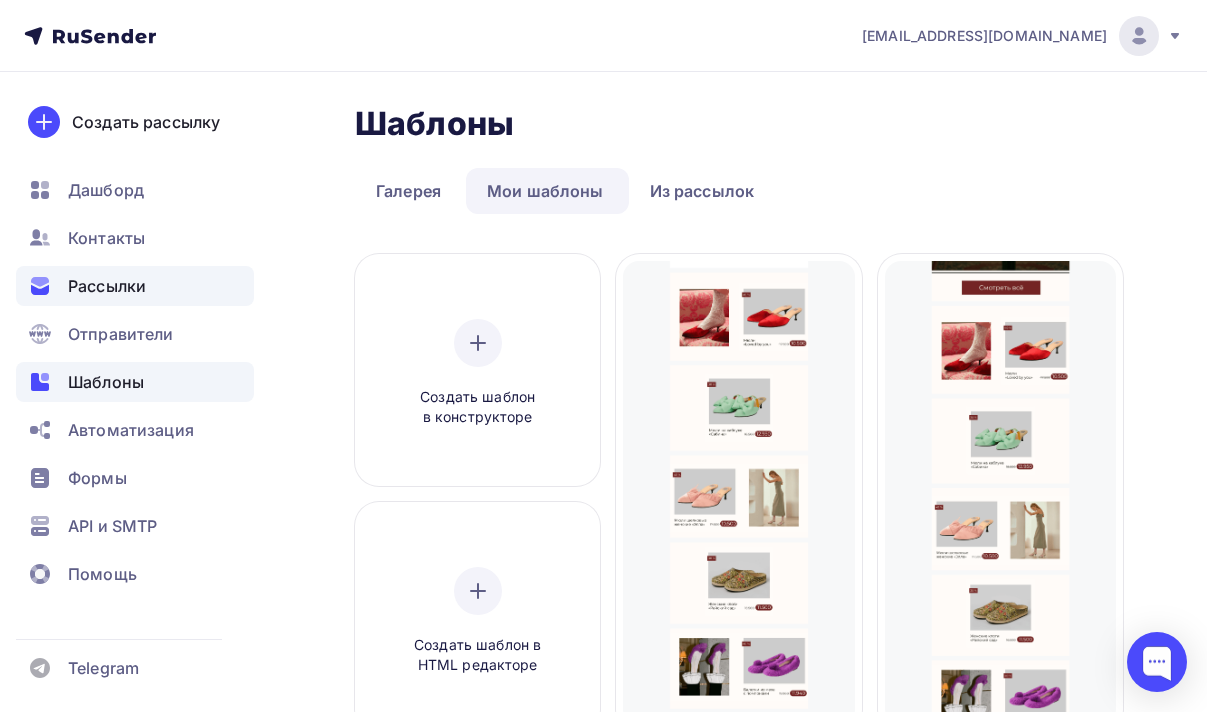 click on "Рассылки" at bounding box center [135, 286] 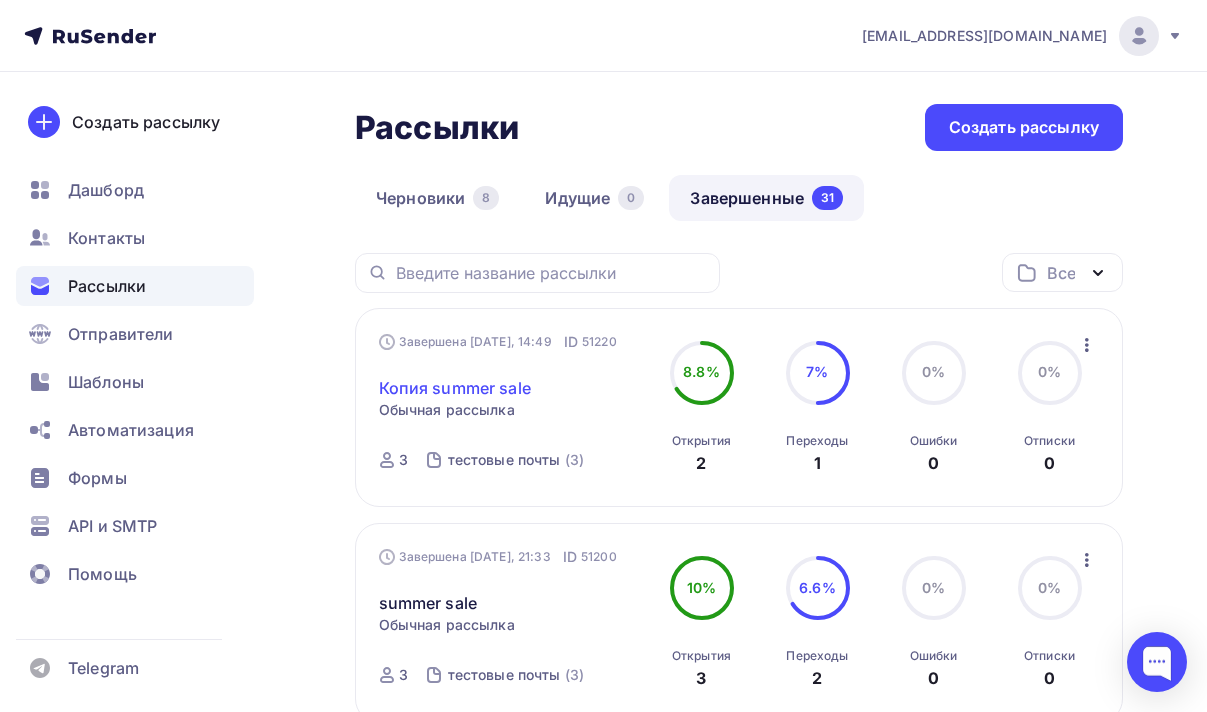 click on "Копия summer sale" at bounding box center (455, 388) 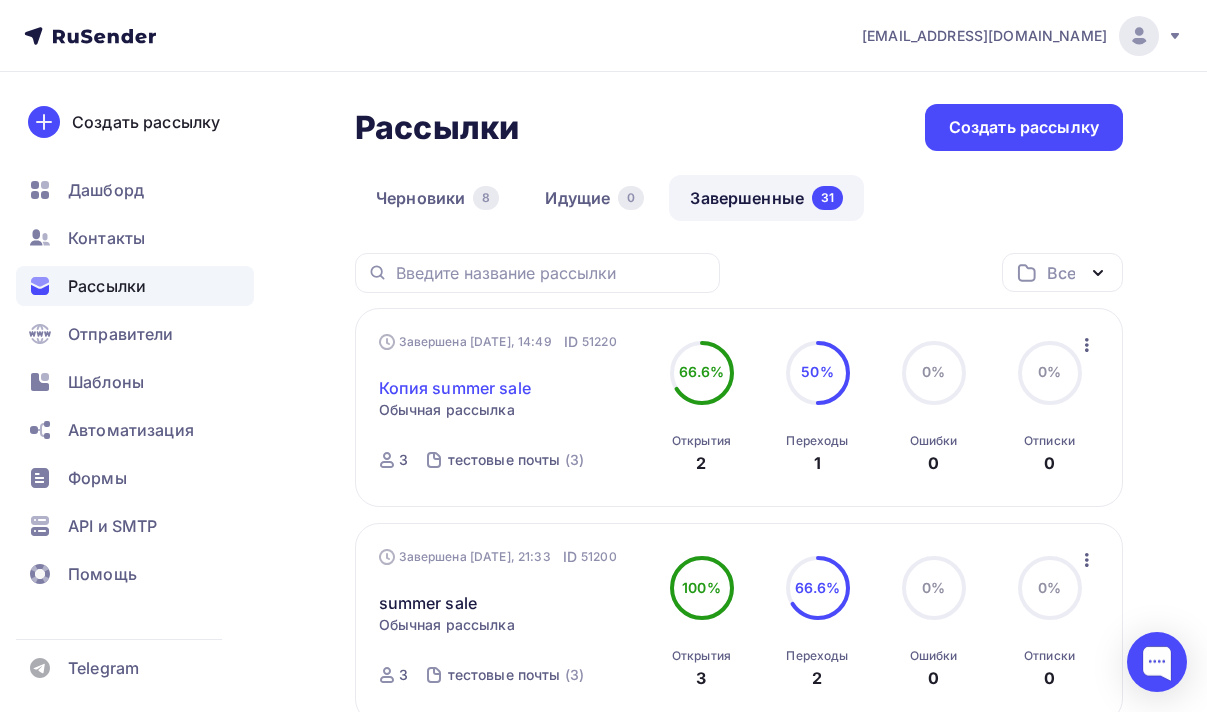 click on "Копия summer sale" at bounding box center (455, 388) 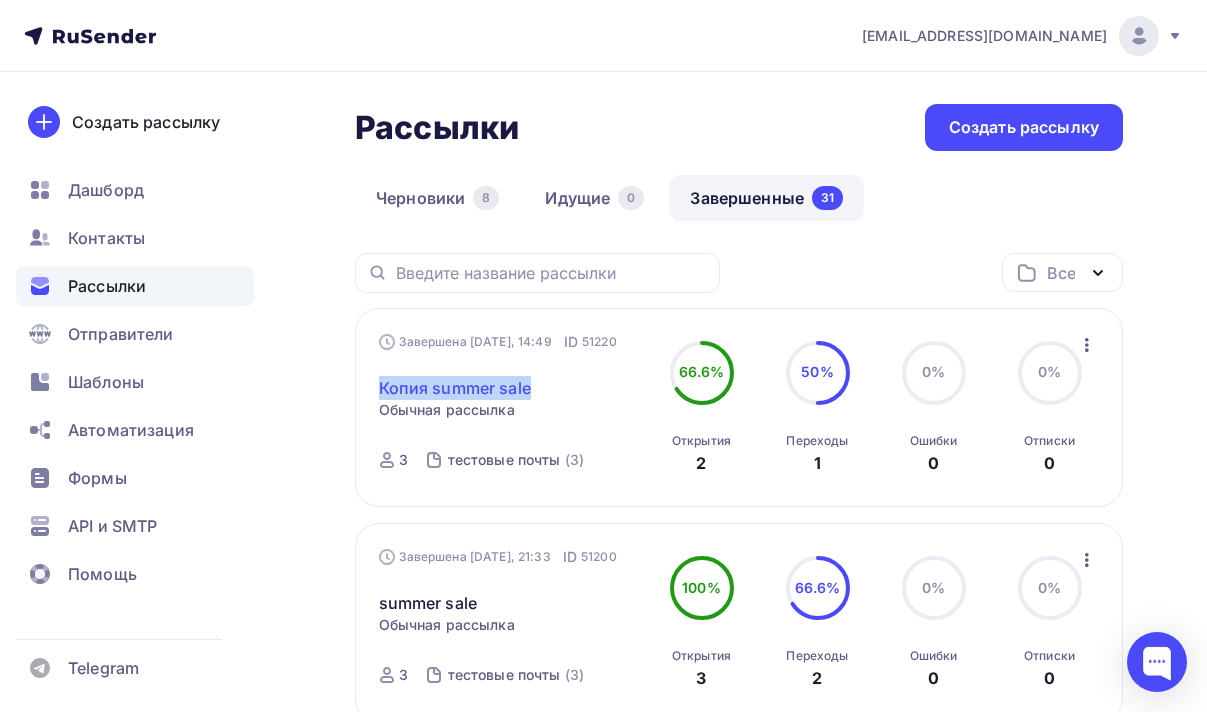 click on "Копия summer sale" at bounding box center (455, 388) 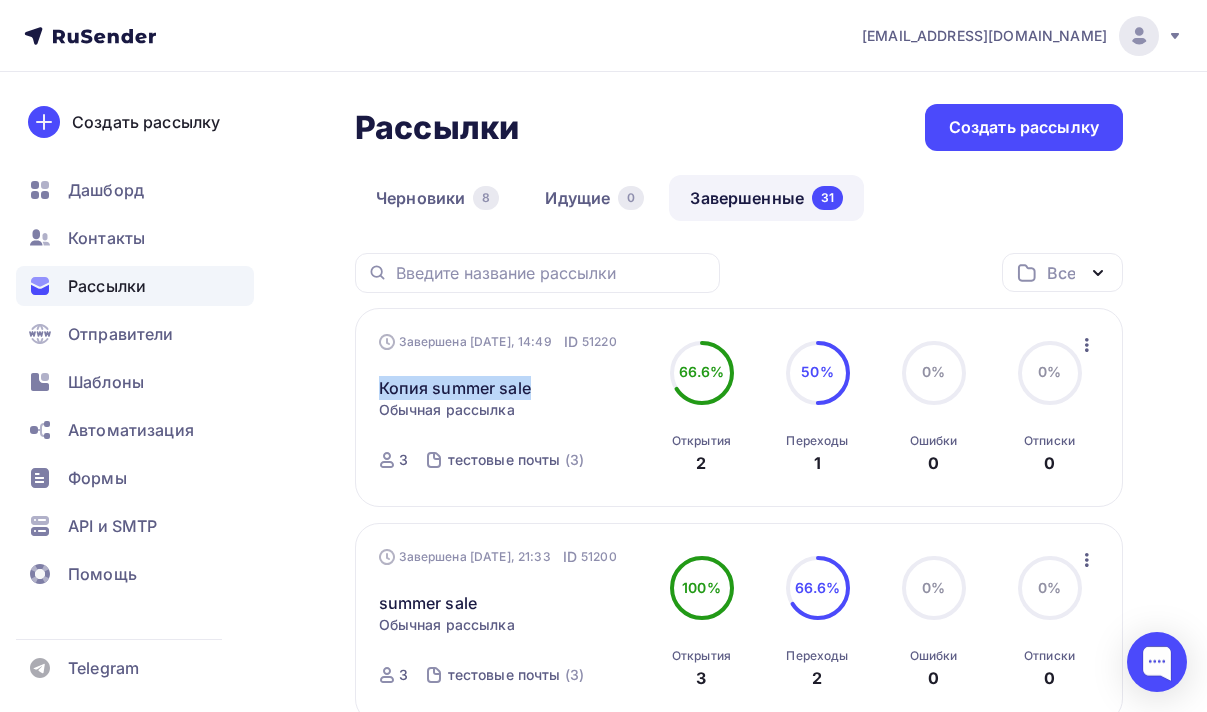 click on "Завершена
Сегодня, 14:49
ID   51220             Копия summer sale
Статистика
Обзор рассылки
Копировать в новую
Добавить в папку
Обычная рассылка
Завершена
Сегодня, 14:49
ID   51220    Завершена
3
тестовые почты    (3)" at bounding box center (511, 408) 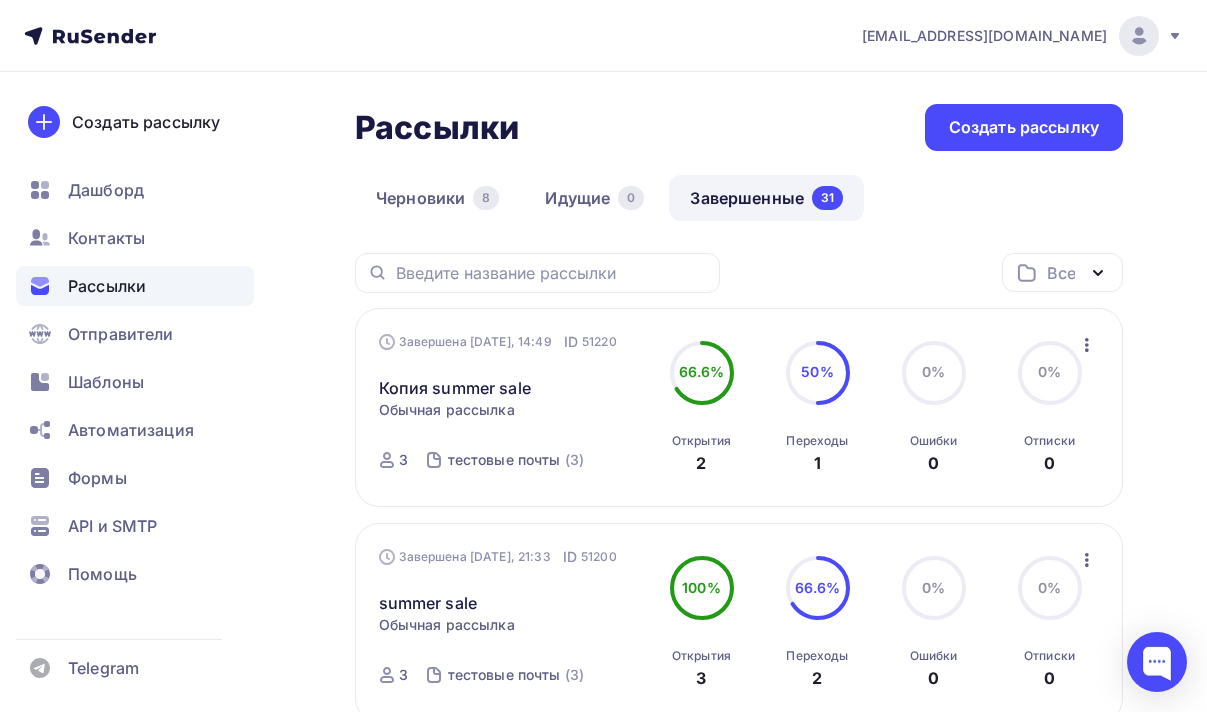 click on "Завершена
Сегодня, 14:49
ID   51220             Копия summer sale
Статистика
Обзор рассылки
Копировать в новую
Добавить в папку
Обычная рассылка
Завершена
Сегодня, 14:49
ID   51220    Завершена
3
тестовые почты    (3)     66.6%   66.6%
Открытия
2
50%   50%
Переходы
1
0%   0%
Ошибки
0
0%   0%
Отписки
0
Статистика
Обзор рассылки" at bounding box center [739, 407] 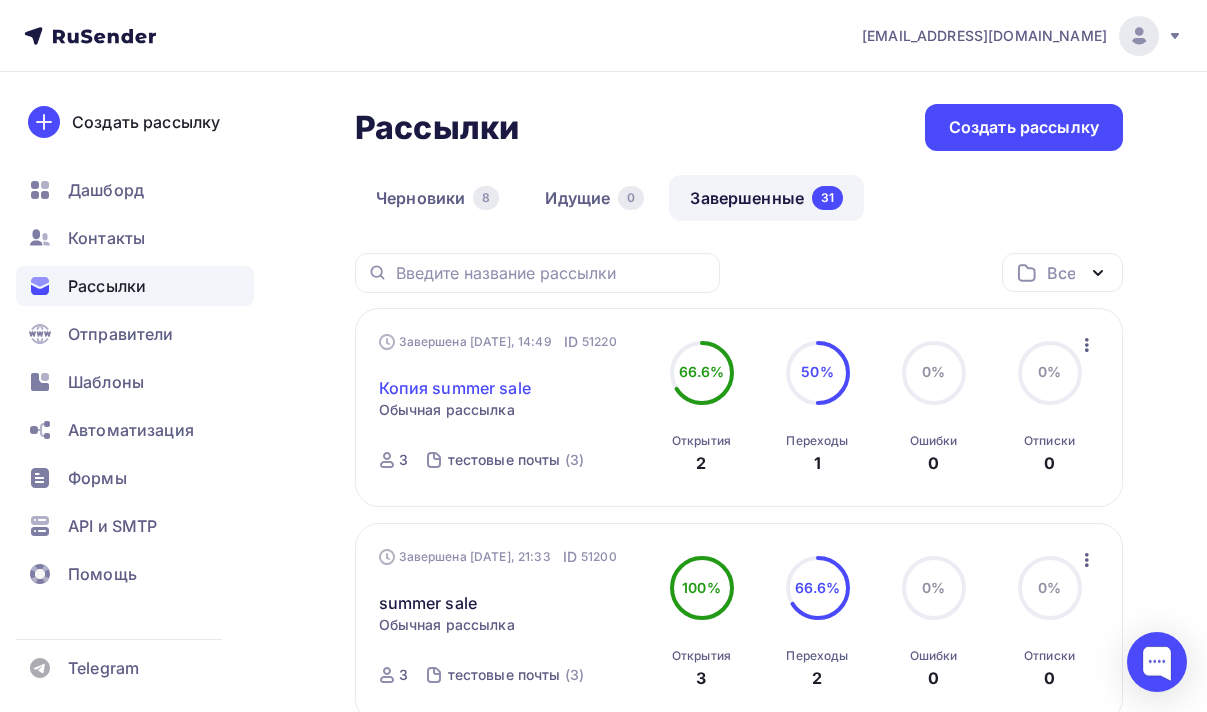 click on "Копия summer sale" at bounding box center [455, 388] 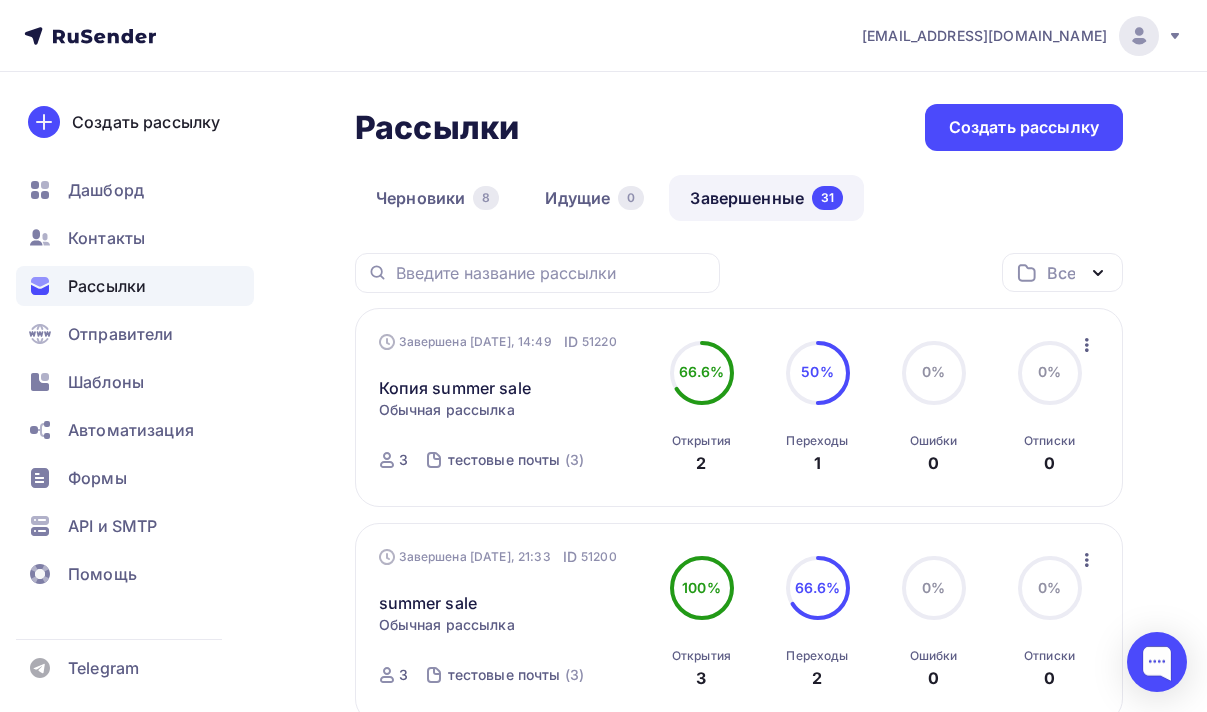 click on "Обычная рассылка" at bounding box center (447, 410) 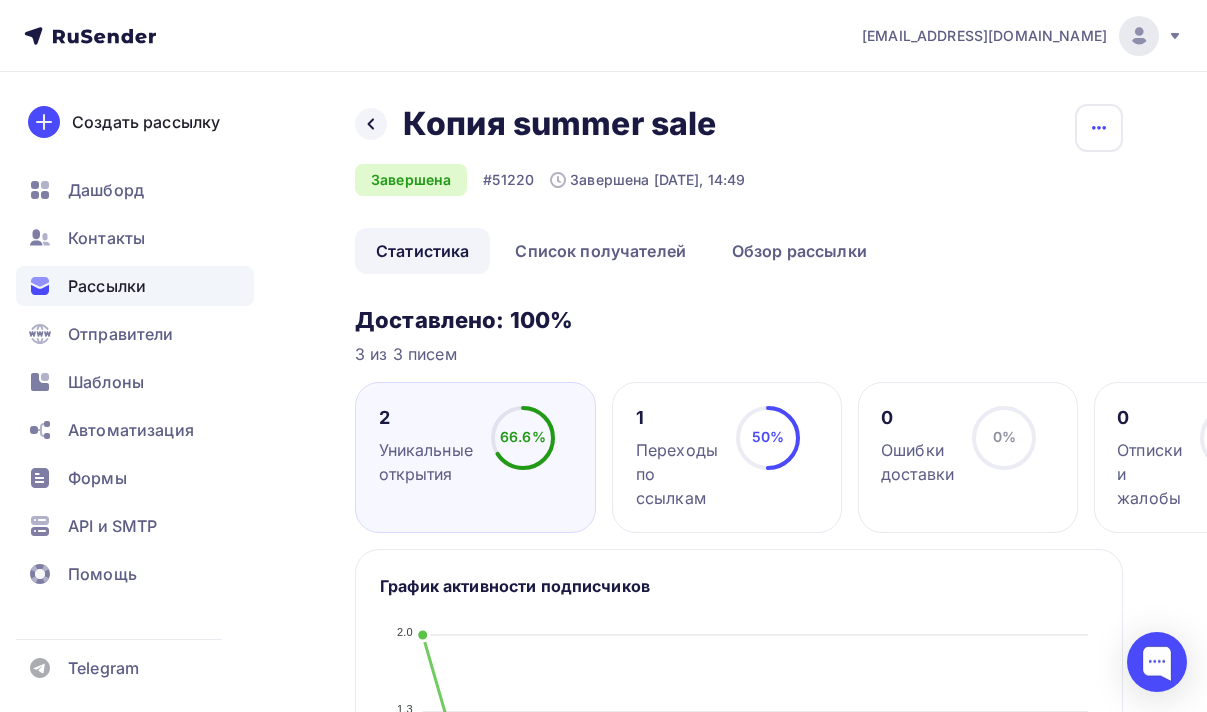 click at bounding box center [1099, 128] 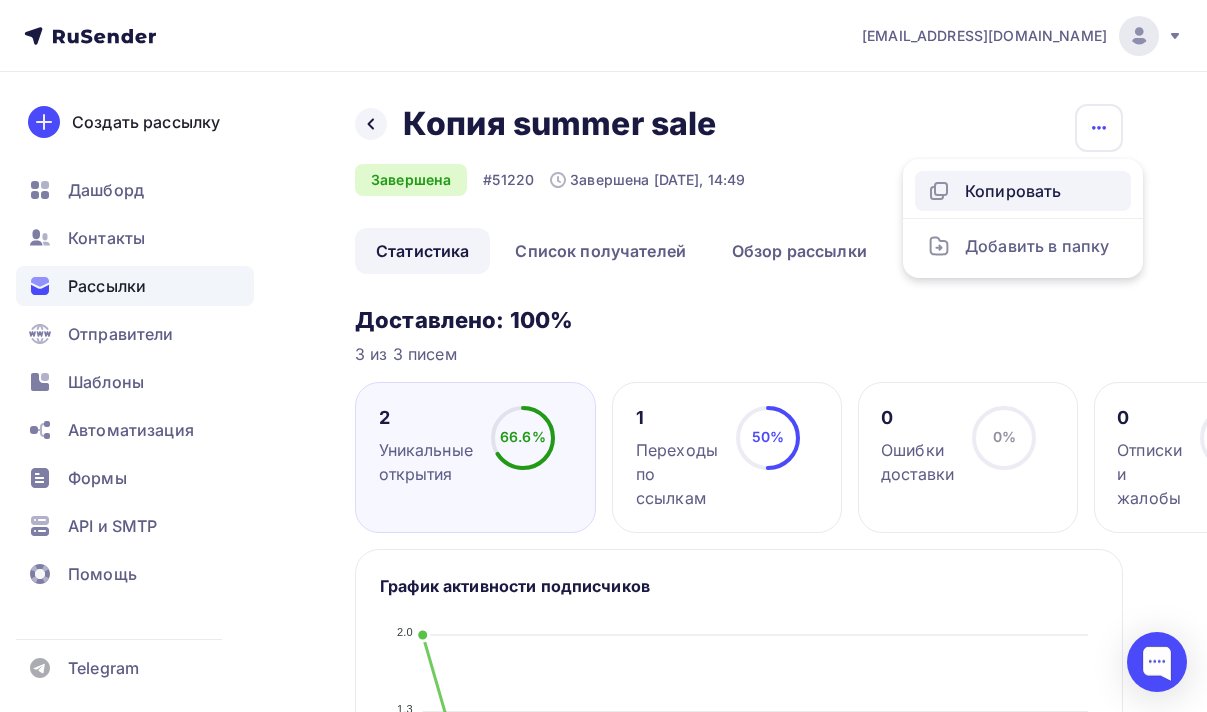 click on "Копировать" at bounding box center (1023, 191) 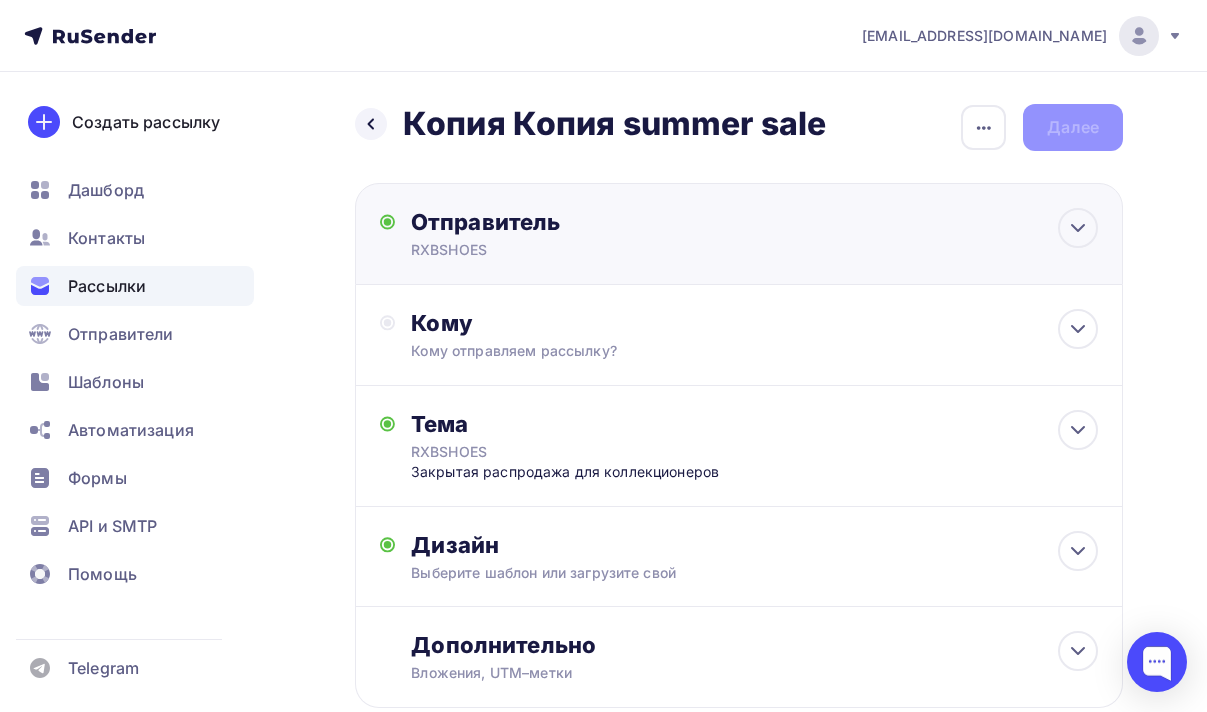 click on "RXBSHOES" at bounding box center [606, 250] 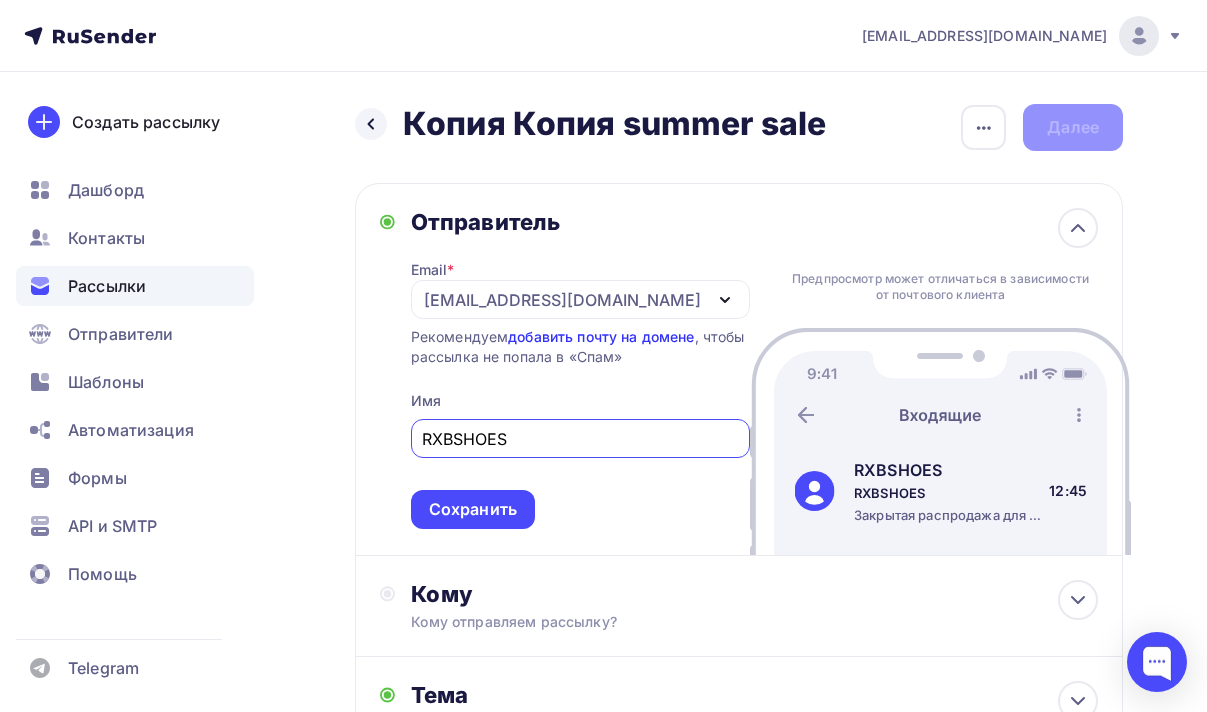 scroll, scrollTop: 0, scrollLeft: 0, axis: both 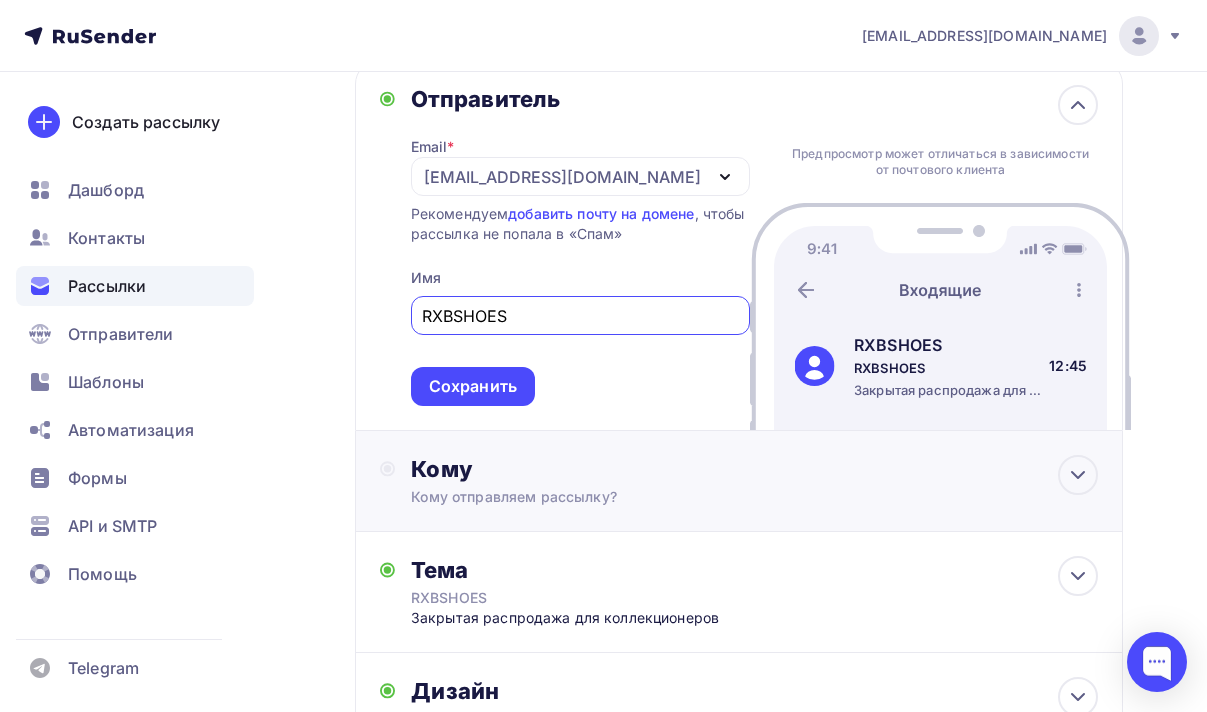 click on "Кому" at bounding box center [754, 469] 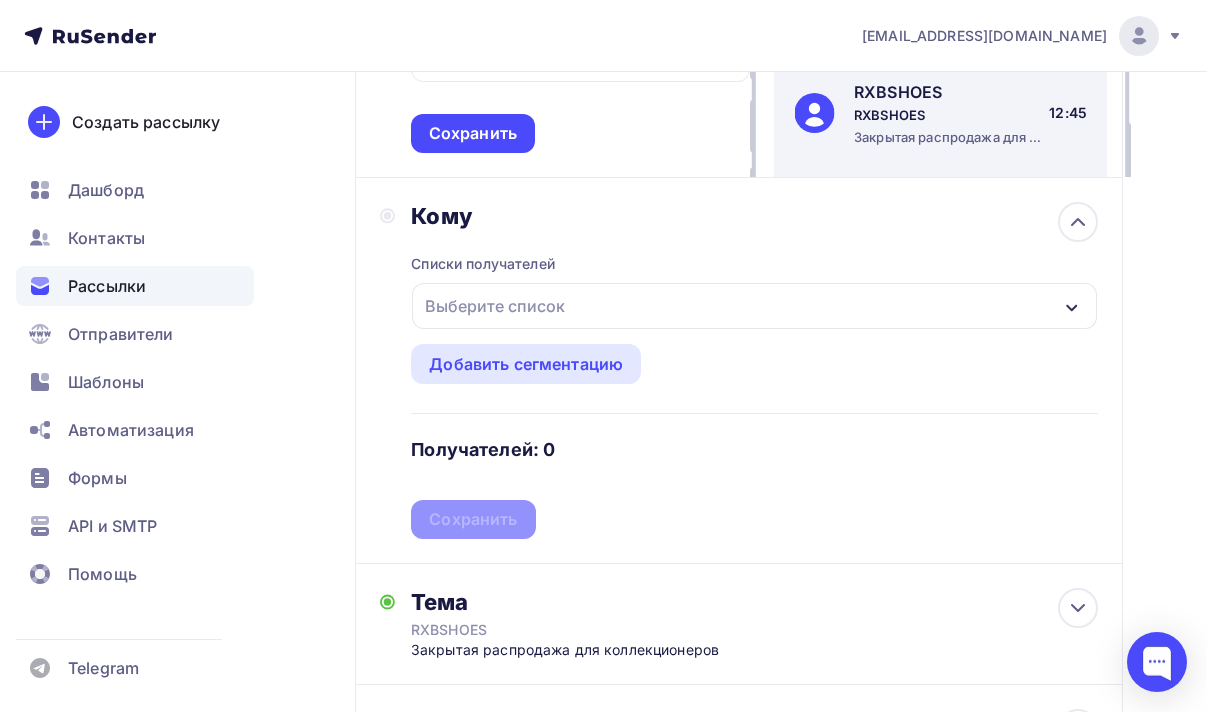 scroll, scrollTop: 404, scrollLeft: 0, axis: vertical 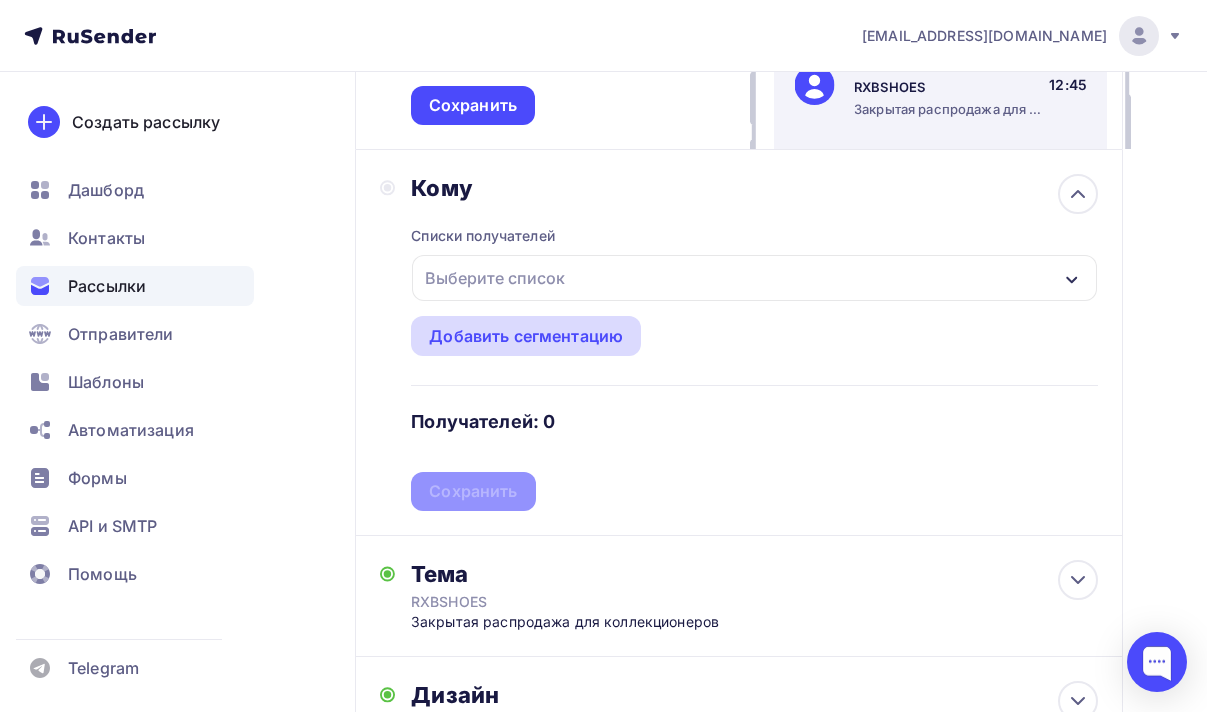 click on "Добавить сегментацию" at bounding box center [526, 336] 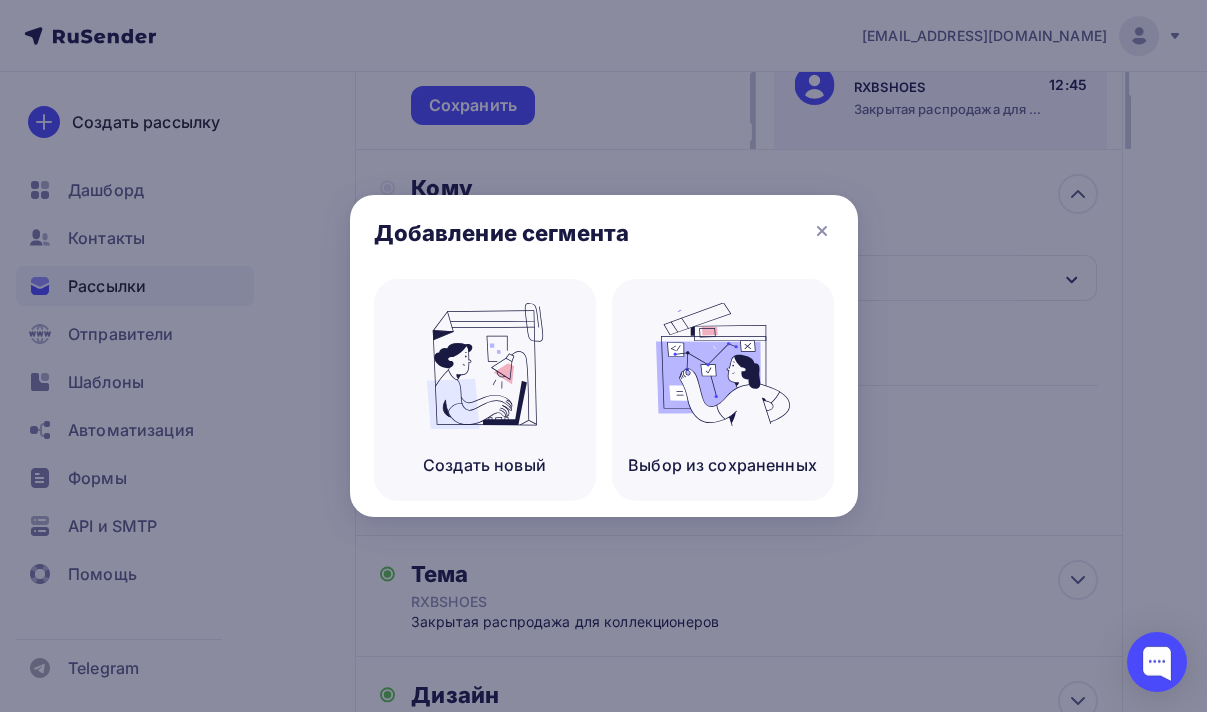 click at bounding box center (603, 356) 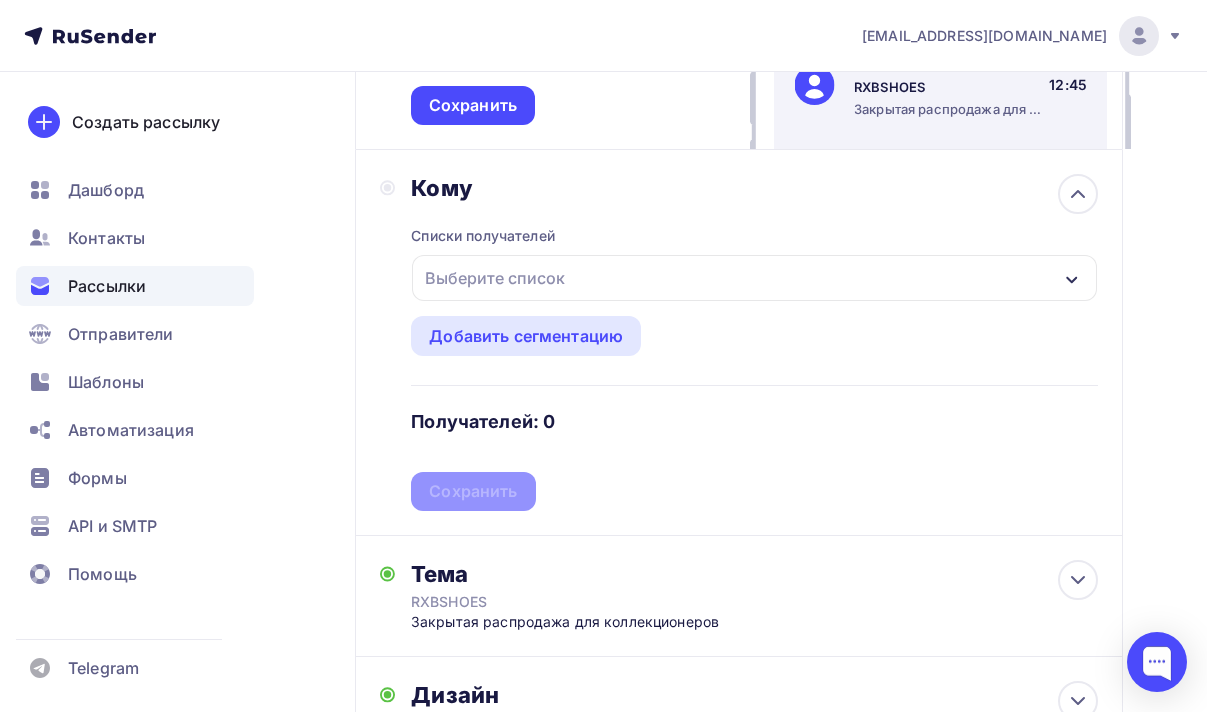 click on "Выберите список" at bounding box center (754, 278) 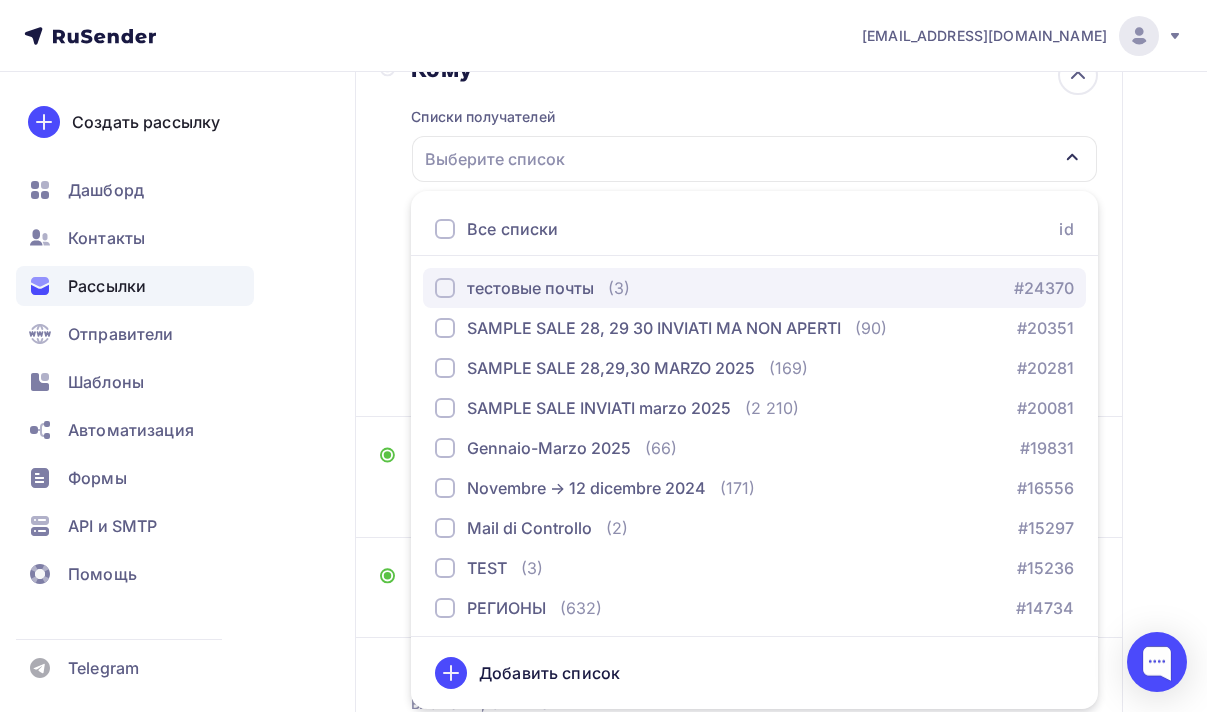 click on "тестовые почты
(3)
#24370" at bounding box center [754, 288] 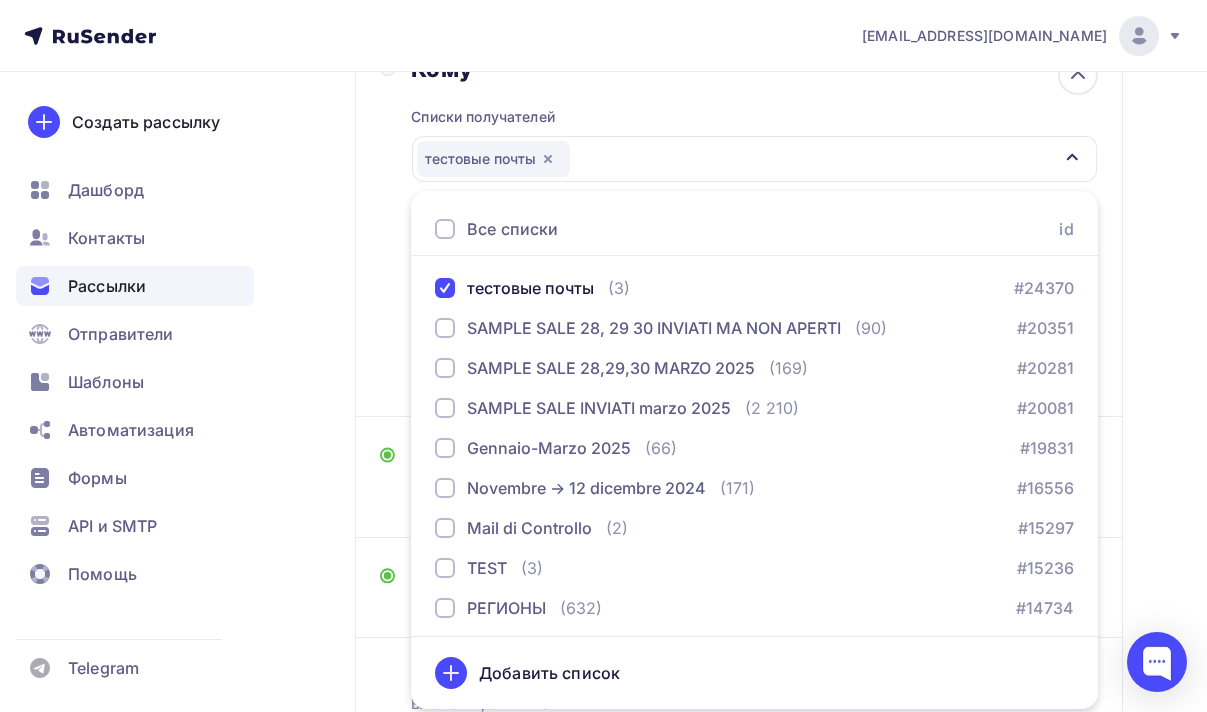 click on "Кому
Списки получателей
тестовые почты
Все списки
id
тестовые почты
(3)
#24370
SAMPLE SALE 28, 29 30 INVIATI MA NON APERTI
(90)
#20351
SAMPLE SALE 28,29,30 MARZO 2025
(169)
#20281
SAMPLE SALE INVIATI marzo 2025
(2 210)
#20081
Gennaio-Marzo 2025
(66)
#19831
Novembre -> 12 dicembre 2024
(171)
#16556
Mail di Controllo" at bounding box center [739, 224] 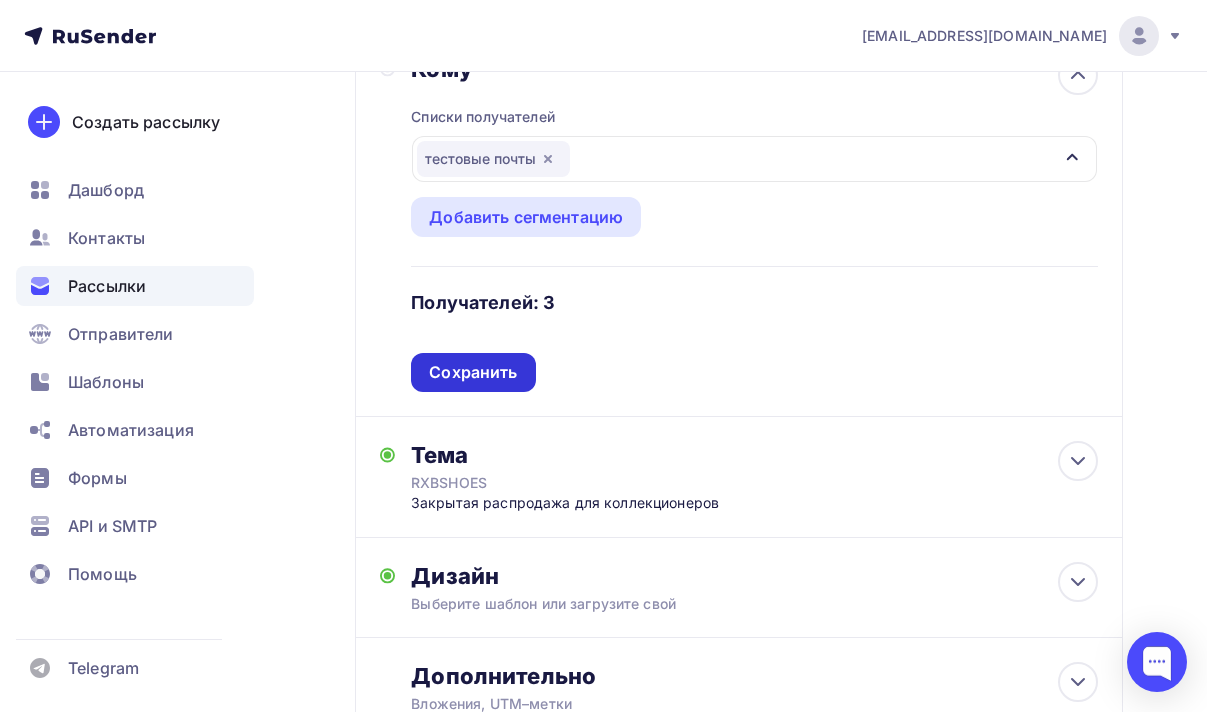 click on "Сохранить" at bounding box center [473, 372] 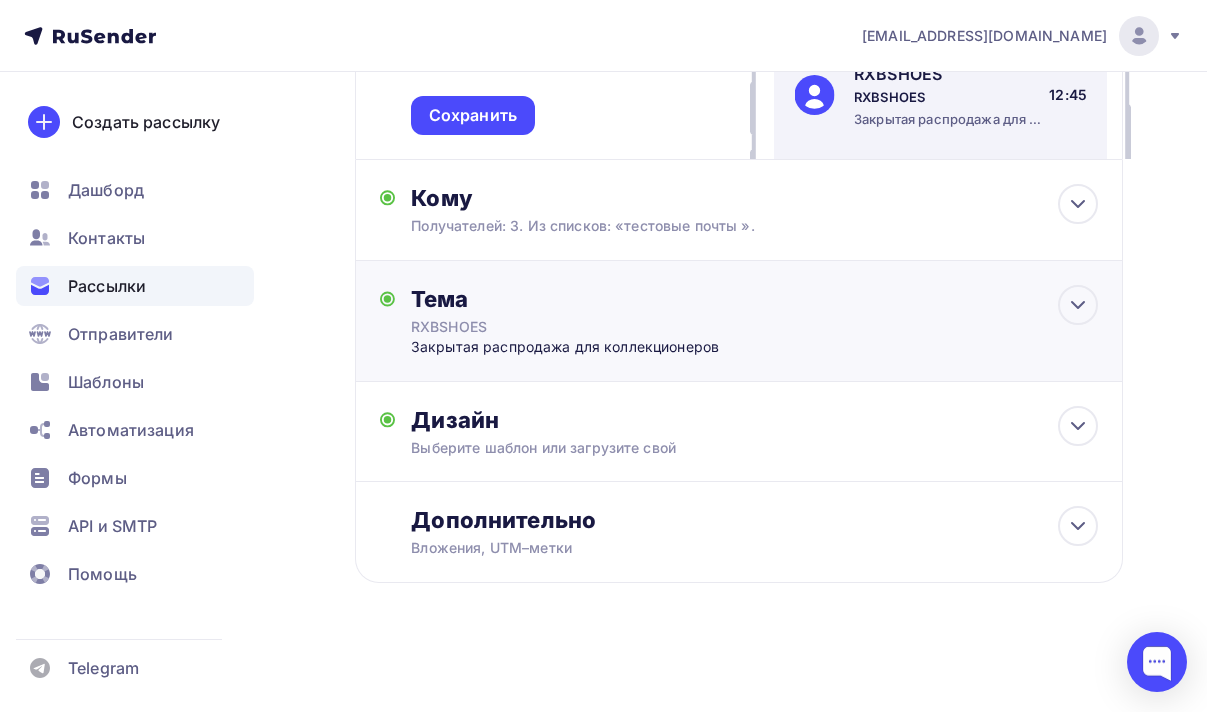 click on "Тема" at bounding box center [608, 299] 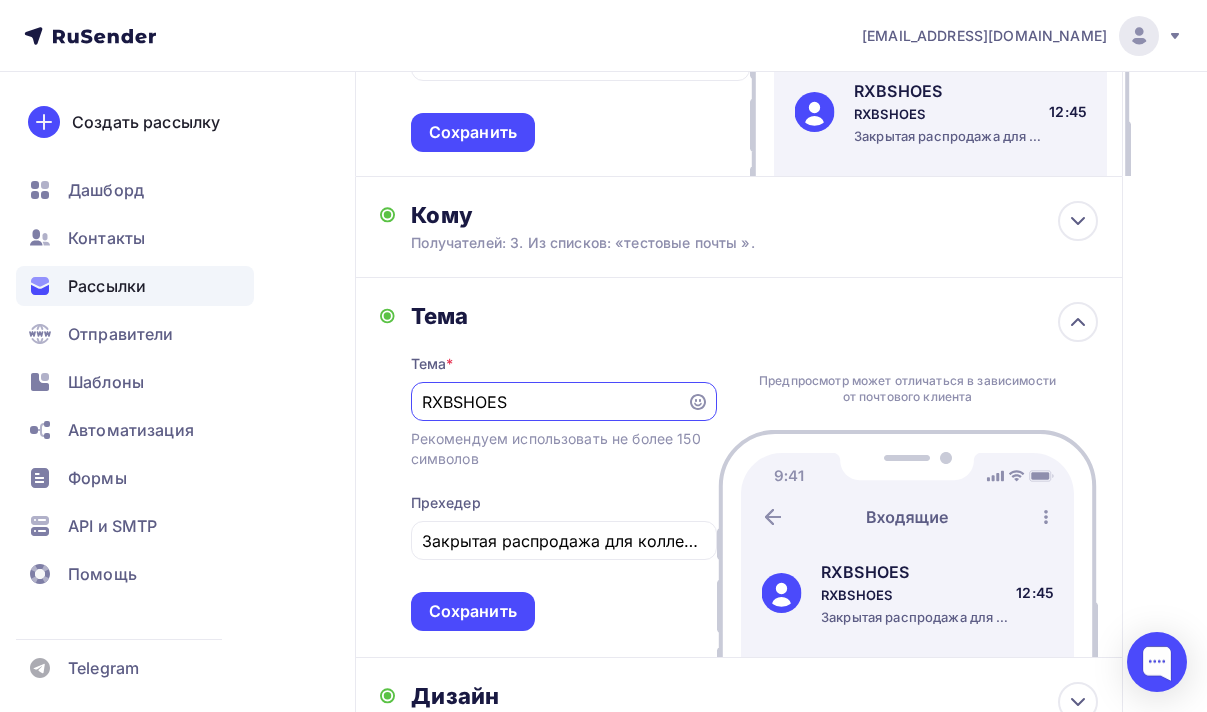 scroll, scrollTop: 0, scrollLeft: 0, axis: both 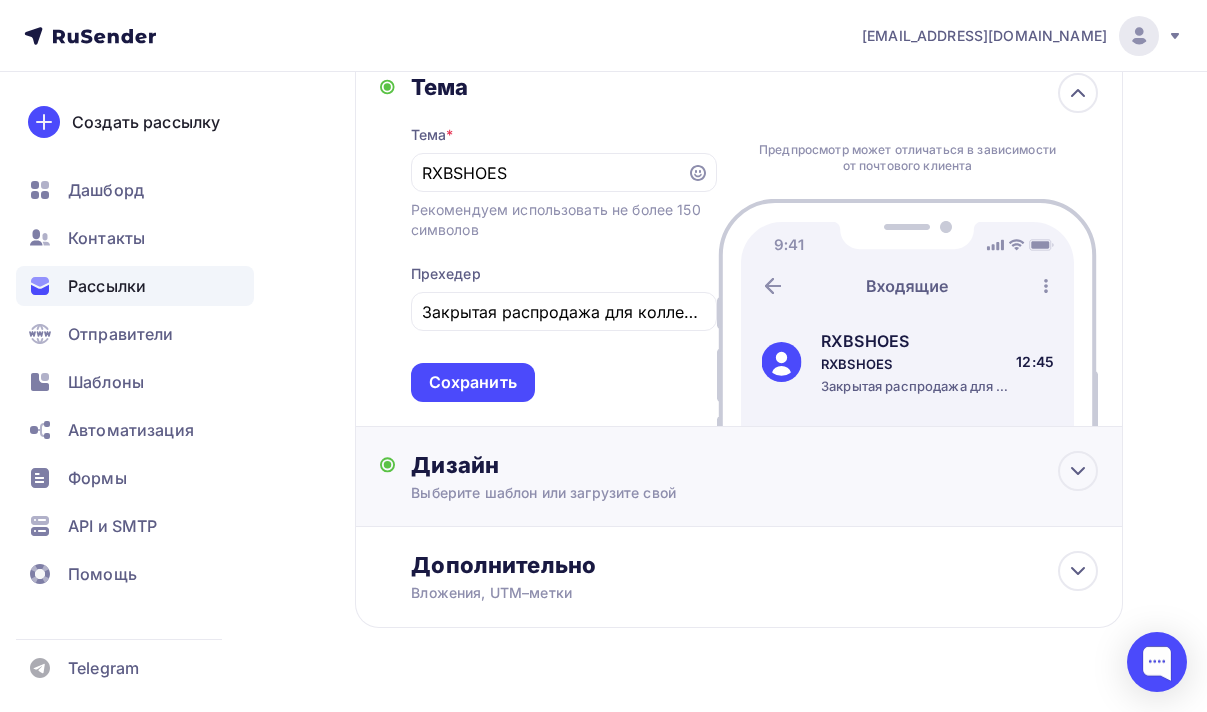 click on "Выберите шаблон или загрузите свой" at bounding box center (720, 493) 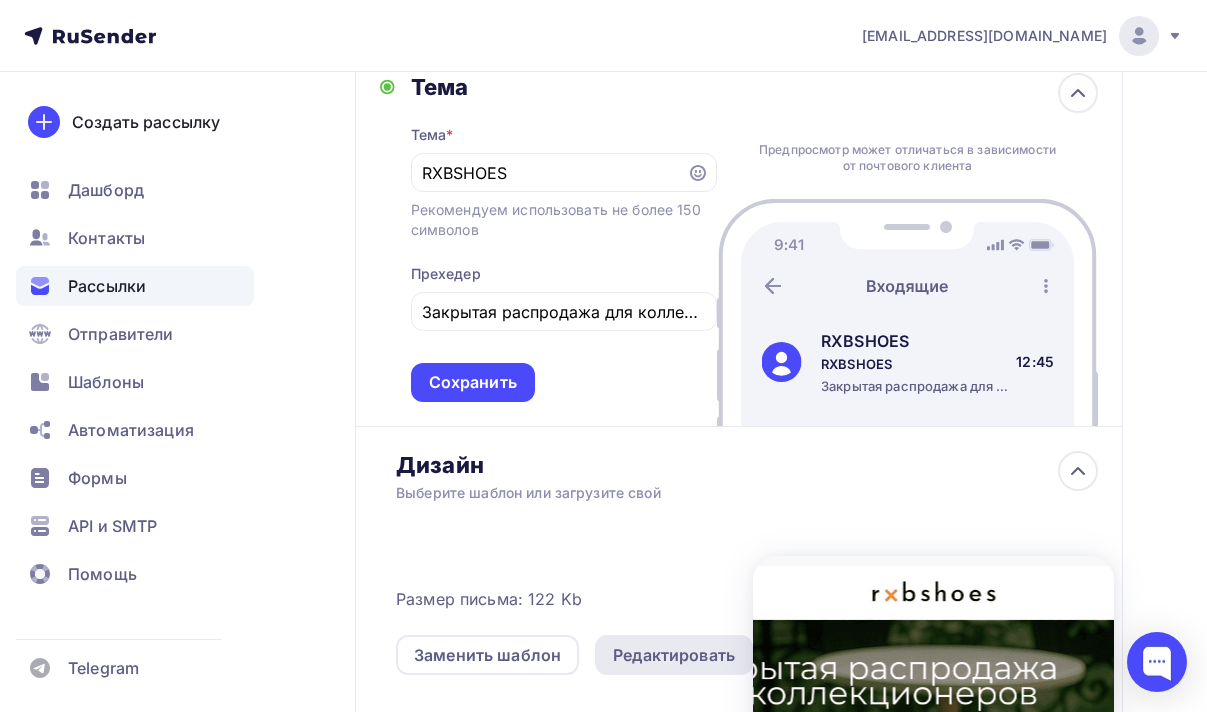 click on "Редактировать" at bounding box center (674, 655) 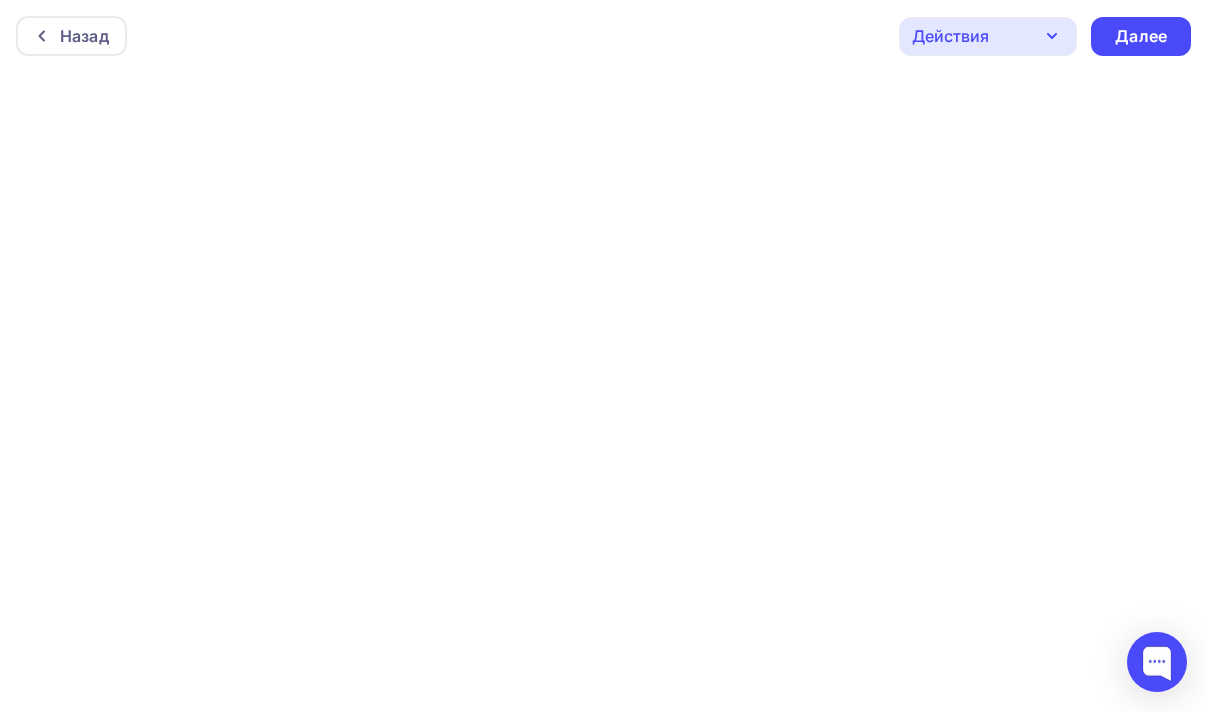 scroll, scrollTop: 5, scrollLeft: 0, axis: vertical 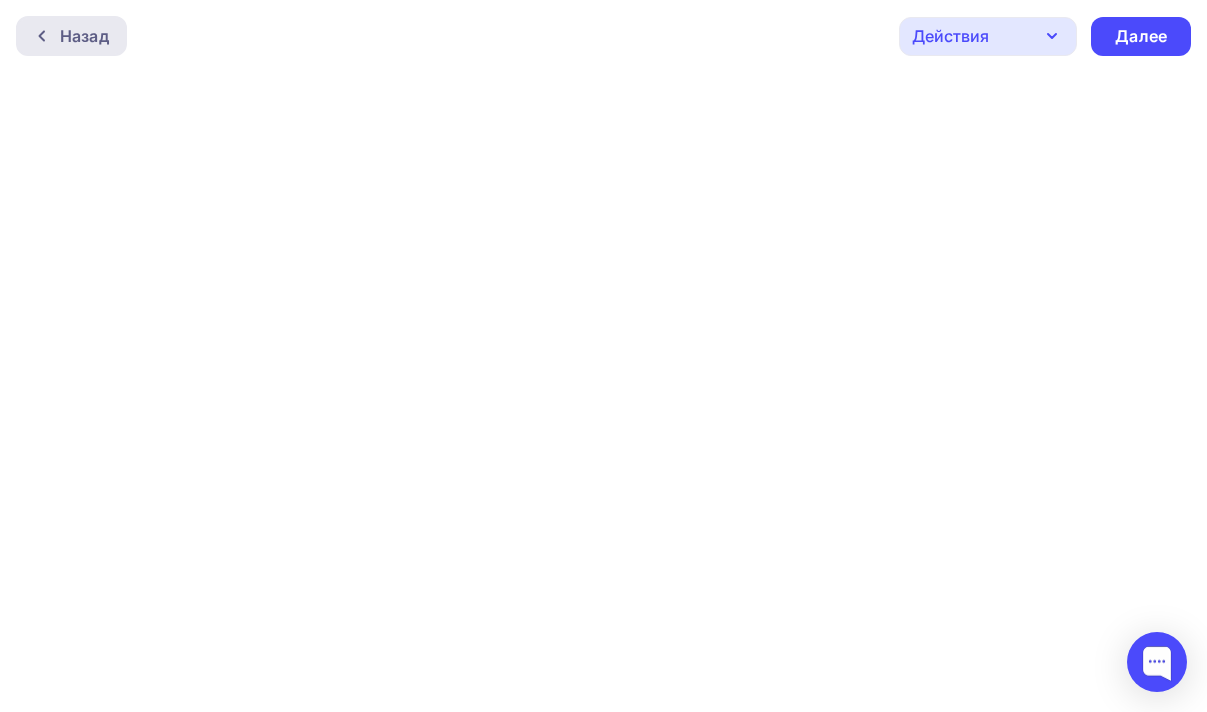 click on "Назад" at bounding box center (71, 36) 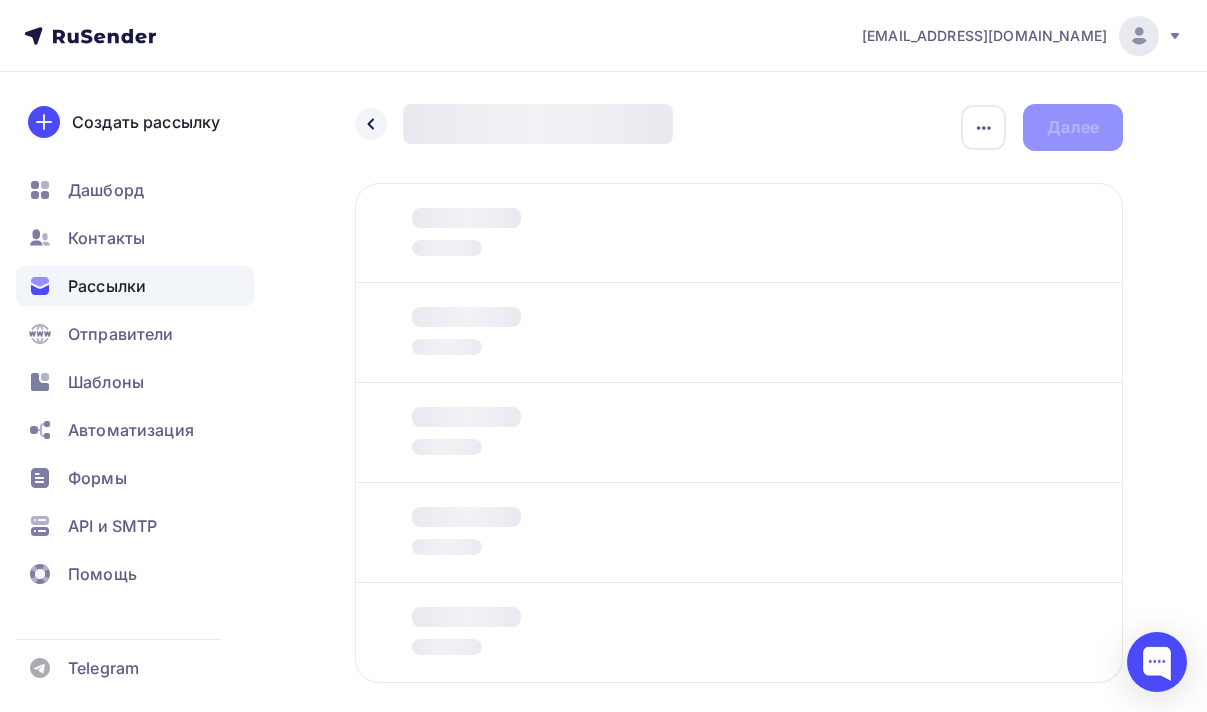 scroll, scrollTop: 100, scrollLeft: 0, axis: vertical 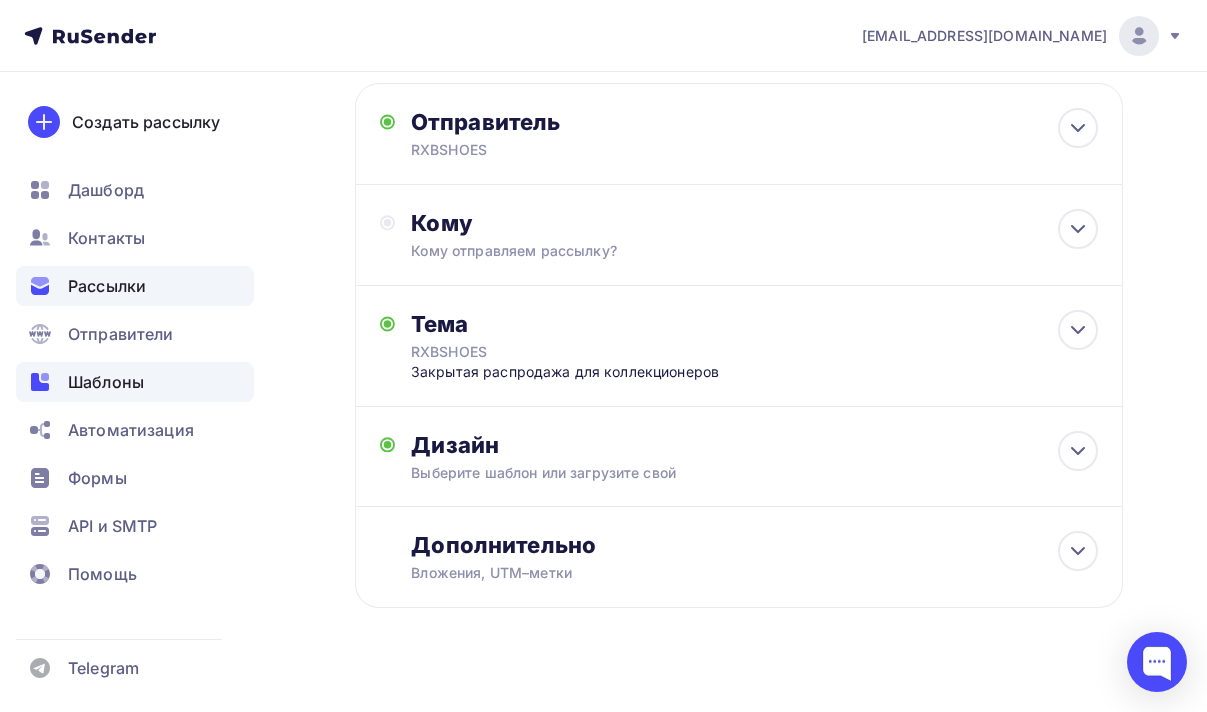 click on "Шаблоны" at bounding box center (106, 382) 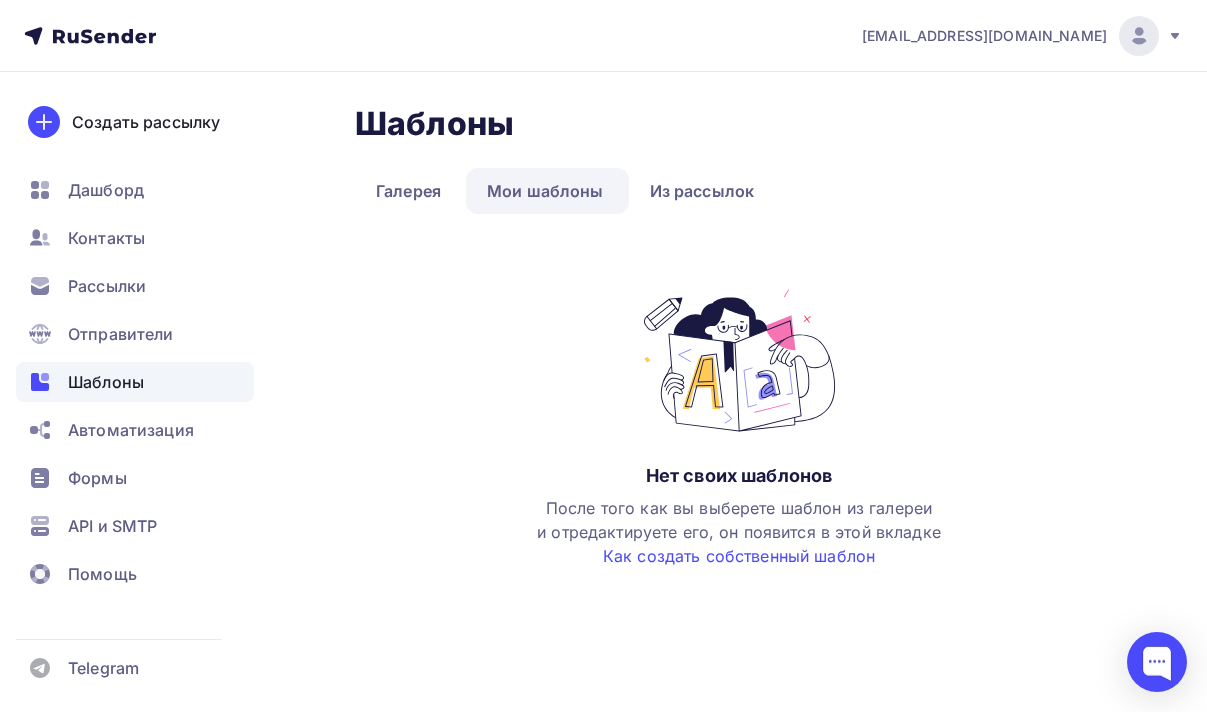 scroll, scrollTop: 0, scrollLeft: 0, axis: both 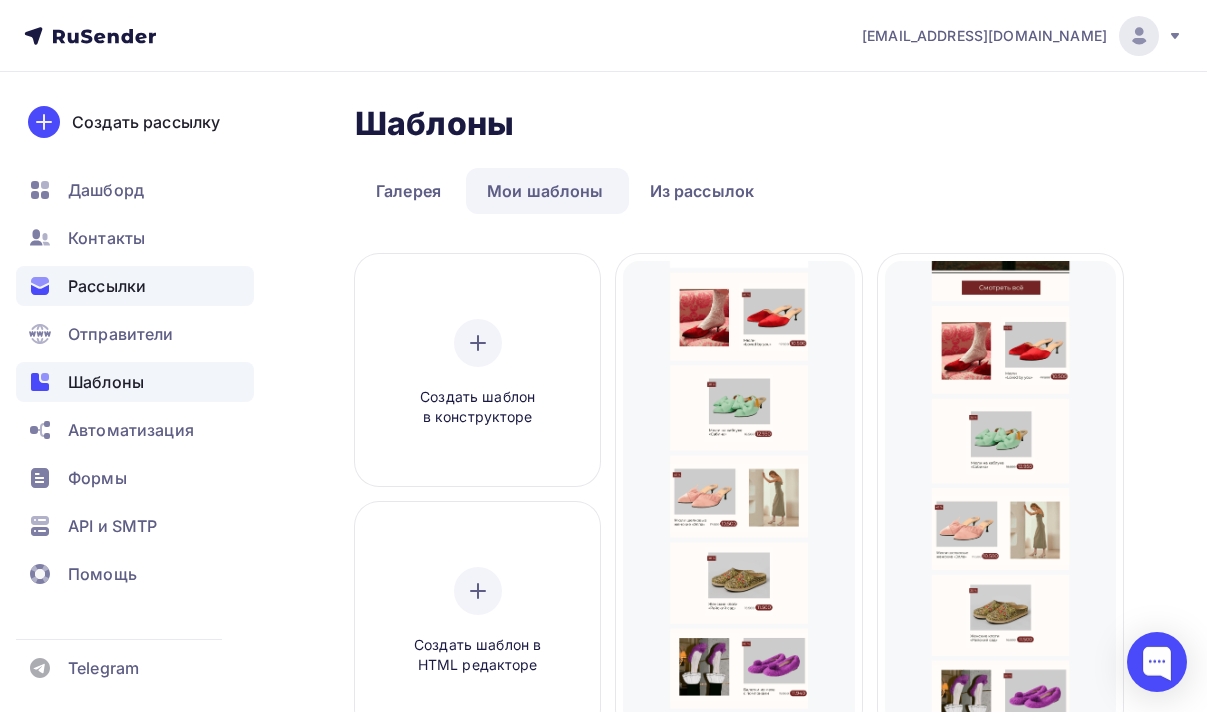 click on "Рассылки" at bounding box center [135, 286] 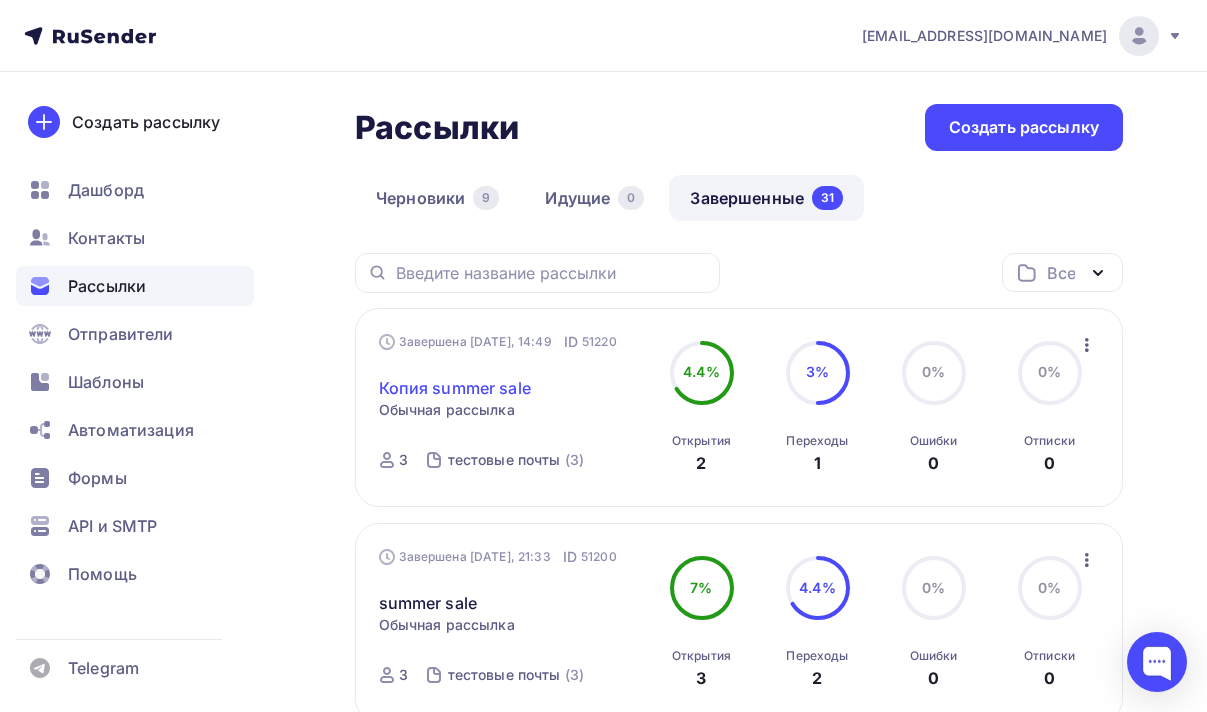 click on "Копия summer sale" at bounding box center (455, 388) 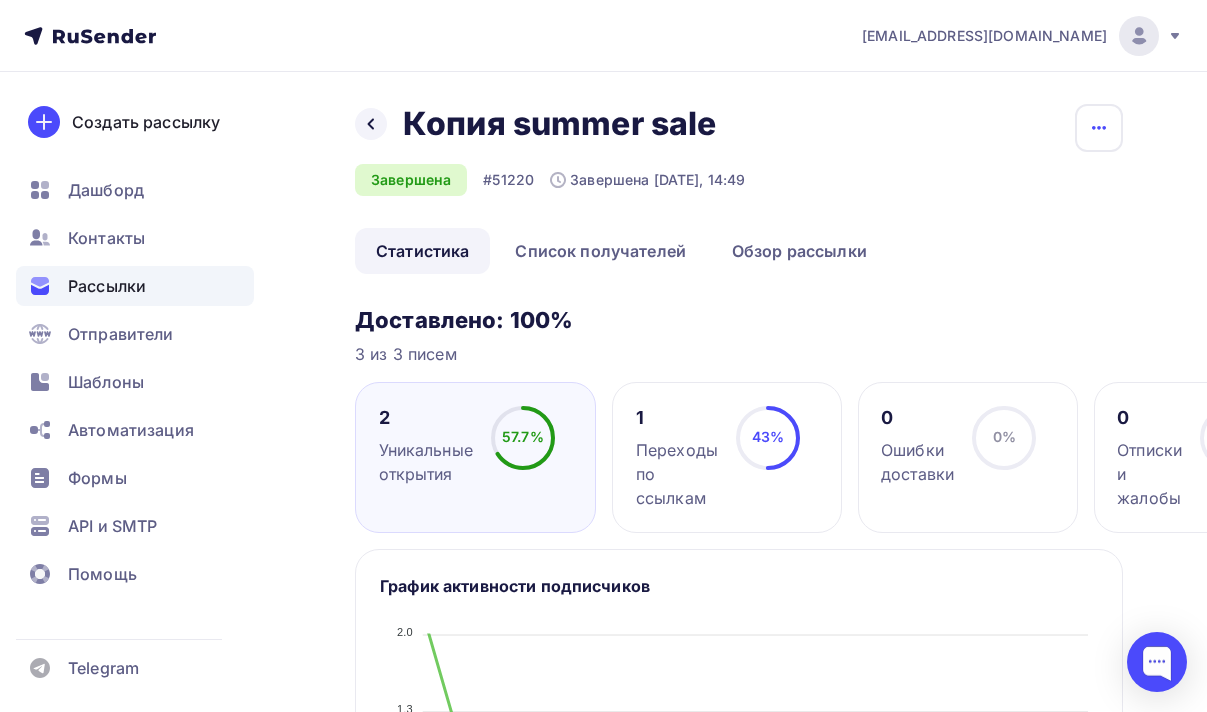 click at bounding box center (1099, 128) 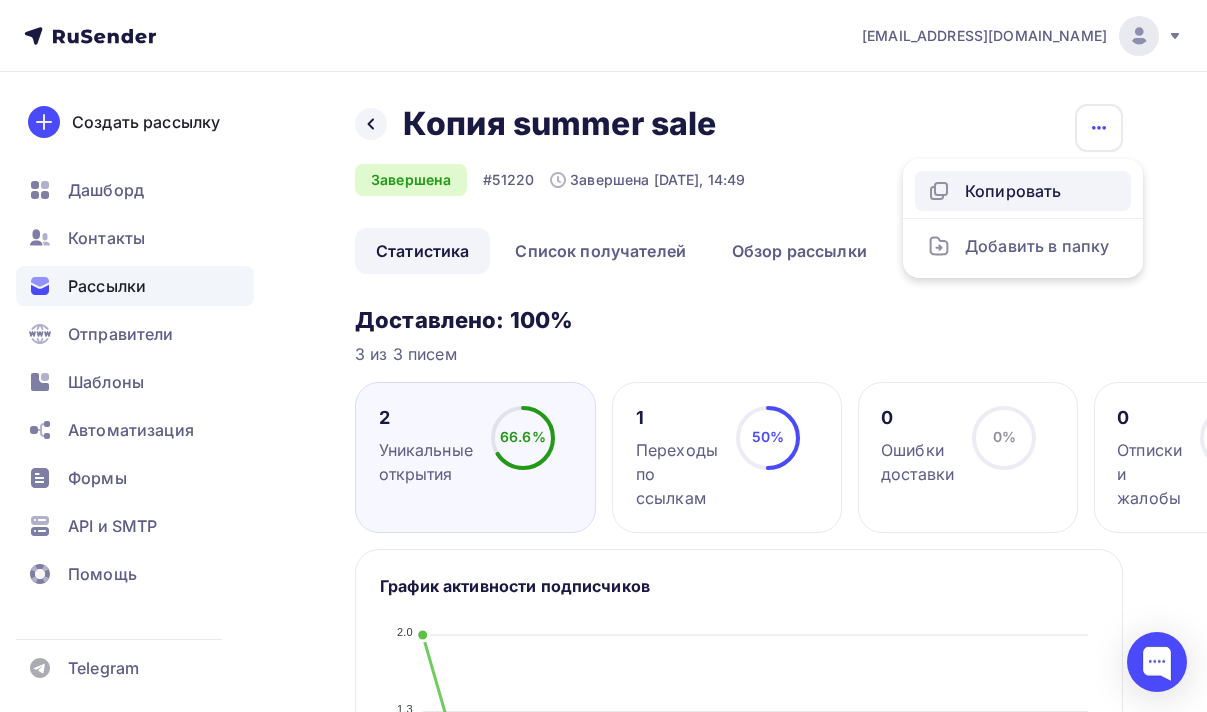 click on "Копировать" at bounding box center (1023, 191) 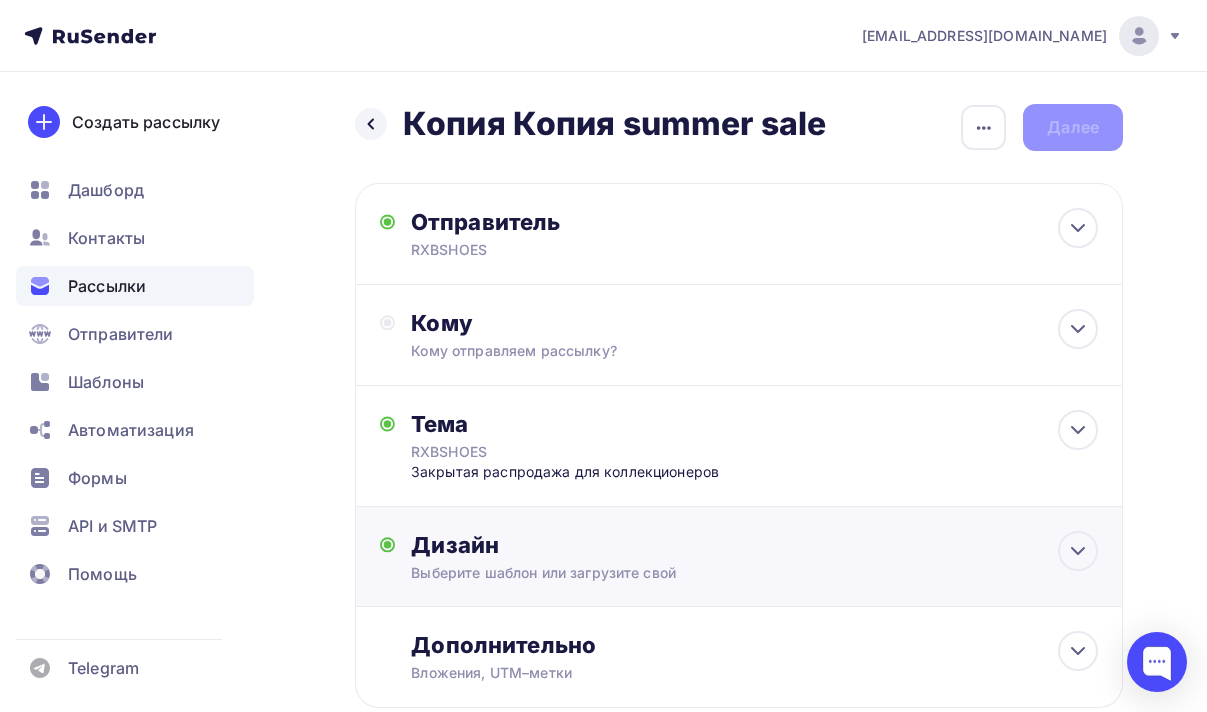 click on "Дизайн" at bounding box center (754, 545) 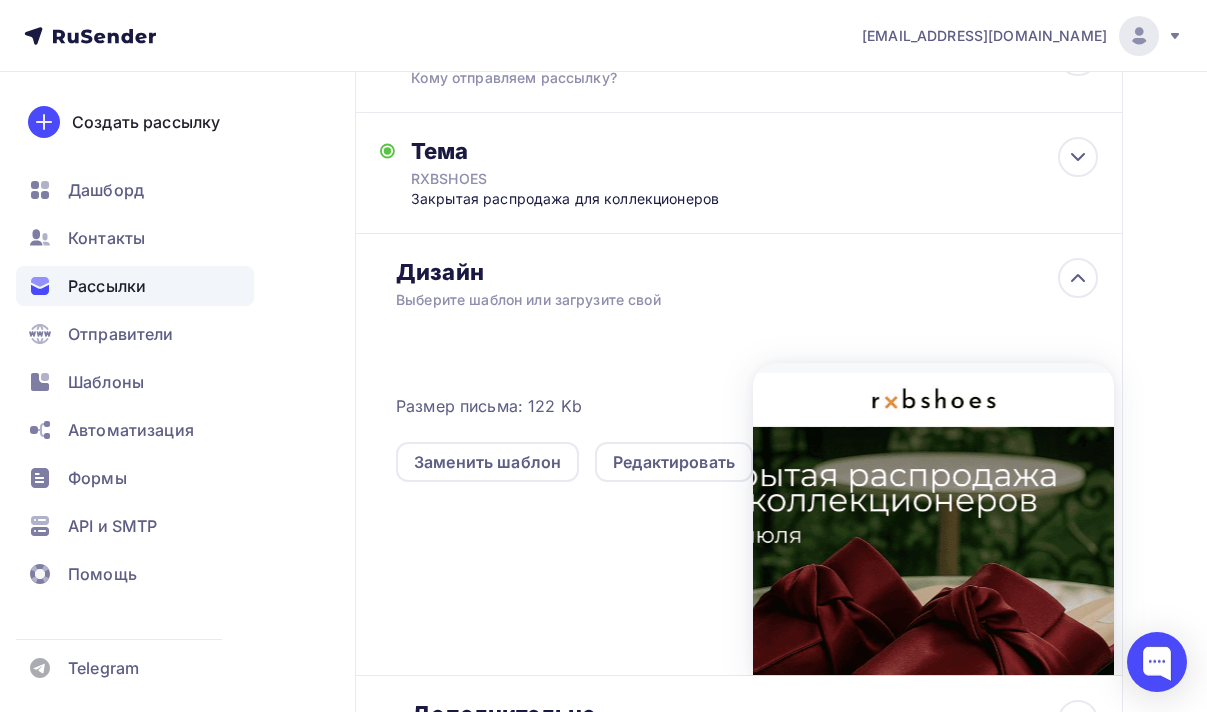 scroll, scrollTop: 291, scrollLeft: 0, axis: vertical 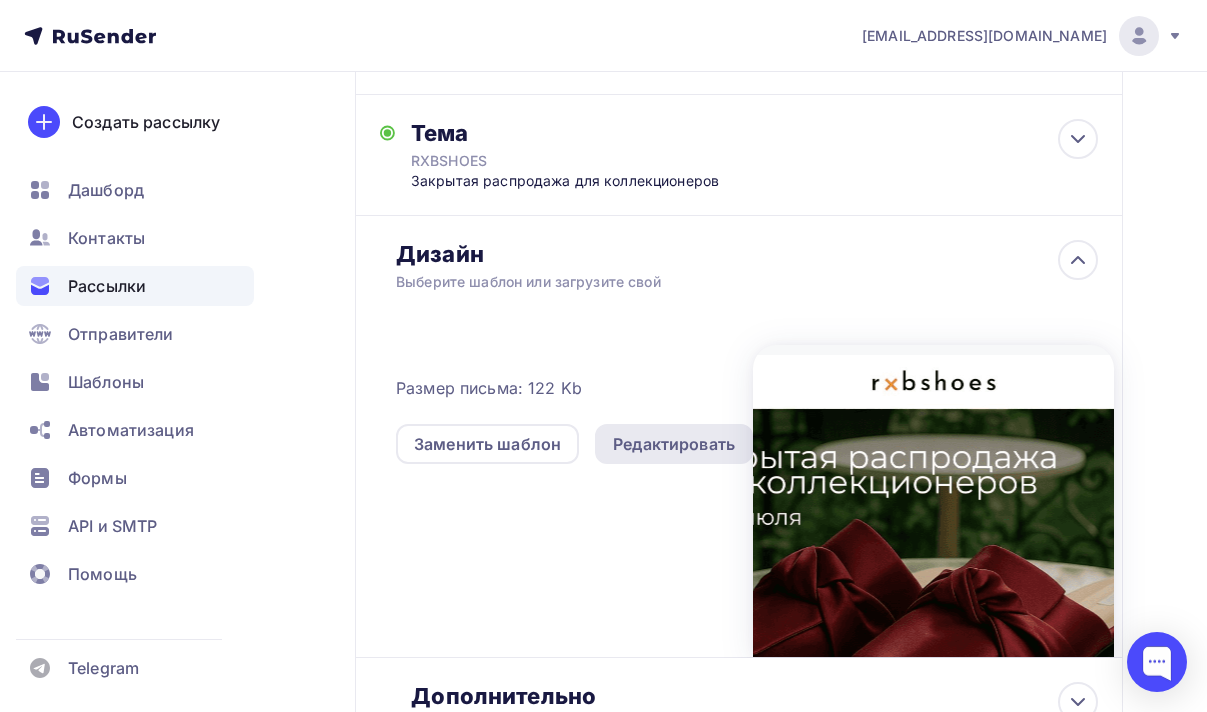 click on "Редактировать" at bounding box center [674, 444] 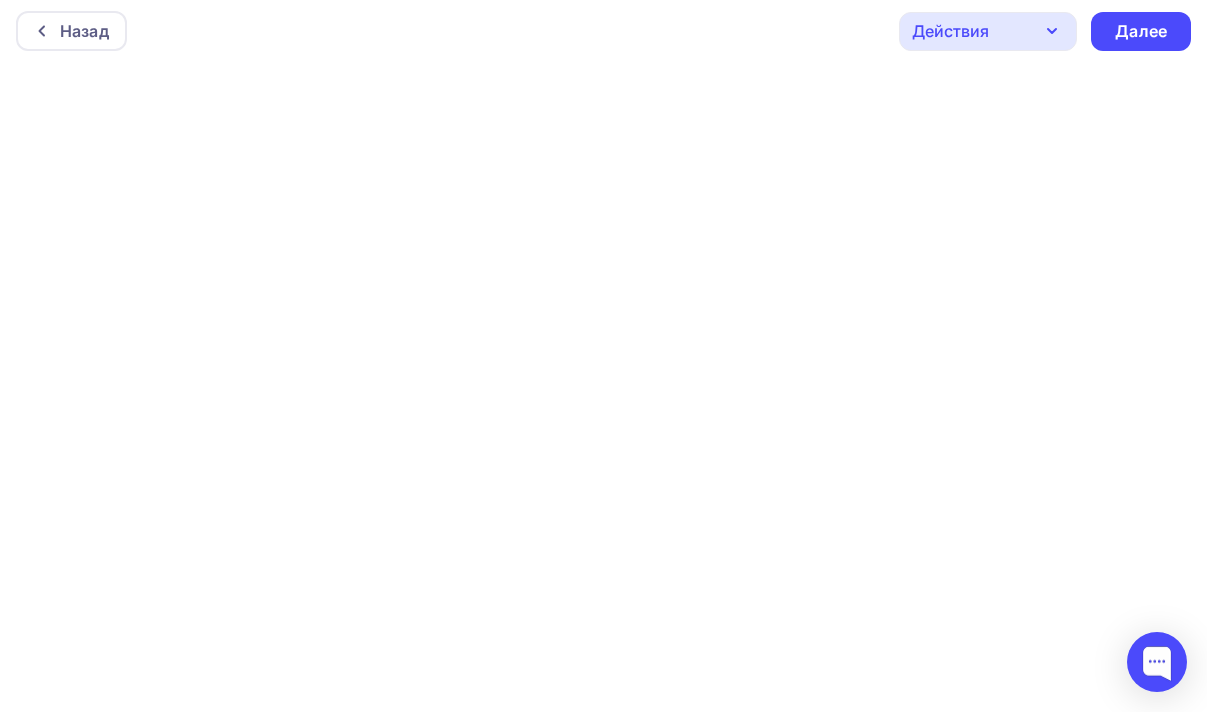 scroll, scrollTop: 0, scrollLeft: 0, axis: both 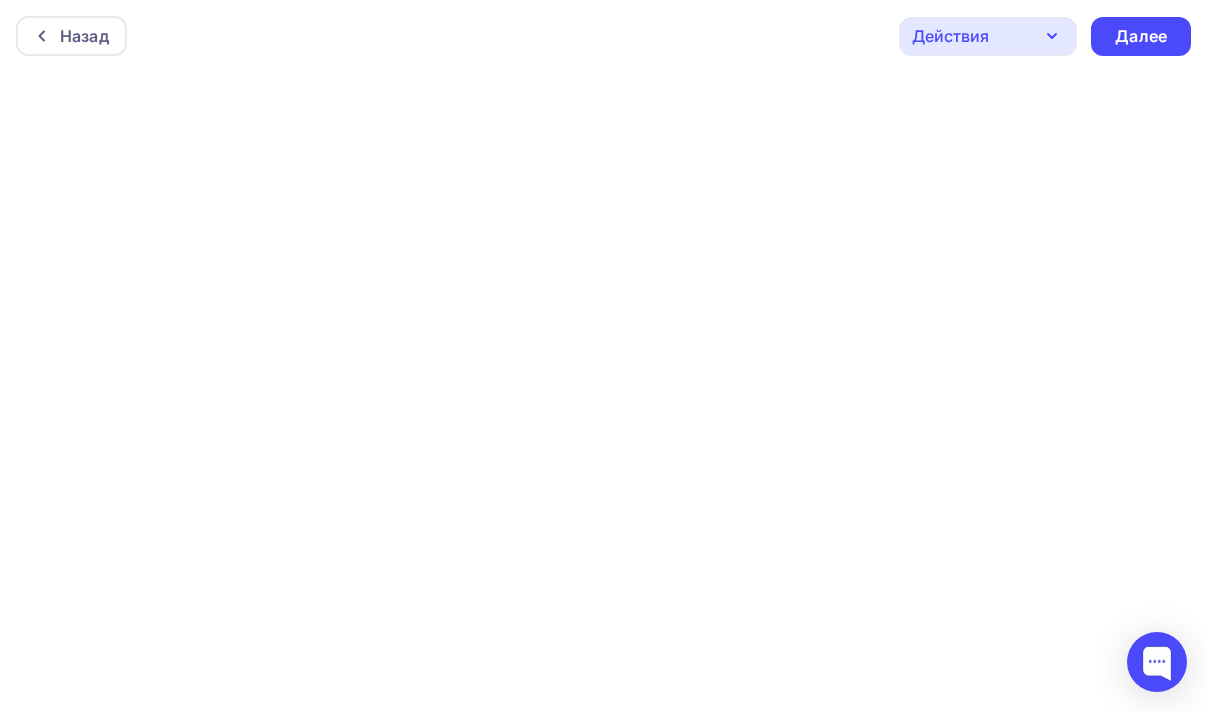 click on "Действия" at bounding box center (988, 36) 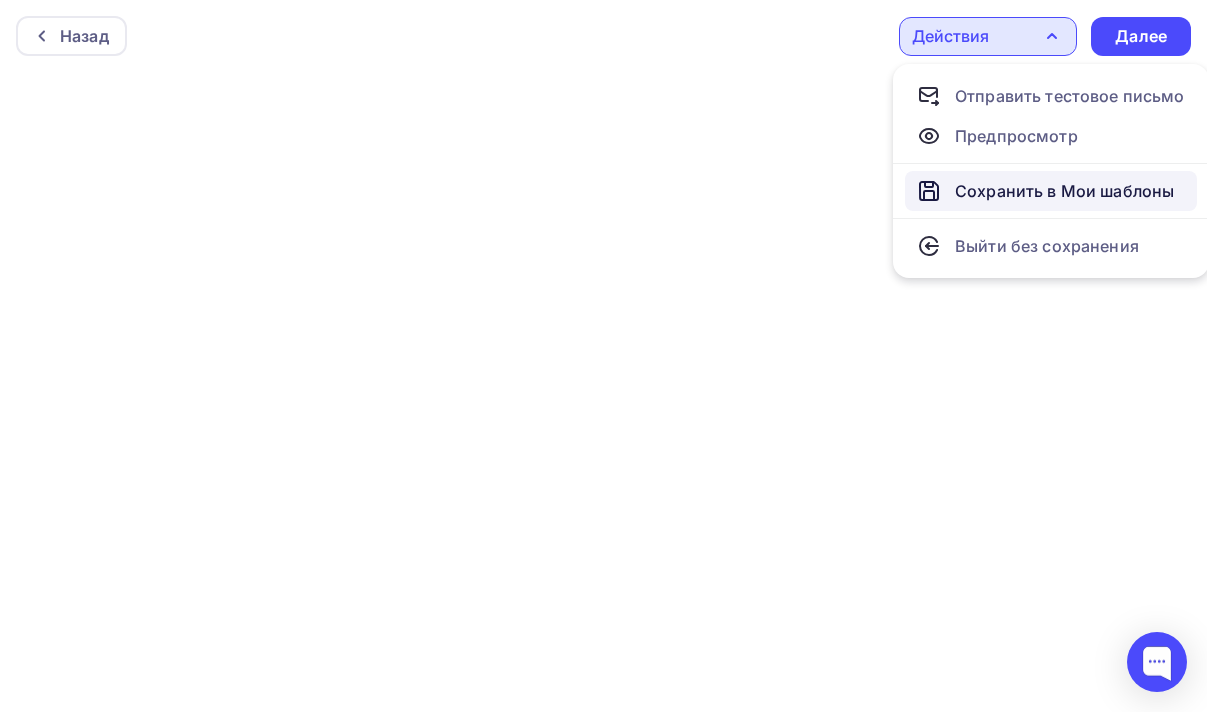 click on "Сохранить в Мои шаблоны" at bounding box center [1064, 191] 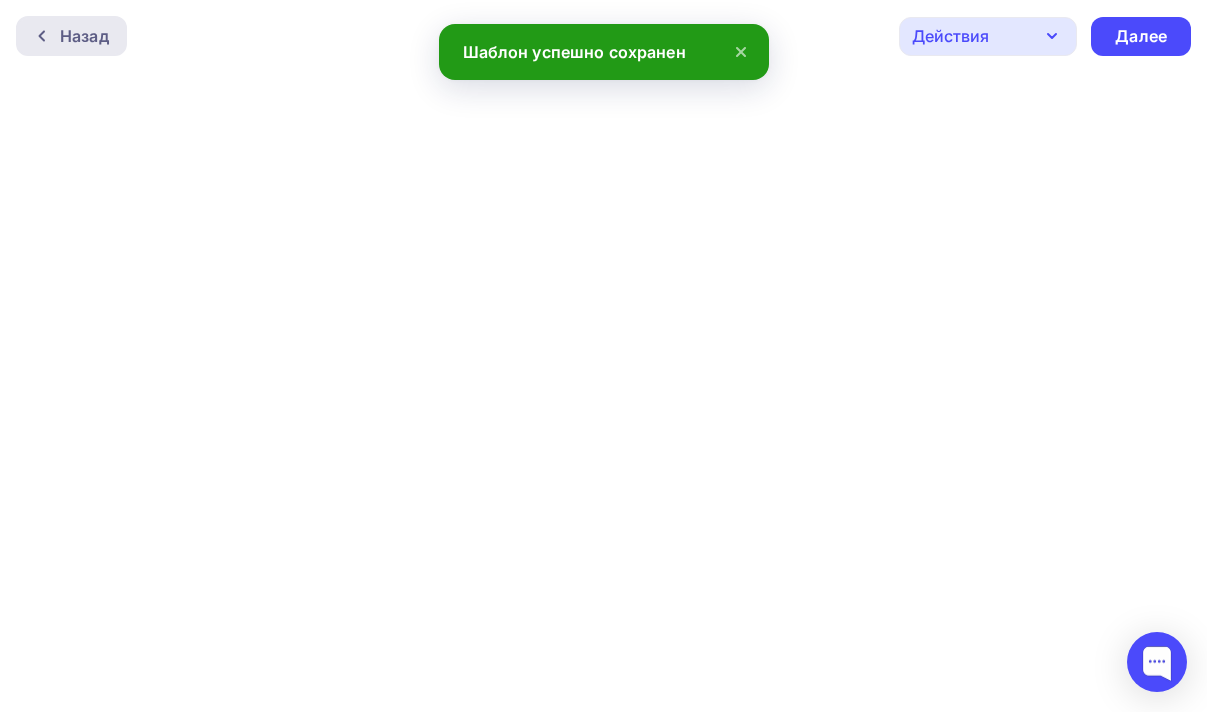 click on "Назад" at bounding box center [84, 36] 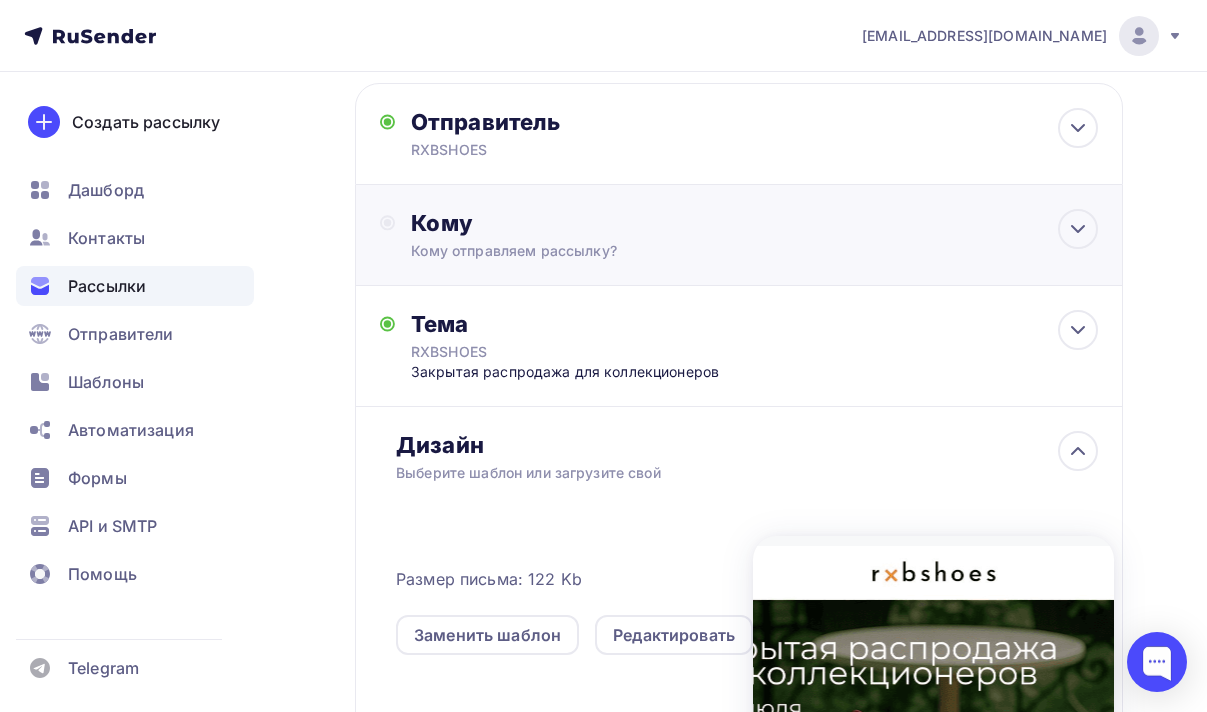 scroll, scrollTop: 0, scrollLeft: 0, axis: both 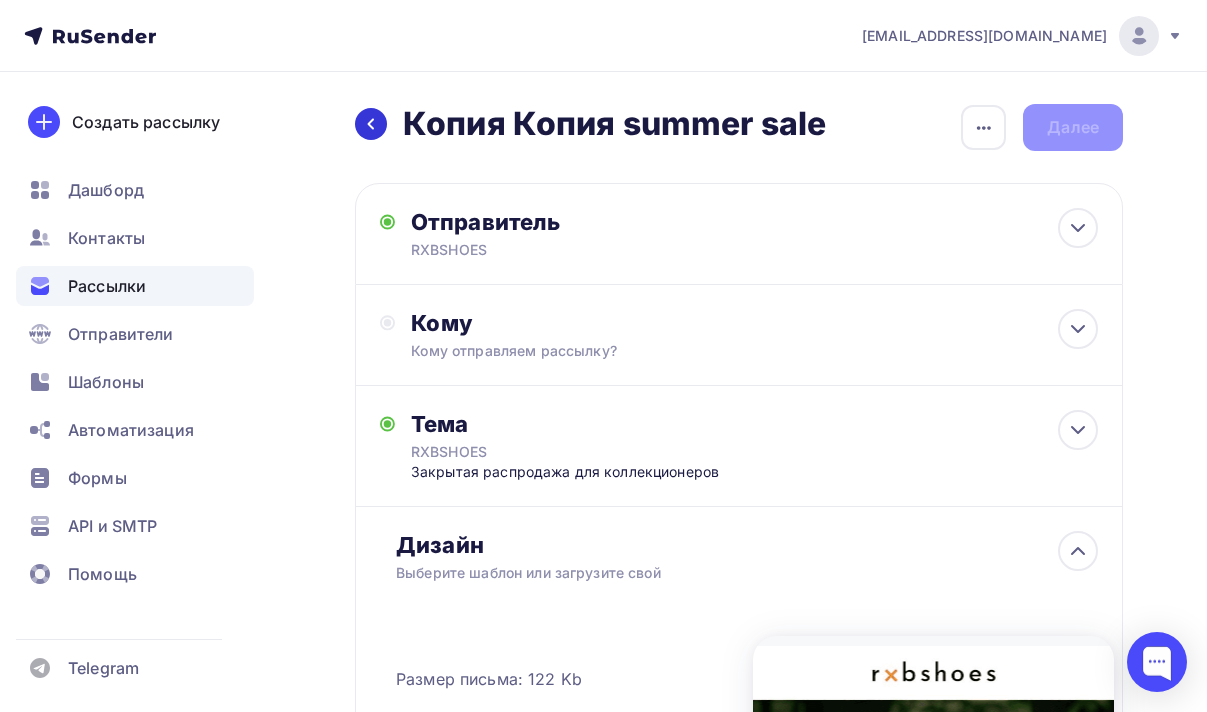 click at bounding box center (371, 124) 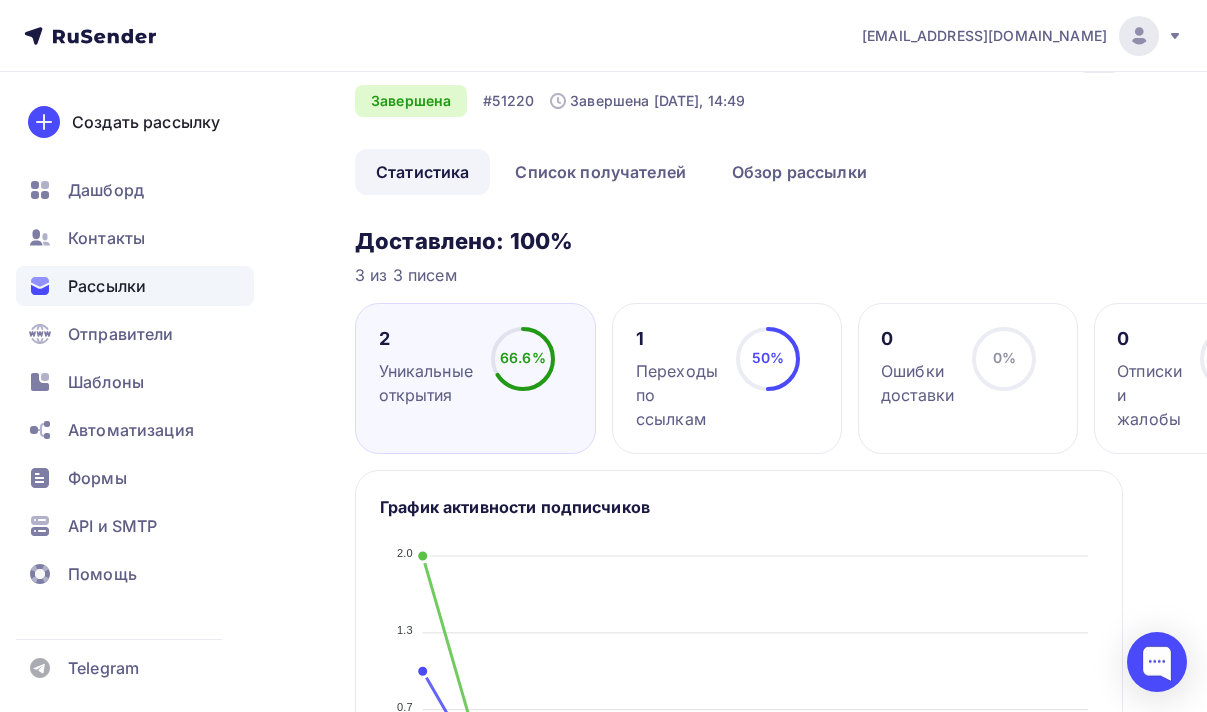 scroll, scrollTop: 0, scrollLeft: 0, axis: both 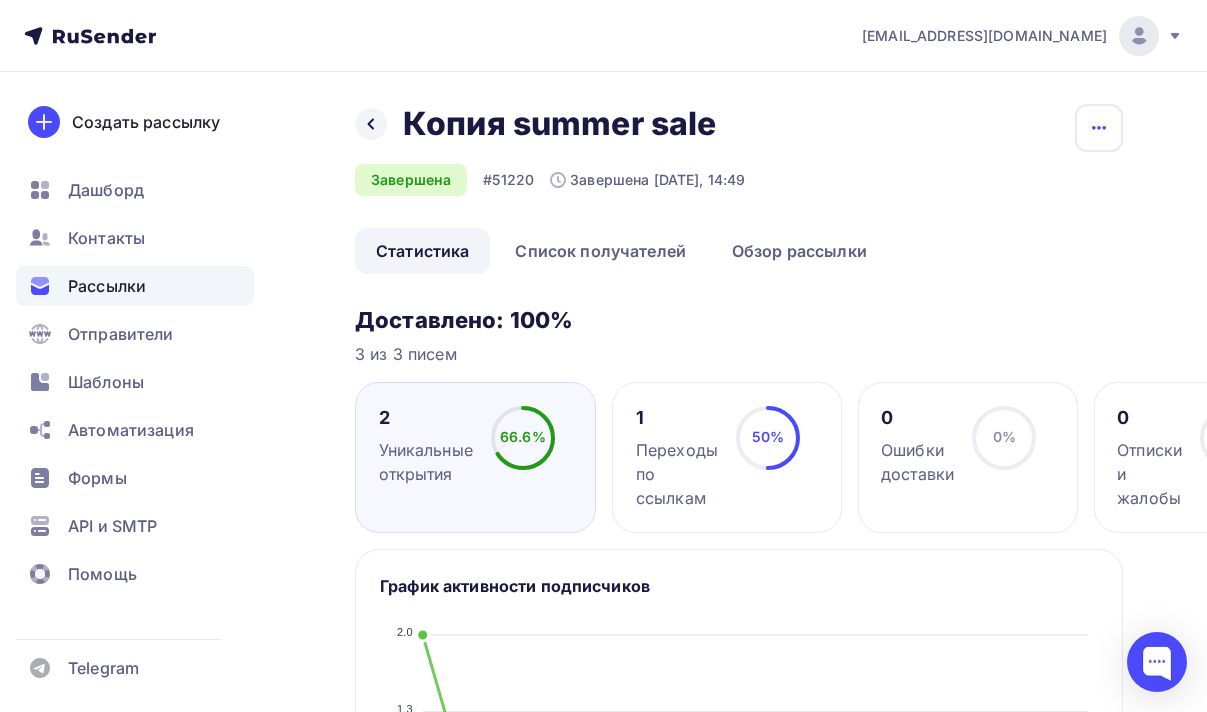 click 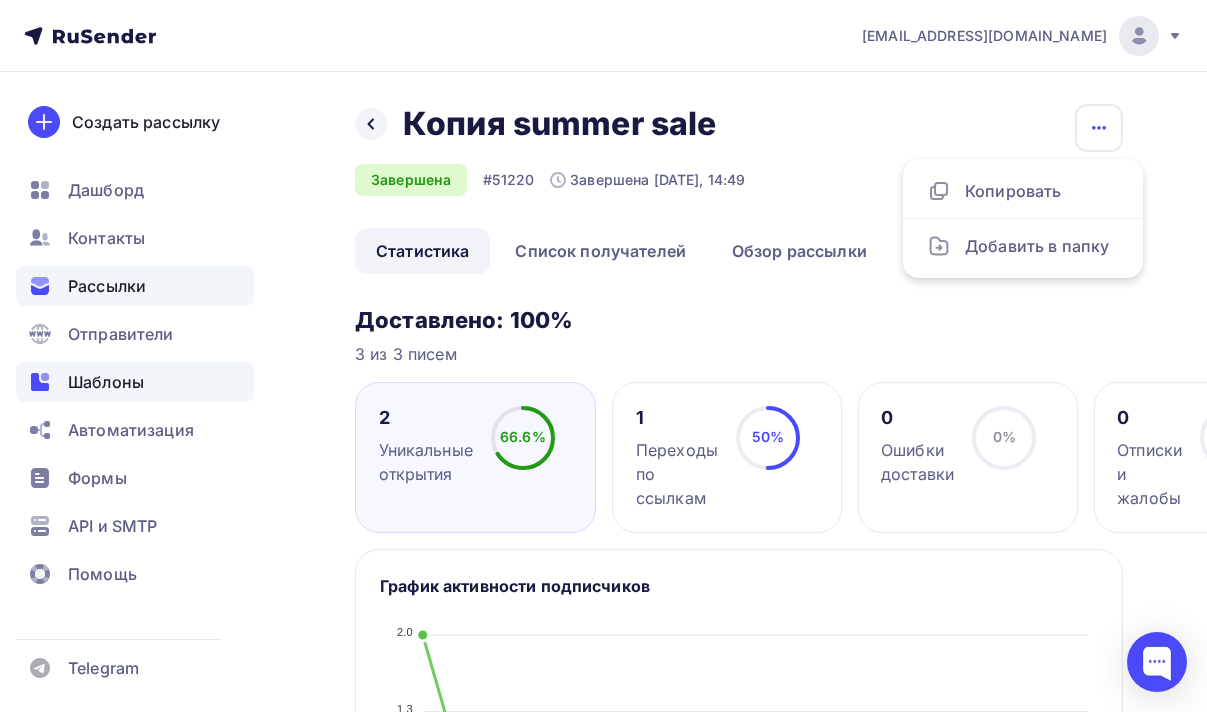 click on "Шаблоны" at bounding box center (106, 382) 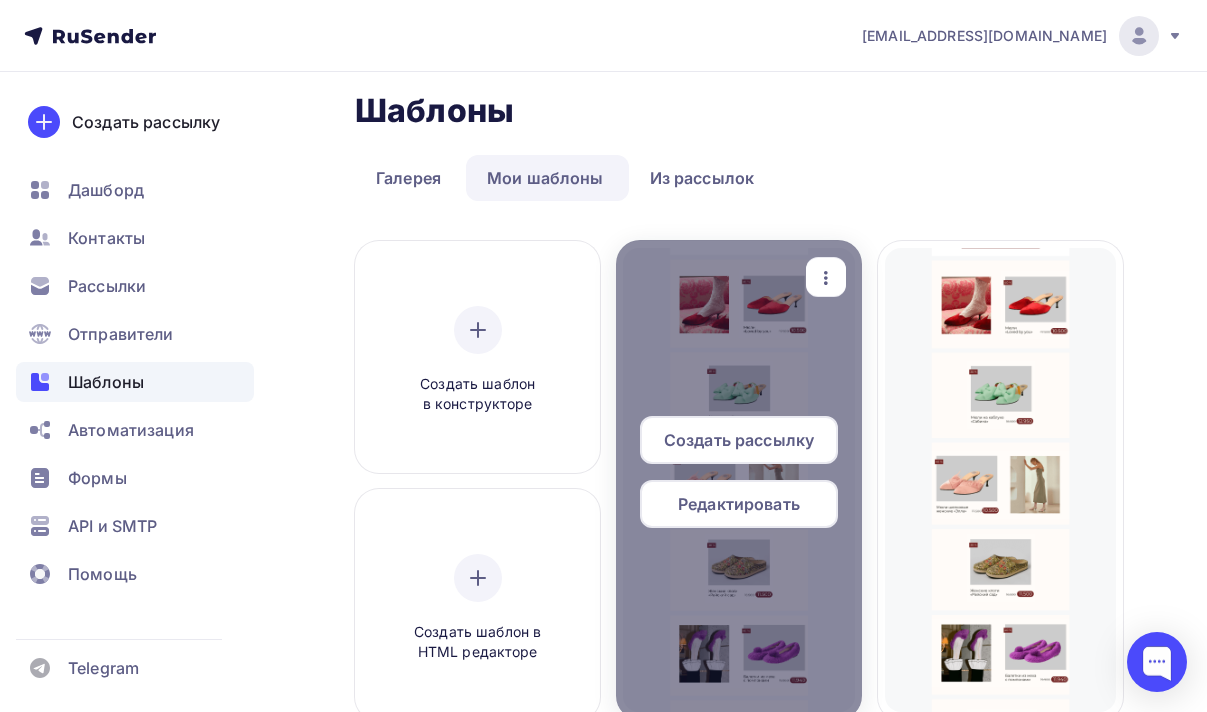 scroll, scrollTop: 0, scrollLeft: 0, axis: both 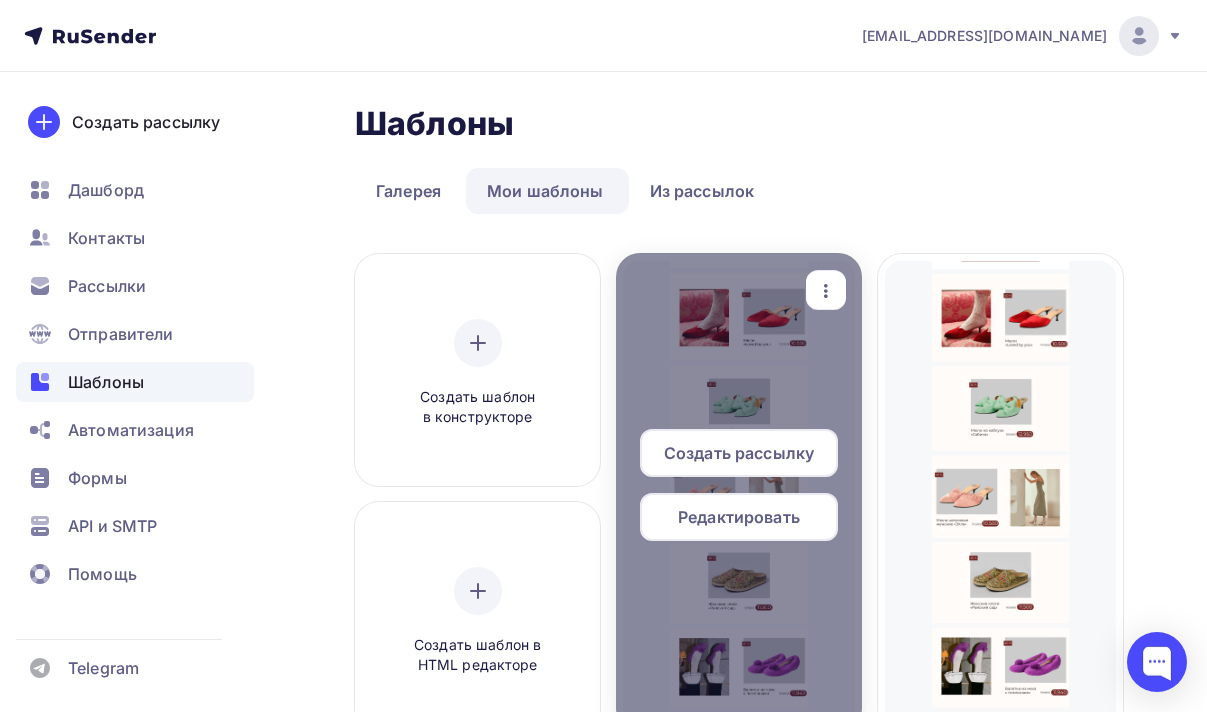 click on "Создать рассылку" at bounding box center [739, 453] 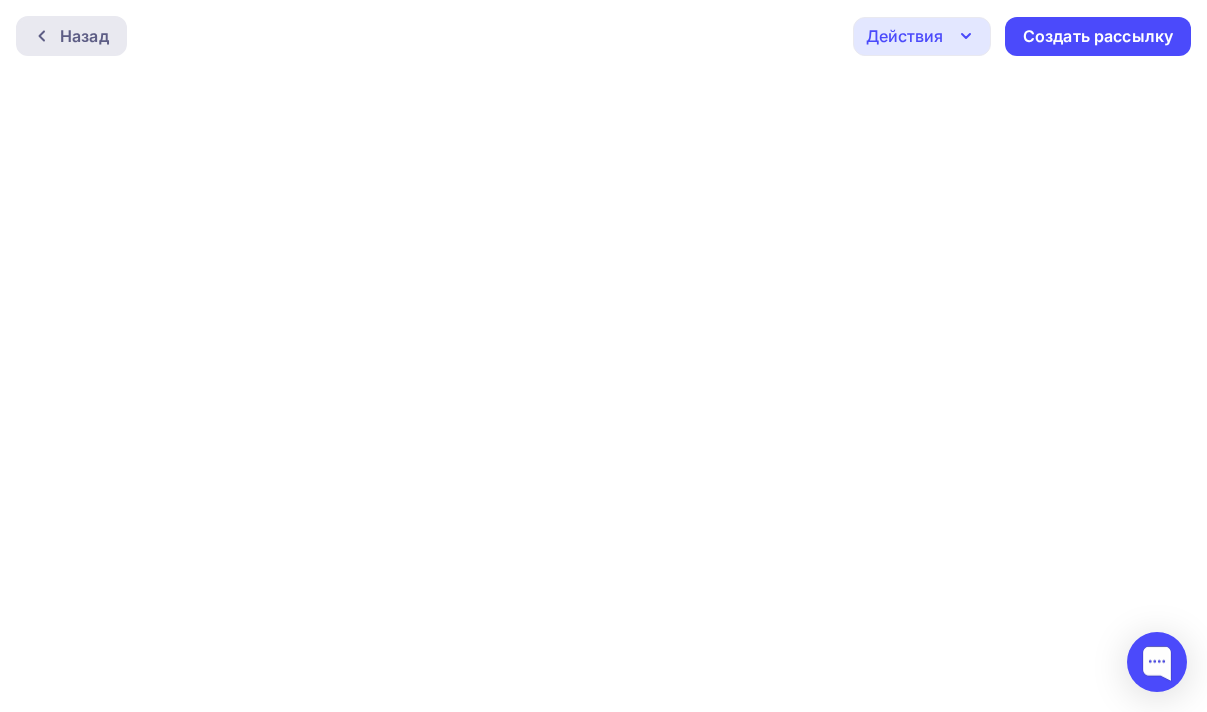 click on "Назад" at bounding box center (84, 36) 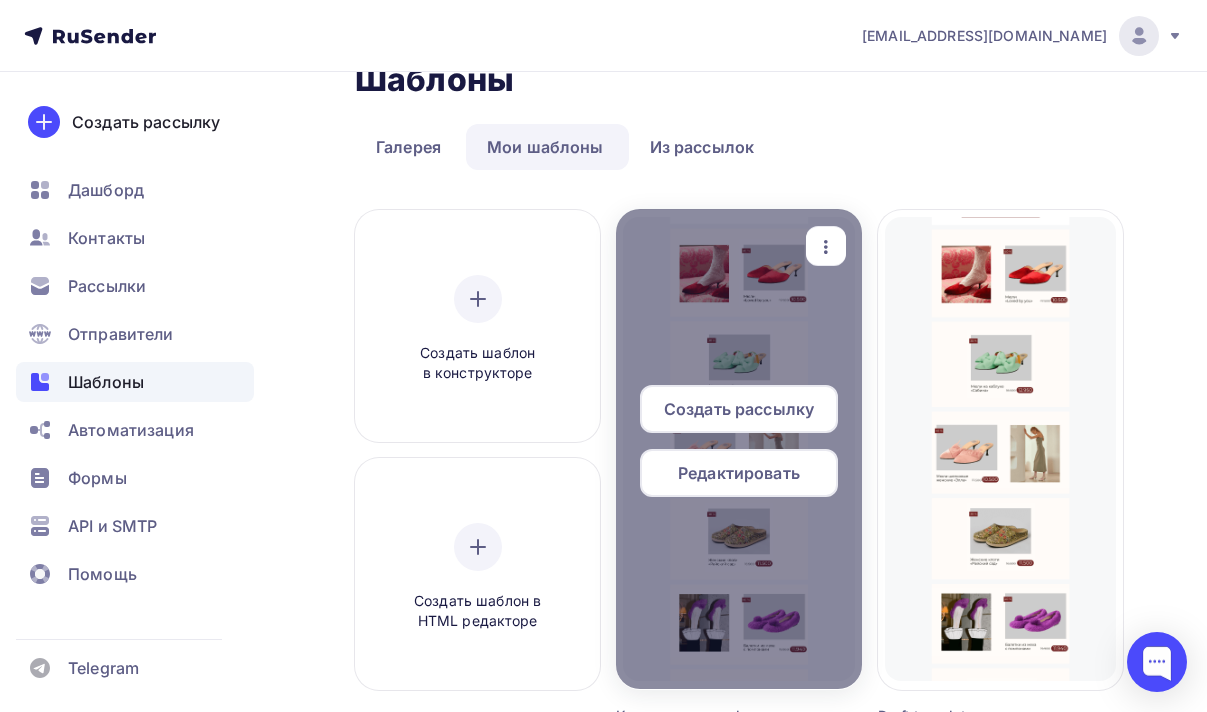 scroll, scrollTop: 43, scrollLeft: 0, axis: vertical 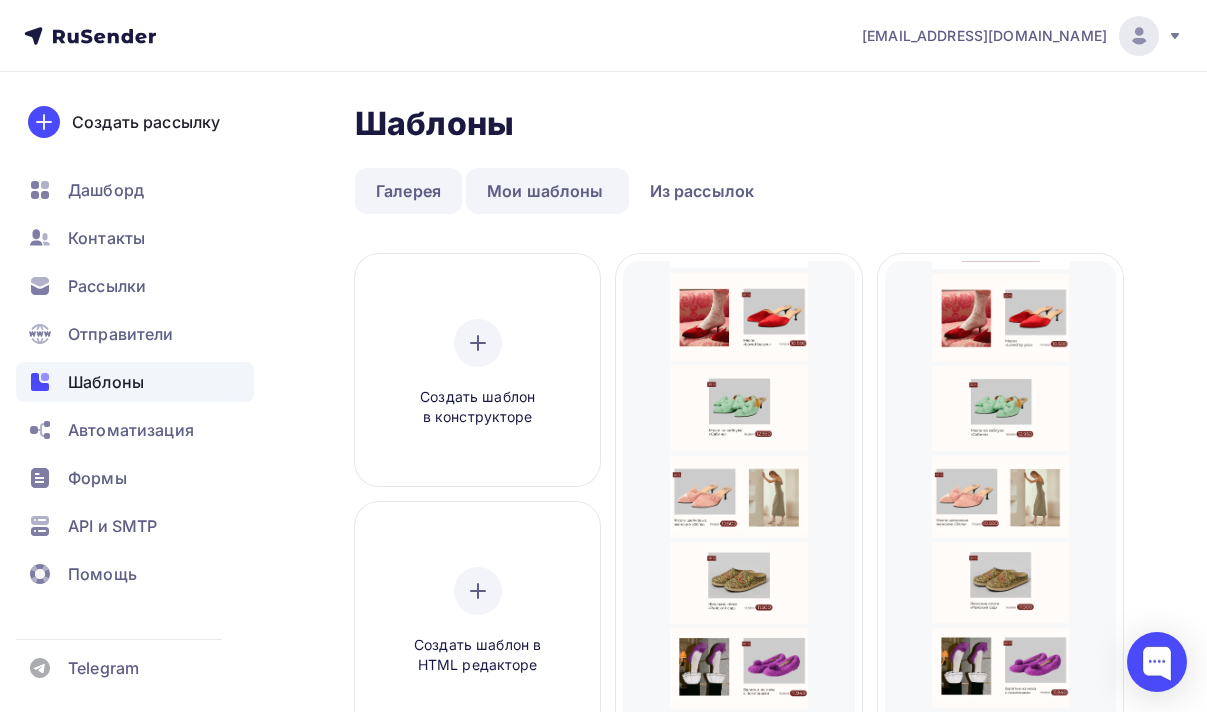 click on "Галерея" at bounding box center [408, 191] 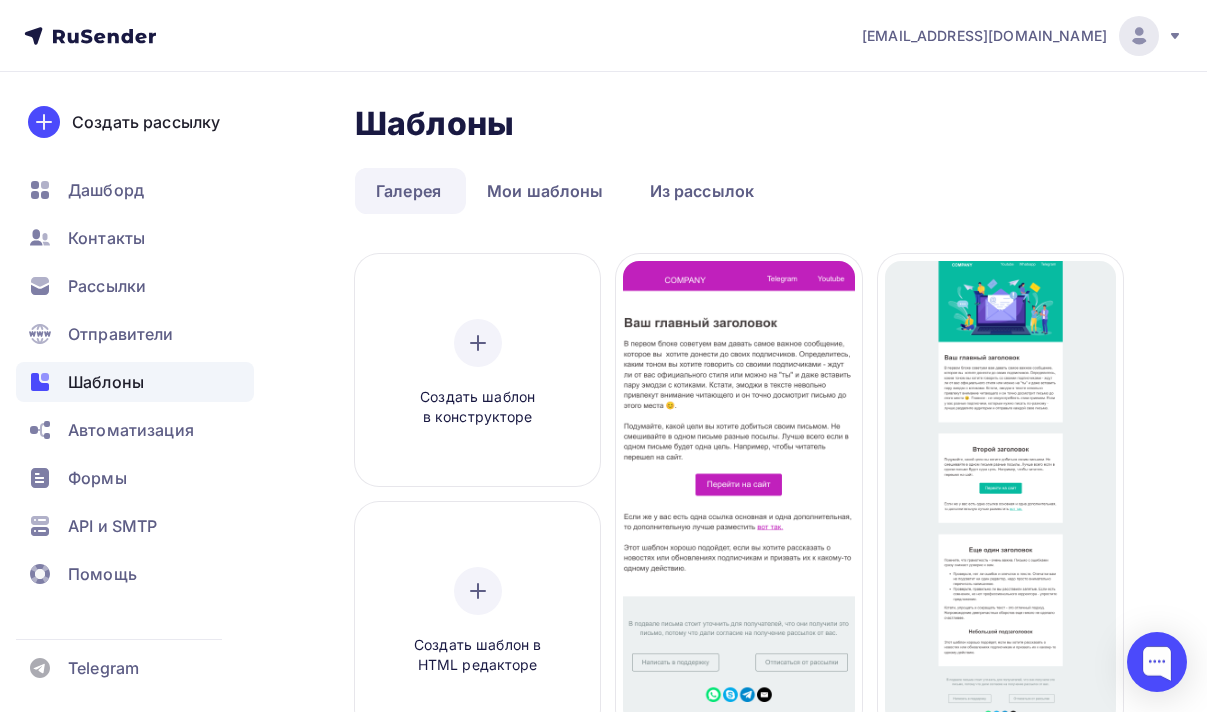 click on "Галерея" at bounding box center [408, 191] 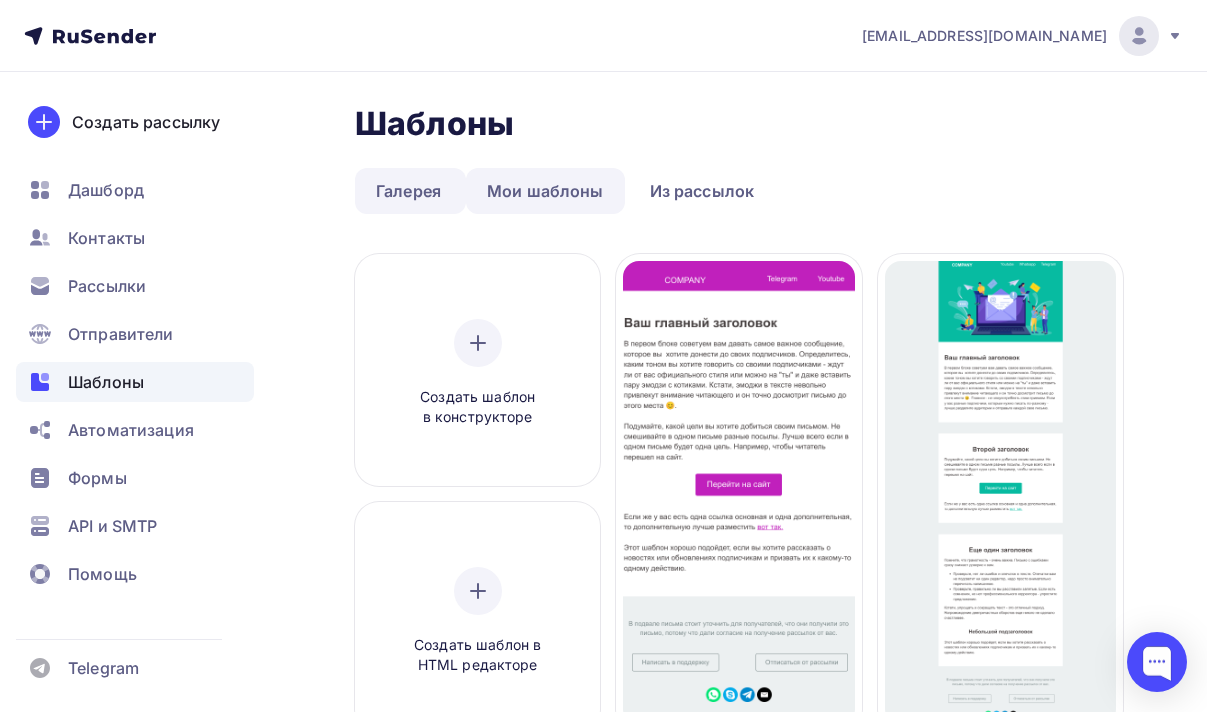 click on "Мои шаблоны" at bounding box center (545, 191) 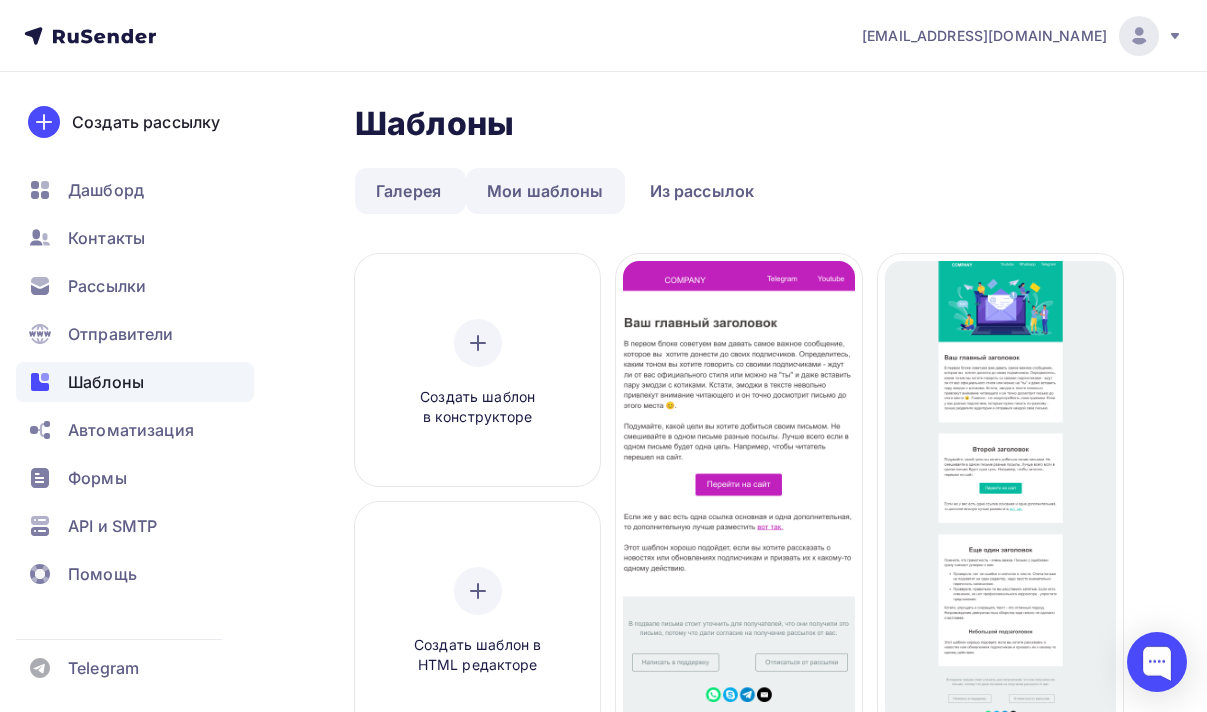 click on "Мои шаблоны" at bounding box center [545, 191] 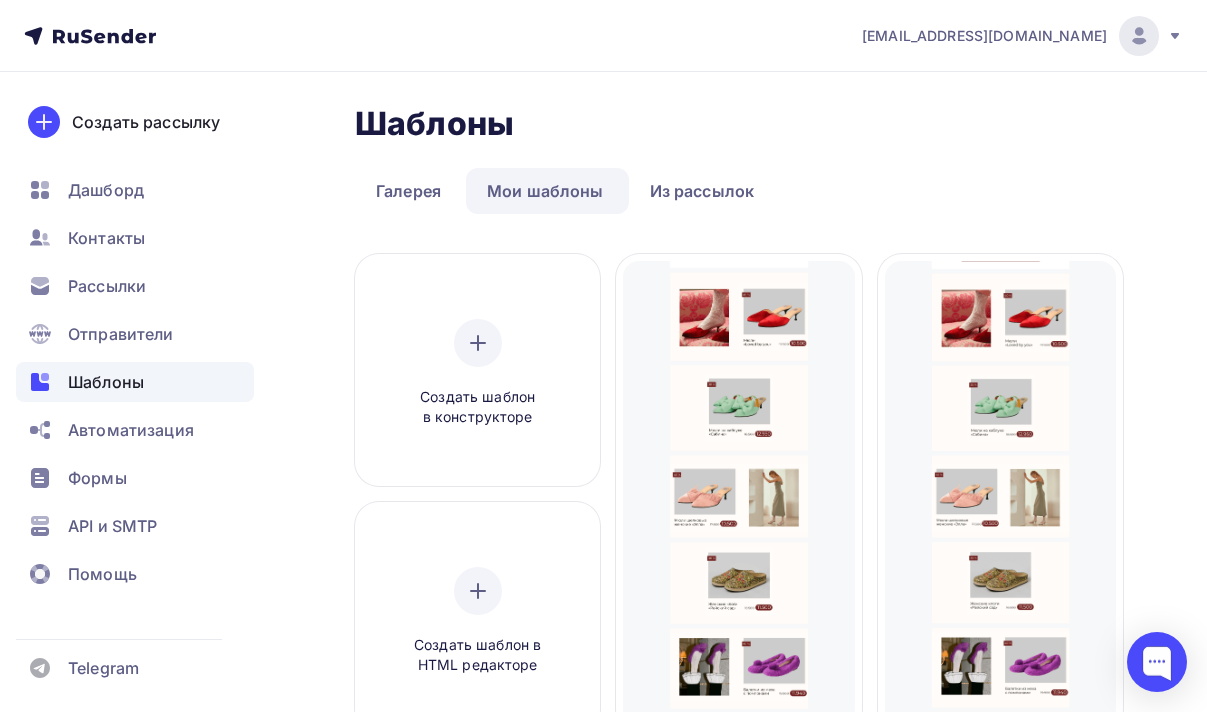 click on "Шаблоны   Шаблоны" at bounding box center (739, 124) 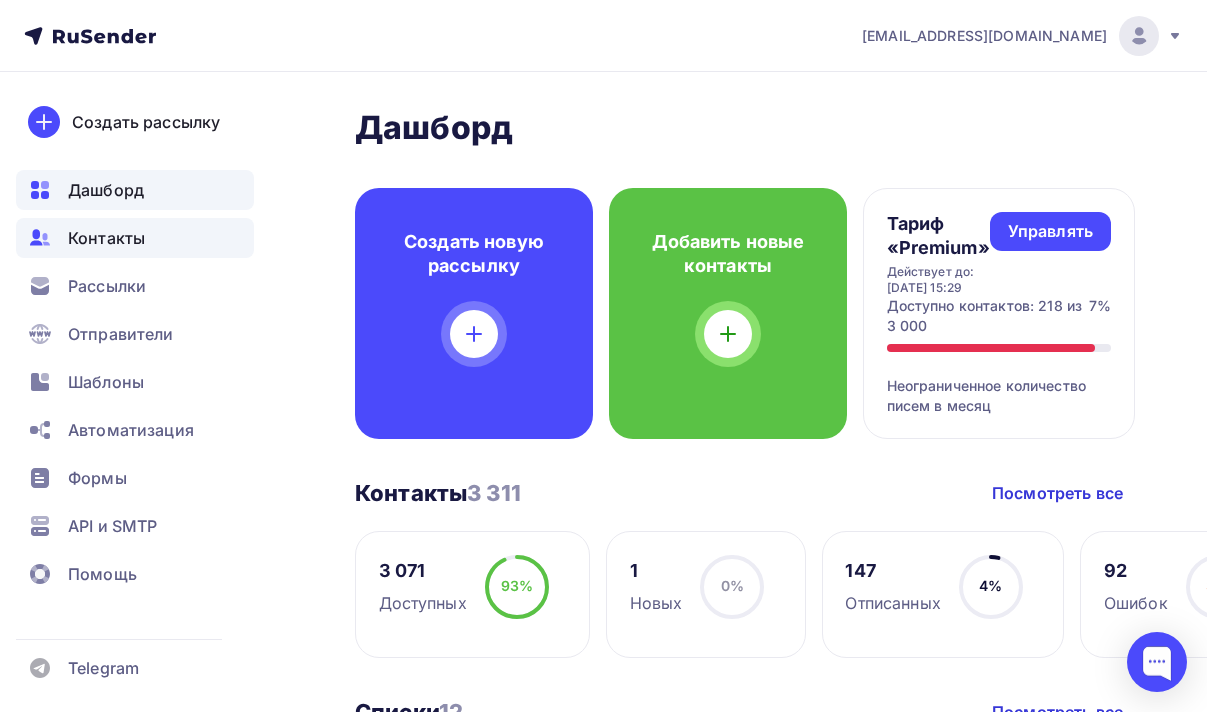 click on "Контакты" at bounding box center [135, 238] 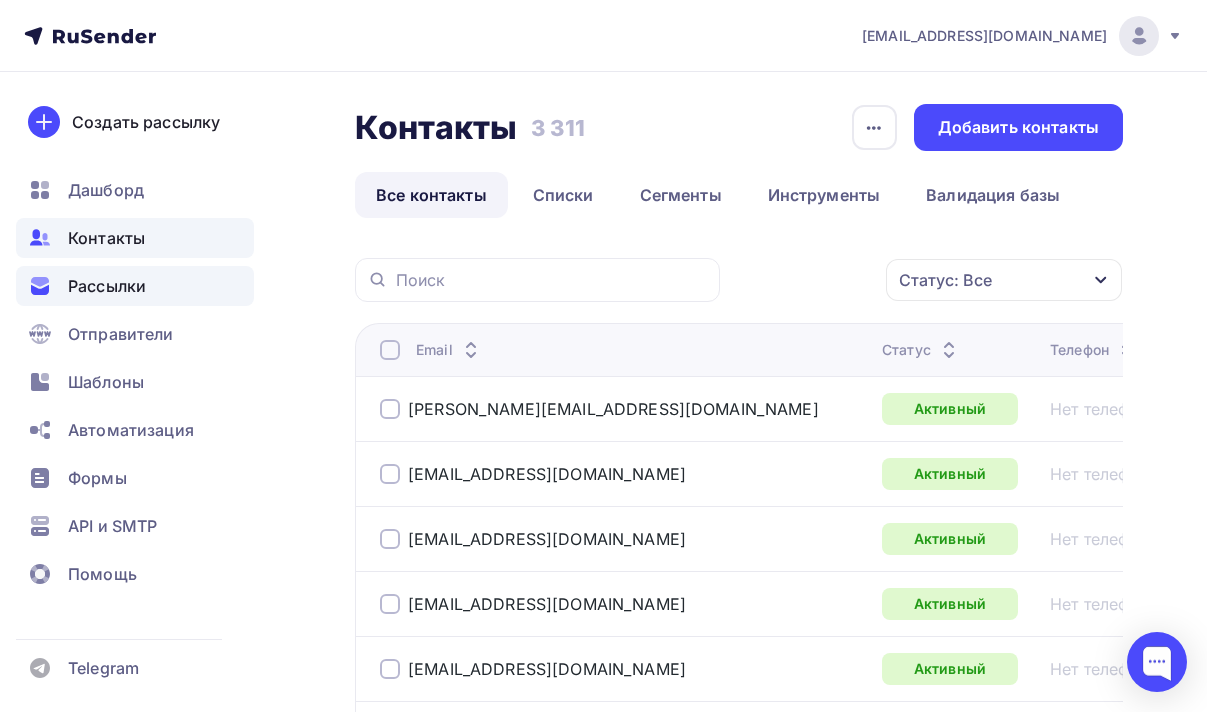 click on "Рассылки" at bounding box center [107, 286] 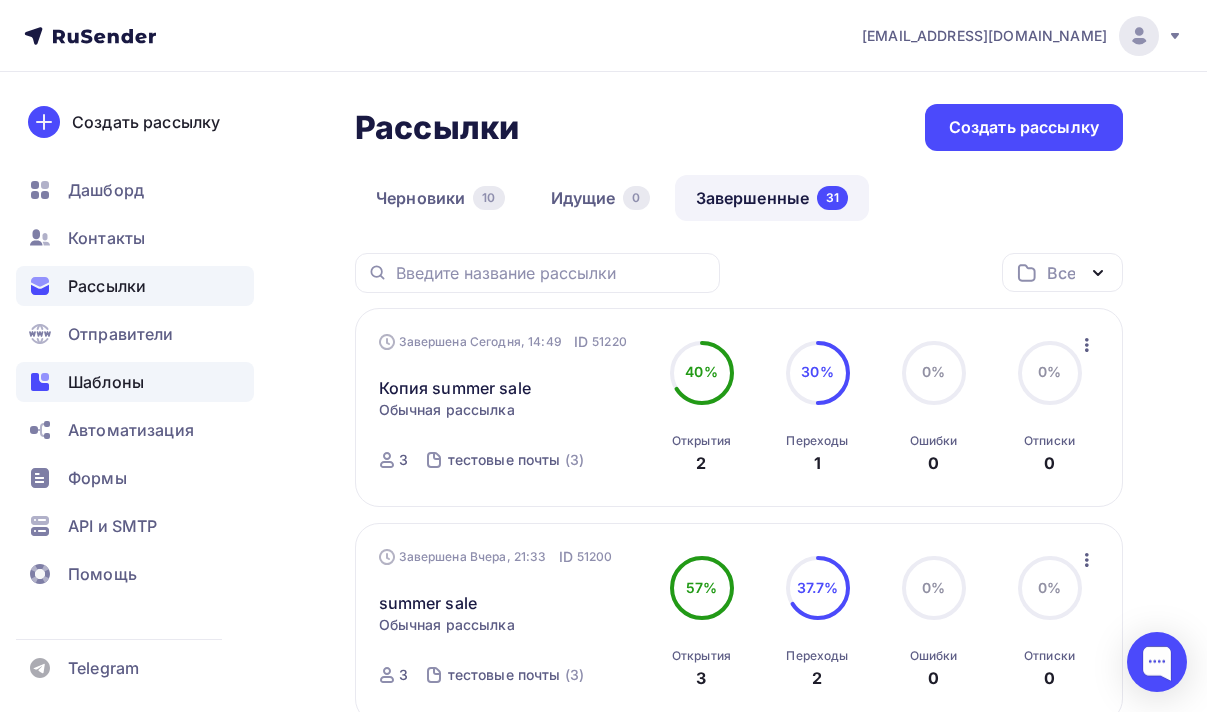 click on "Шаблоны" at bounding box center [106, 382] 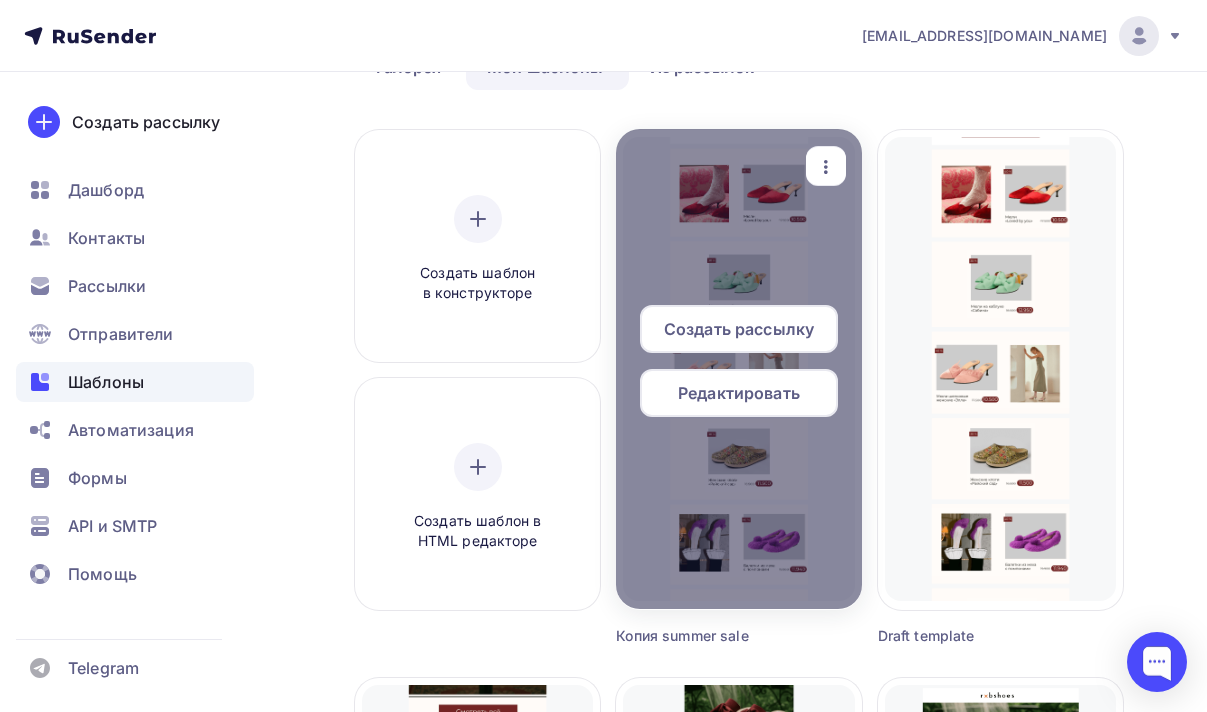 scroll, scrollTop: 130, scrollLeft: 0, axis: vertical 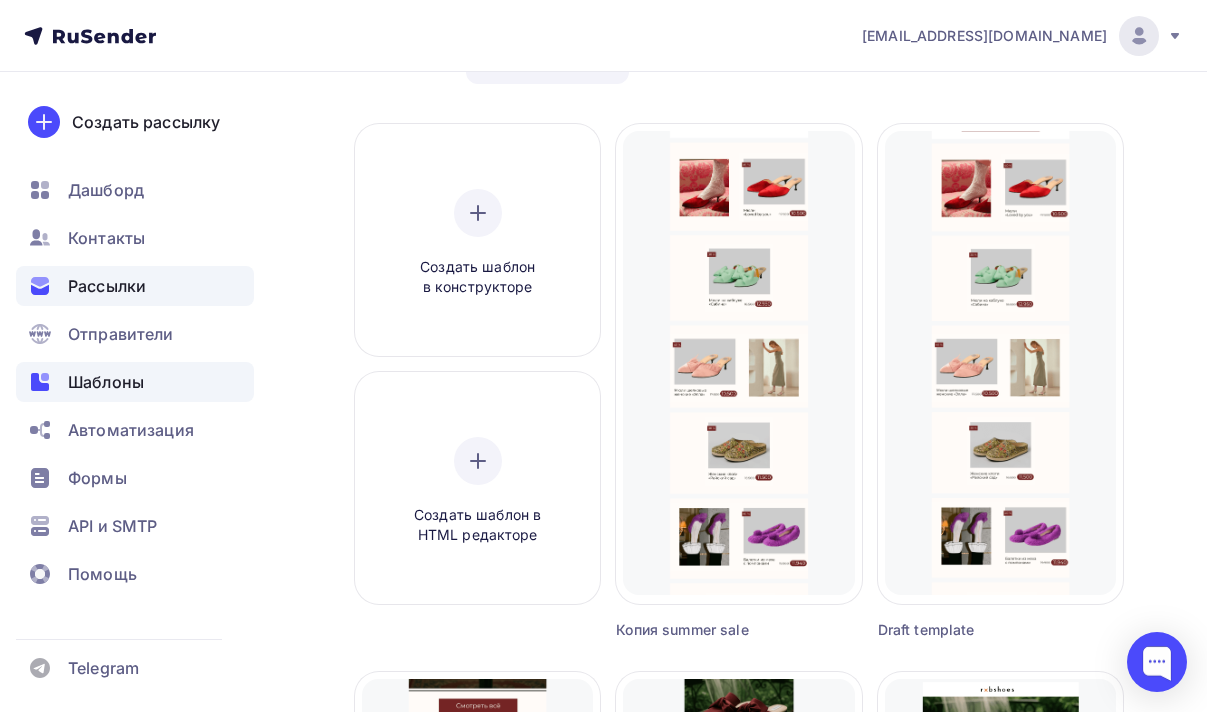 click on "Рассылки" at bounding box center (107, 286) 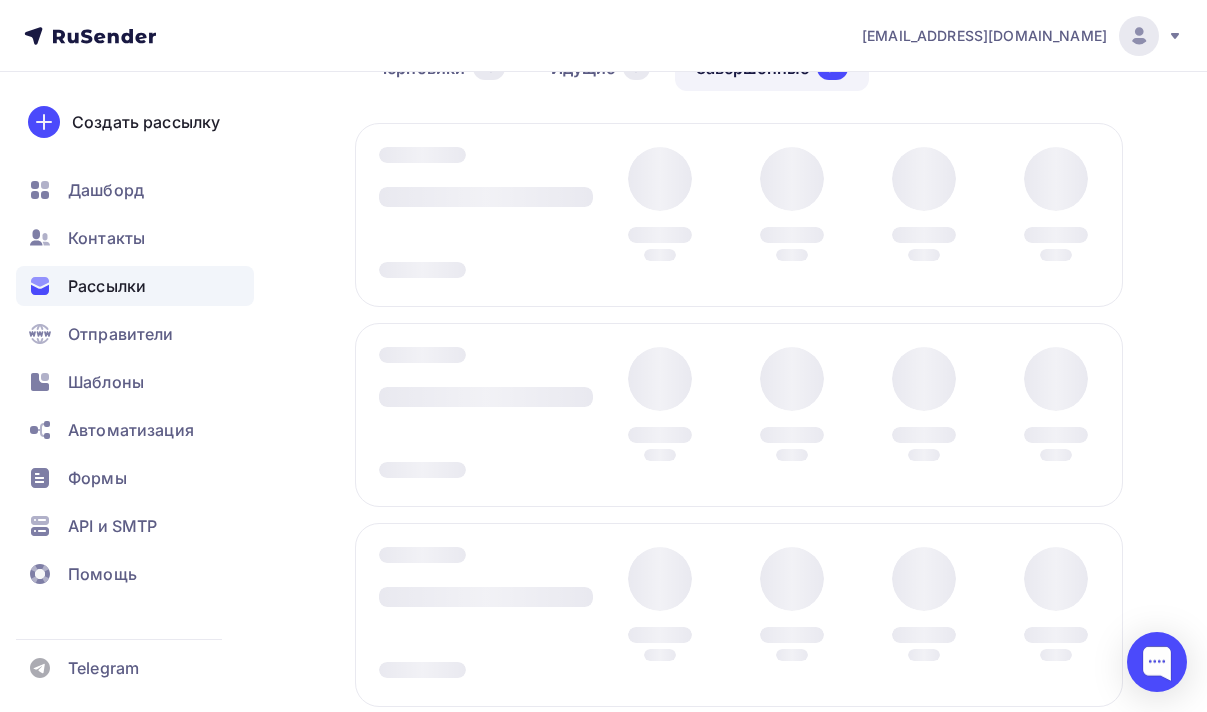 scroll, scrollTop: 0, scrollLeft: 0, axis: both 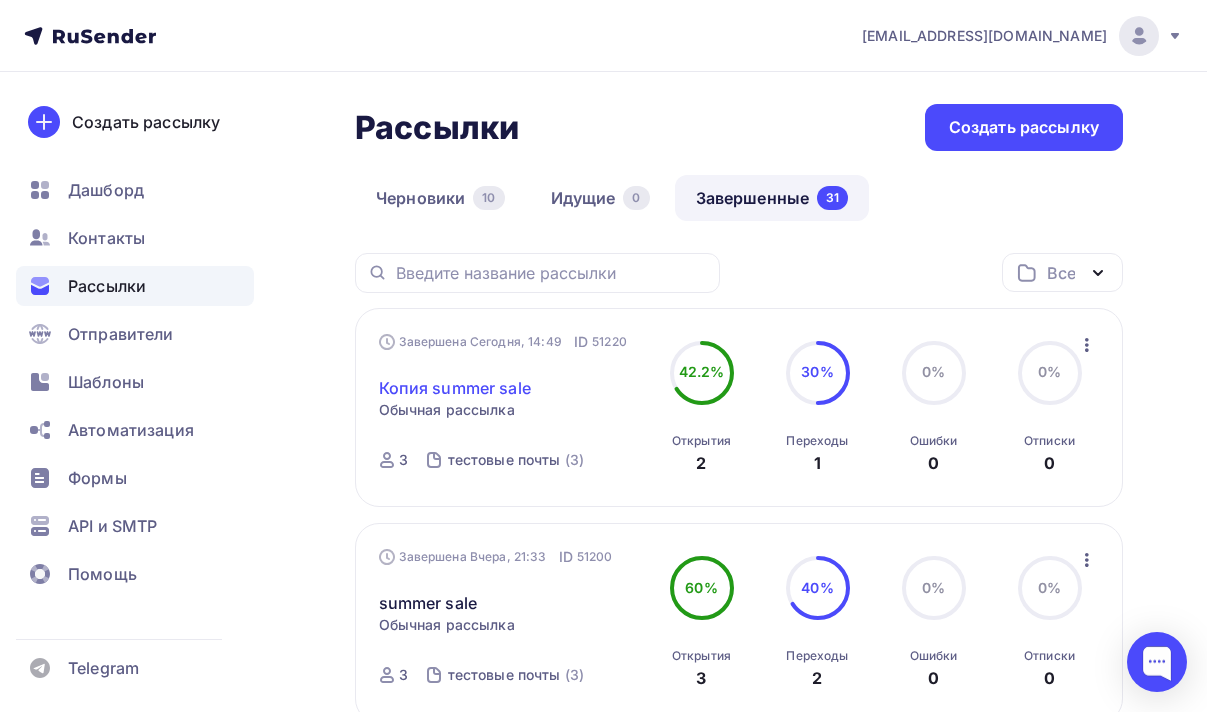 click on "Копия summer sale" at bounding box center [455, 388] 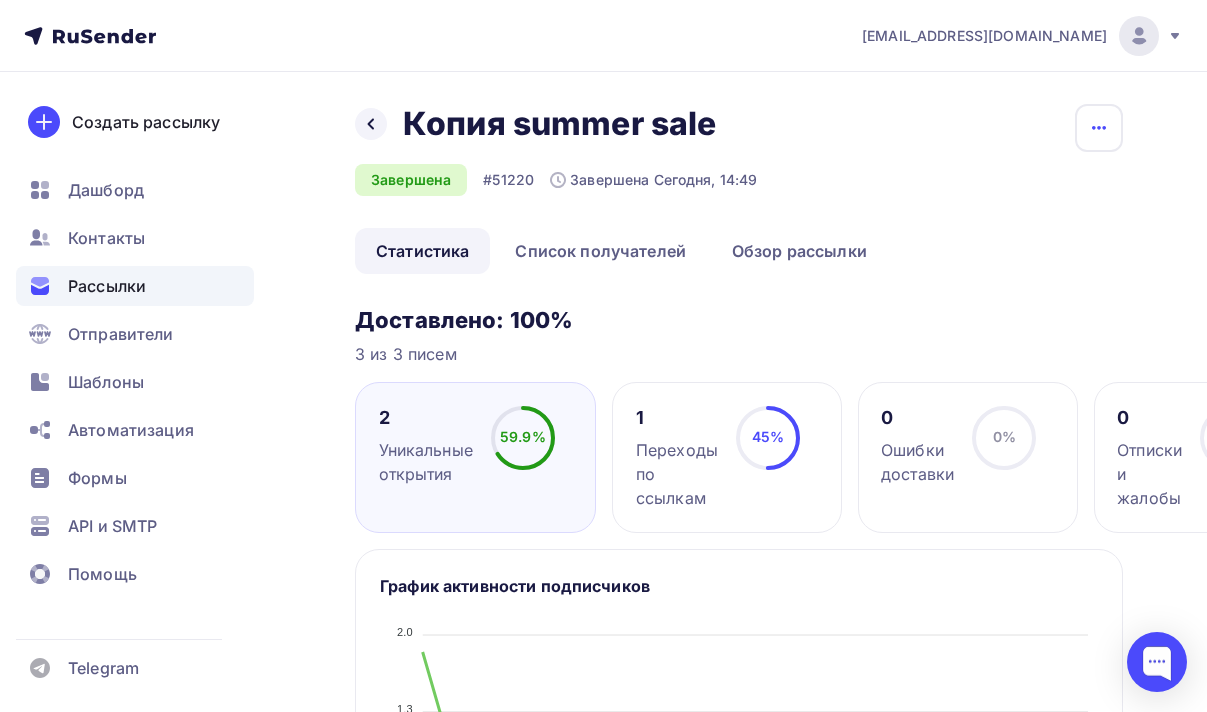 click 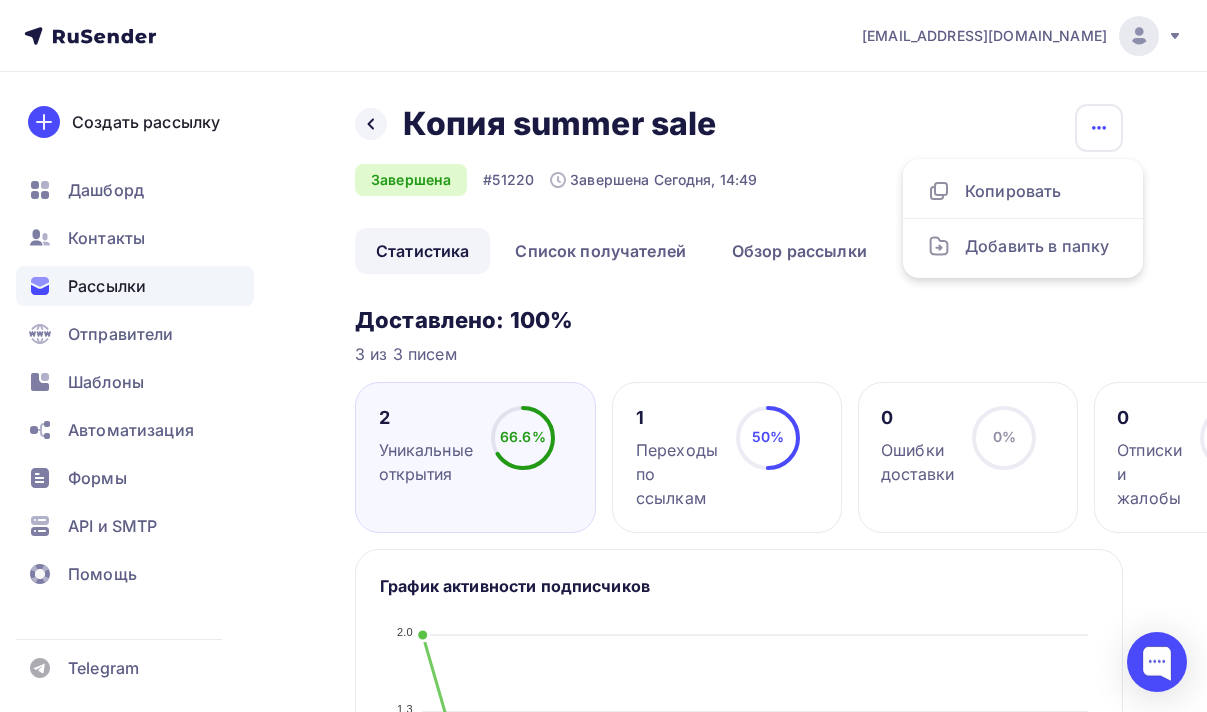 click on "Доставлено:
100%" at bounding box center (739, 320) 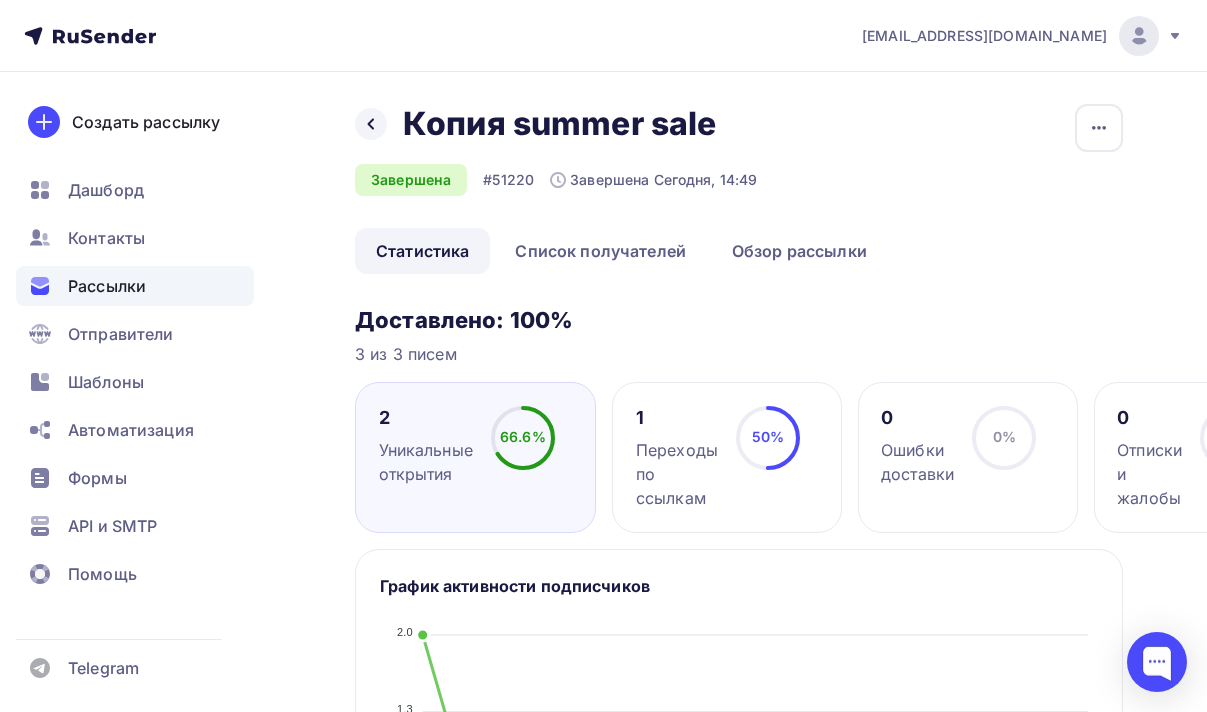 click on "Назад
Копия summer sale
Копия summer sale
Завершена
#51220
Завершена
Сегодня, 14:49
Копировать
Добавить в папку" at bounding box center [739, 166] 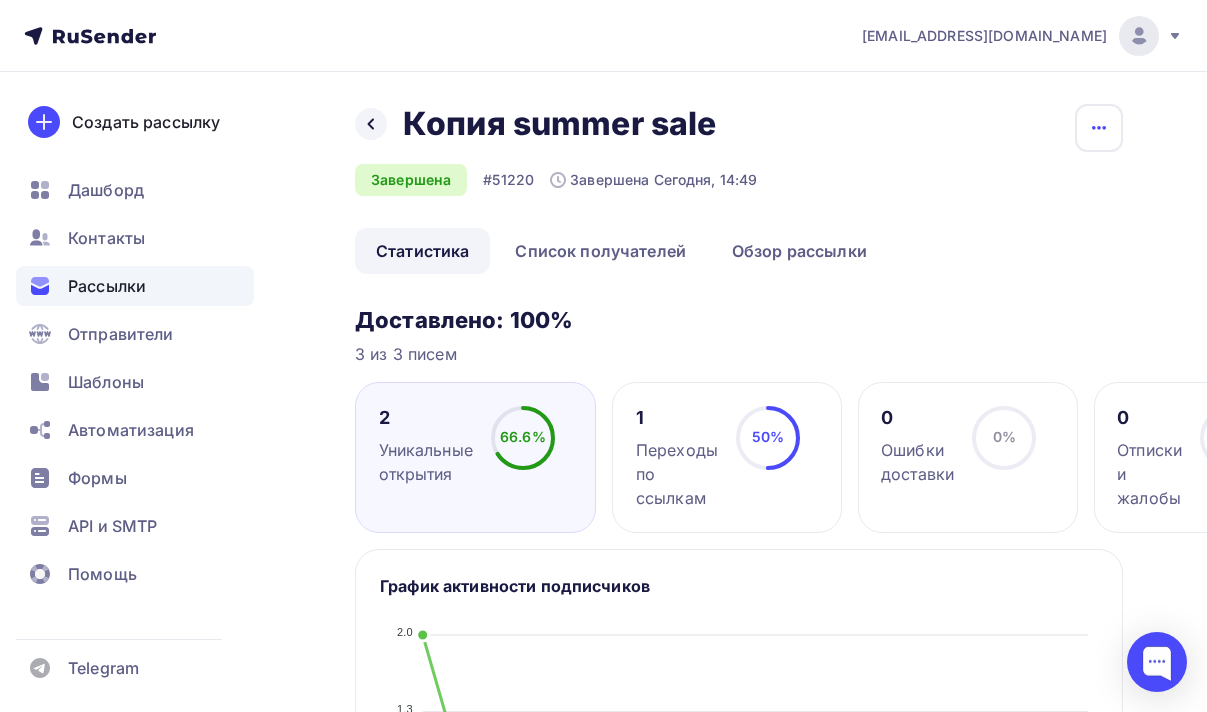 click at bounding box center (1099, 128) 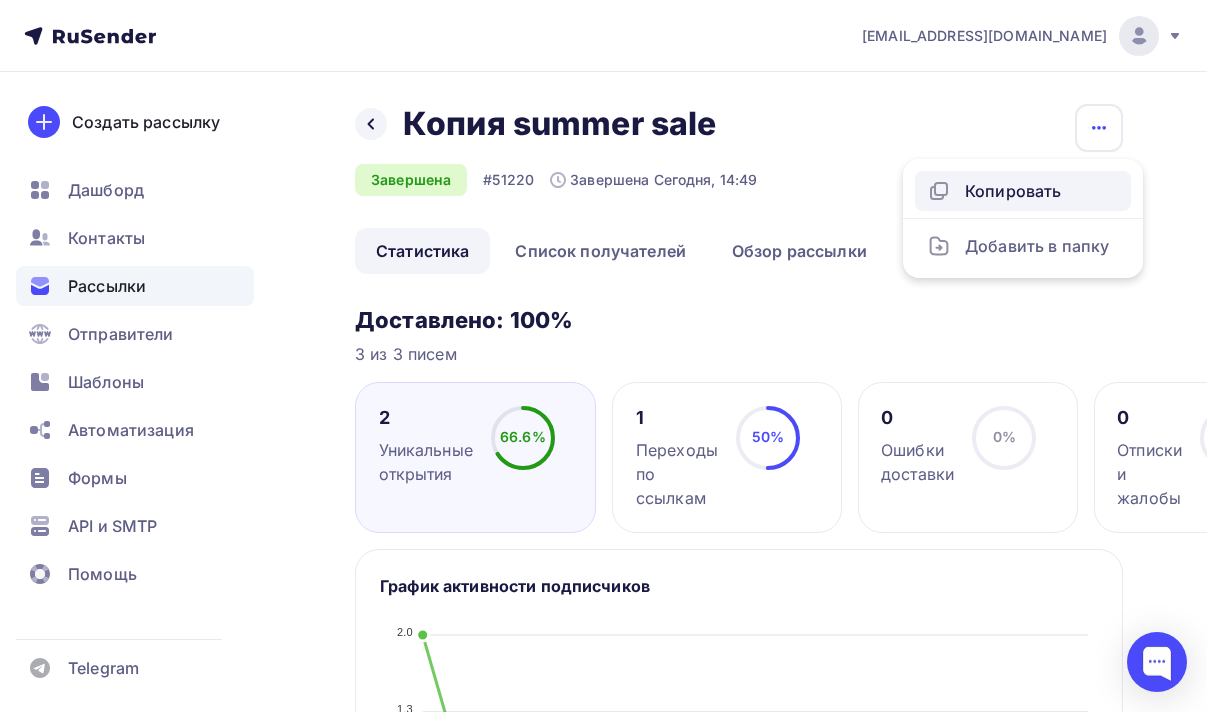 click on "Копировать" at bounding box center [1023, 191] 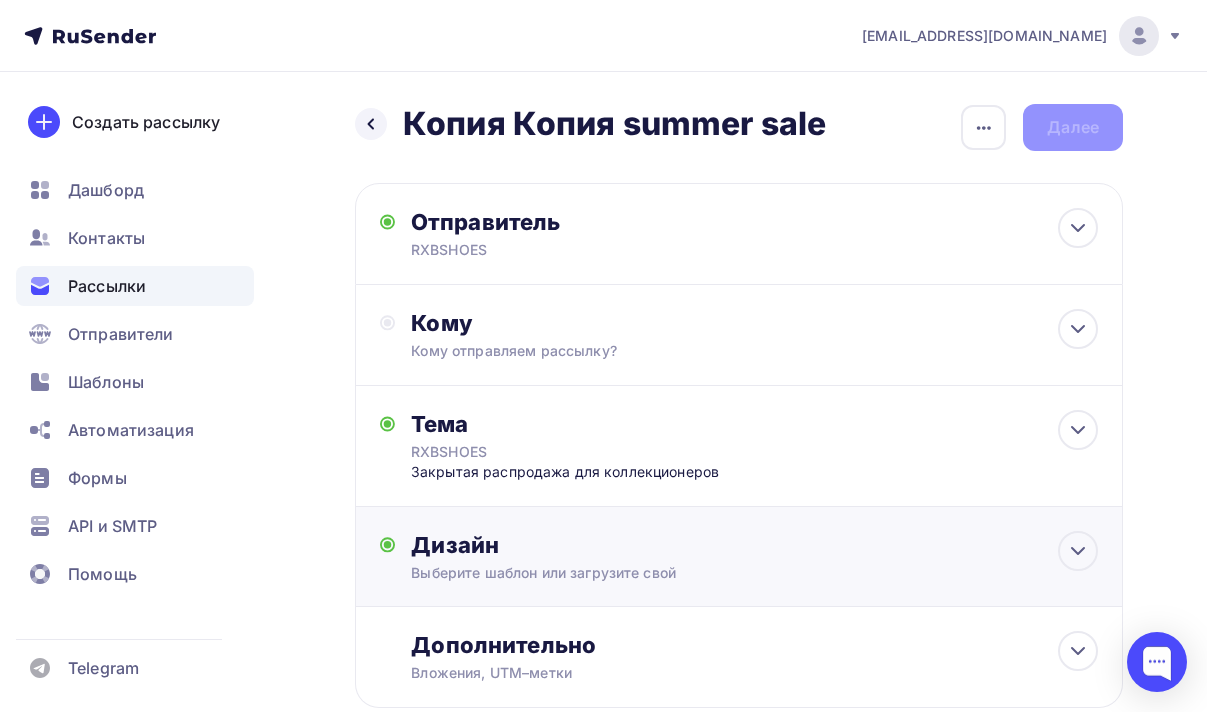 click on "Дизайн   Выберите шаблон или загрузите свой     Размер письма: 122 Kb     Заменить шаблон
Редактировать" at bounding box center [739, 557] 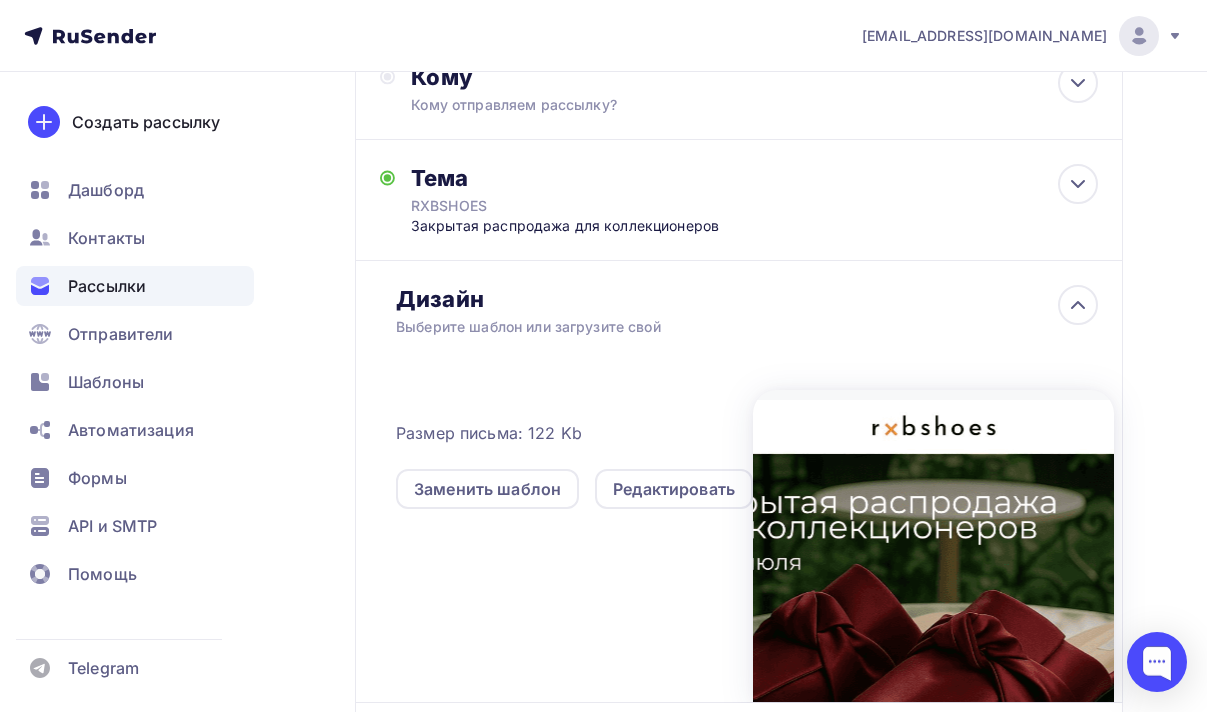 scroll, scrollTop: 247, scrollLeft: 0, axis: vertical 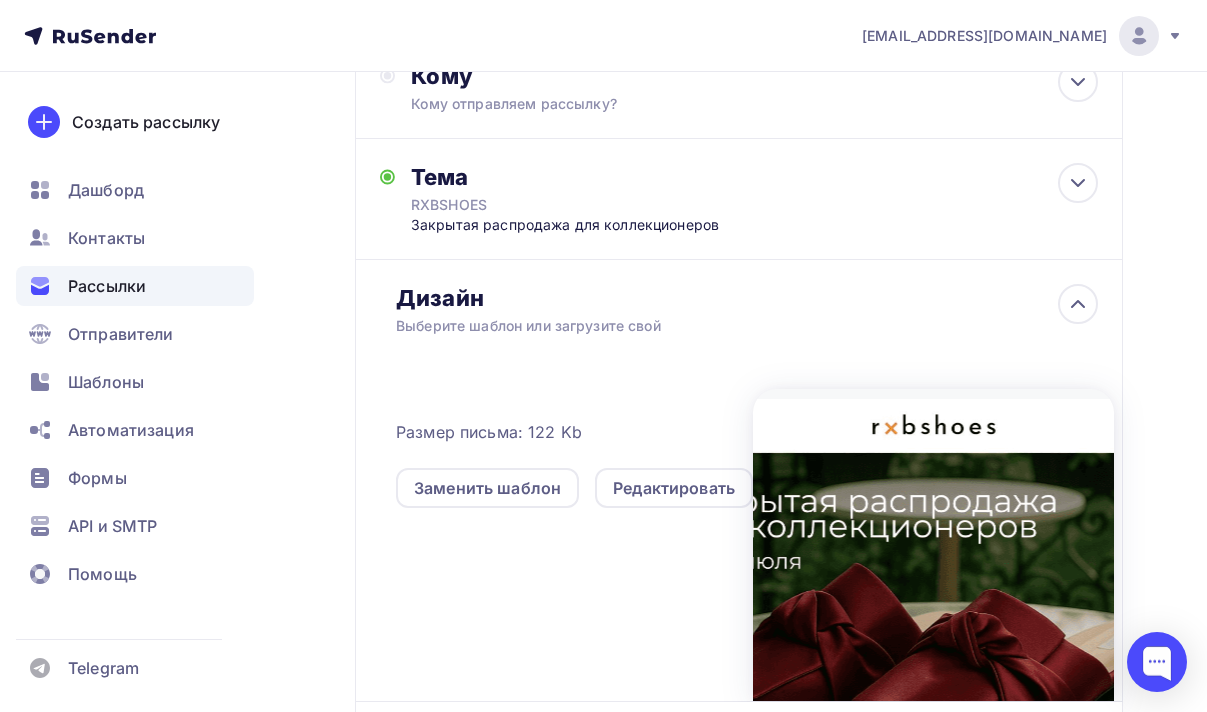 click at bounding box center [933, 545] 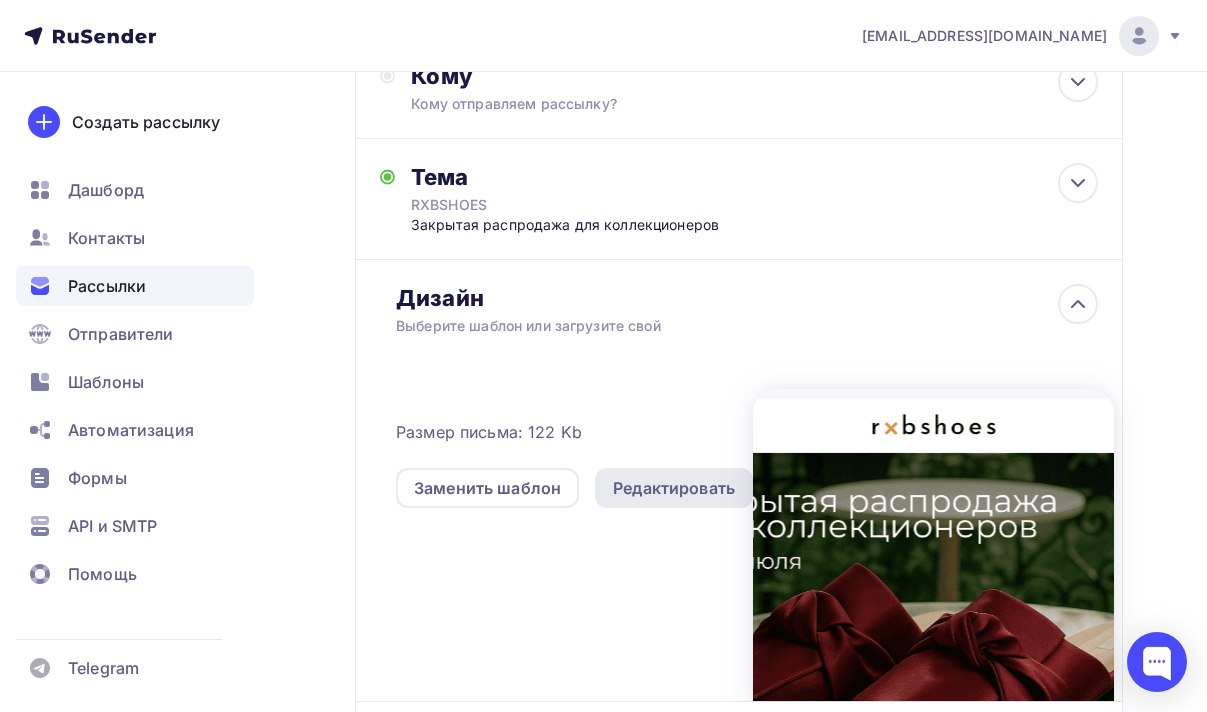 click on "Редактировать" at bounding box center [674, 488] 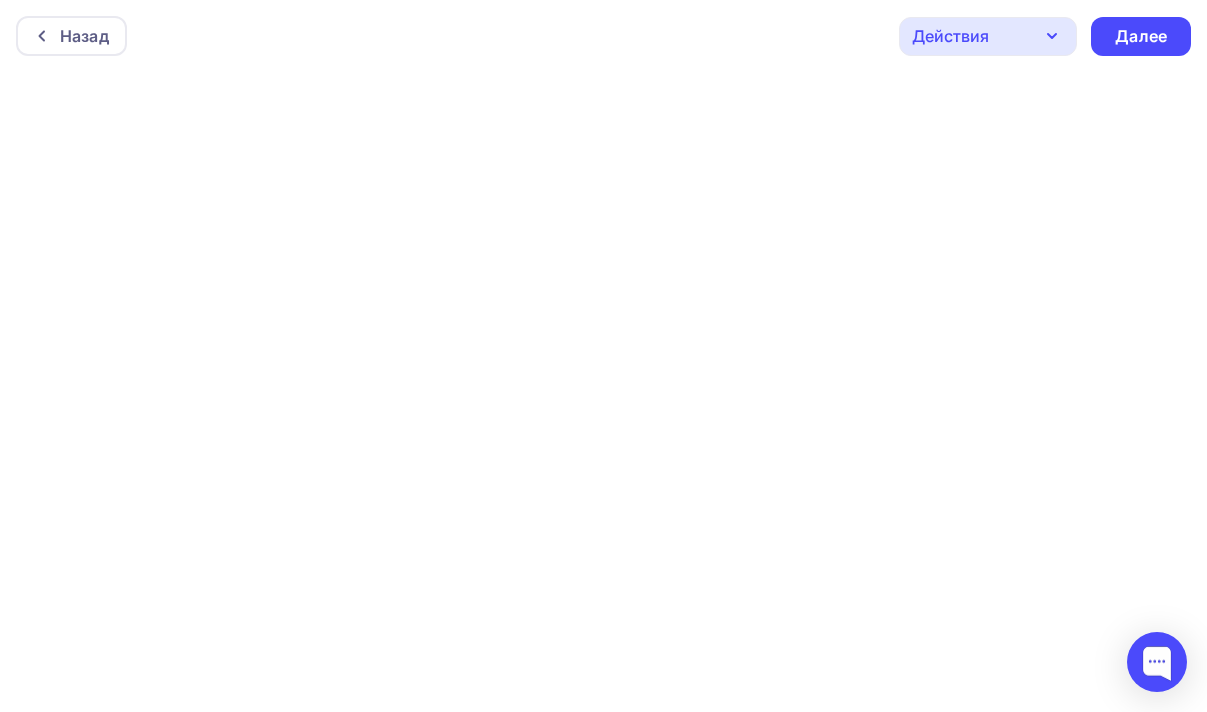 scroll, scrollTop: 0, scrollLeft: 0, axis: both 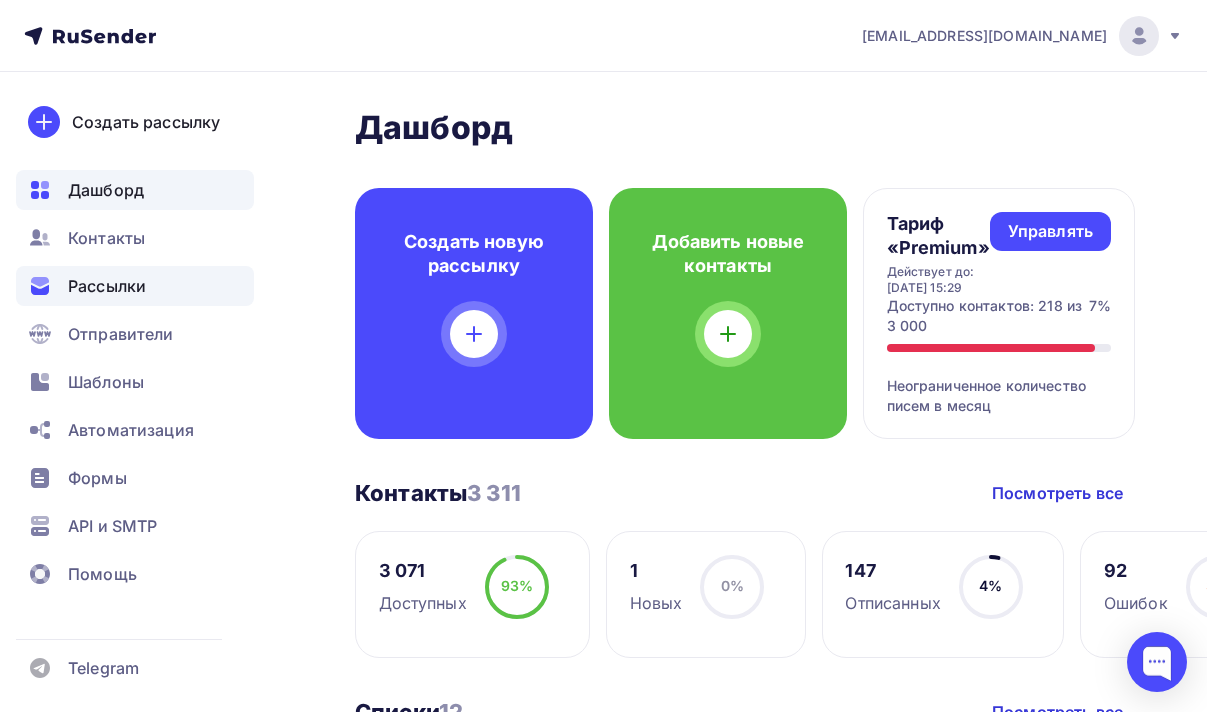 click on "Рассылки" at bounding box center (135, 286) 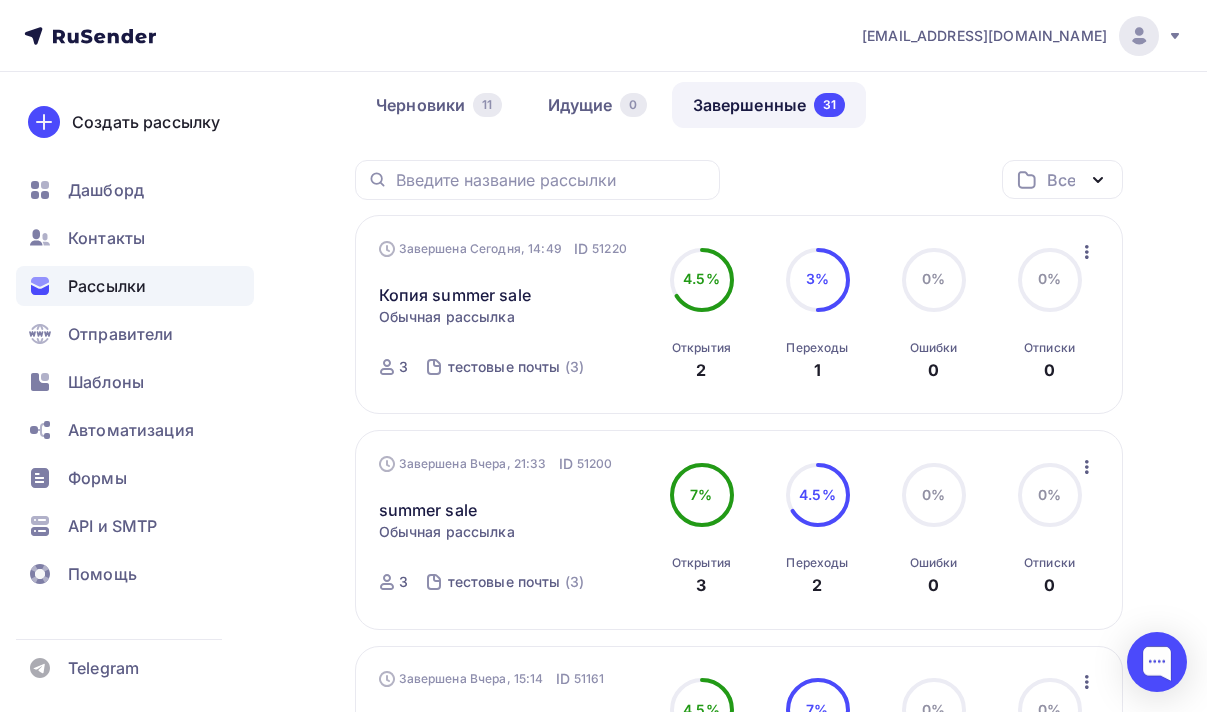 scroll, scrollTop: 98, scrollLeft: 0, axis: vertical 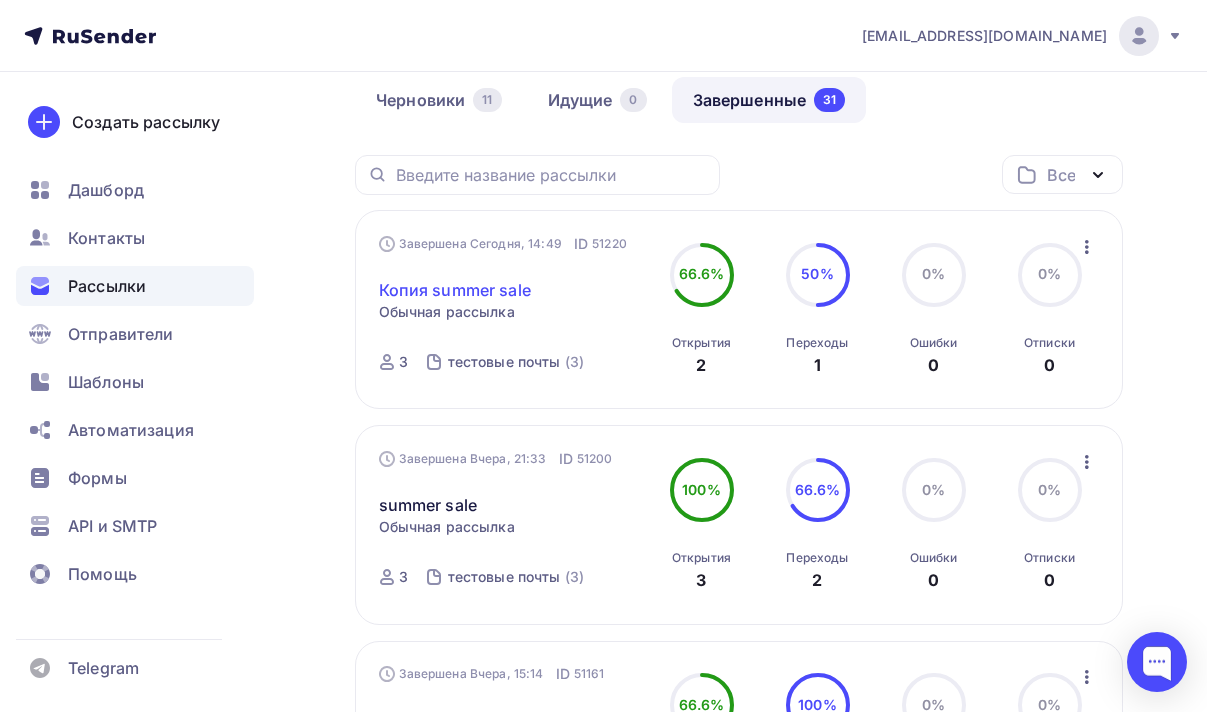 click on "Копия summer sale" at bounding box center [455, 290] 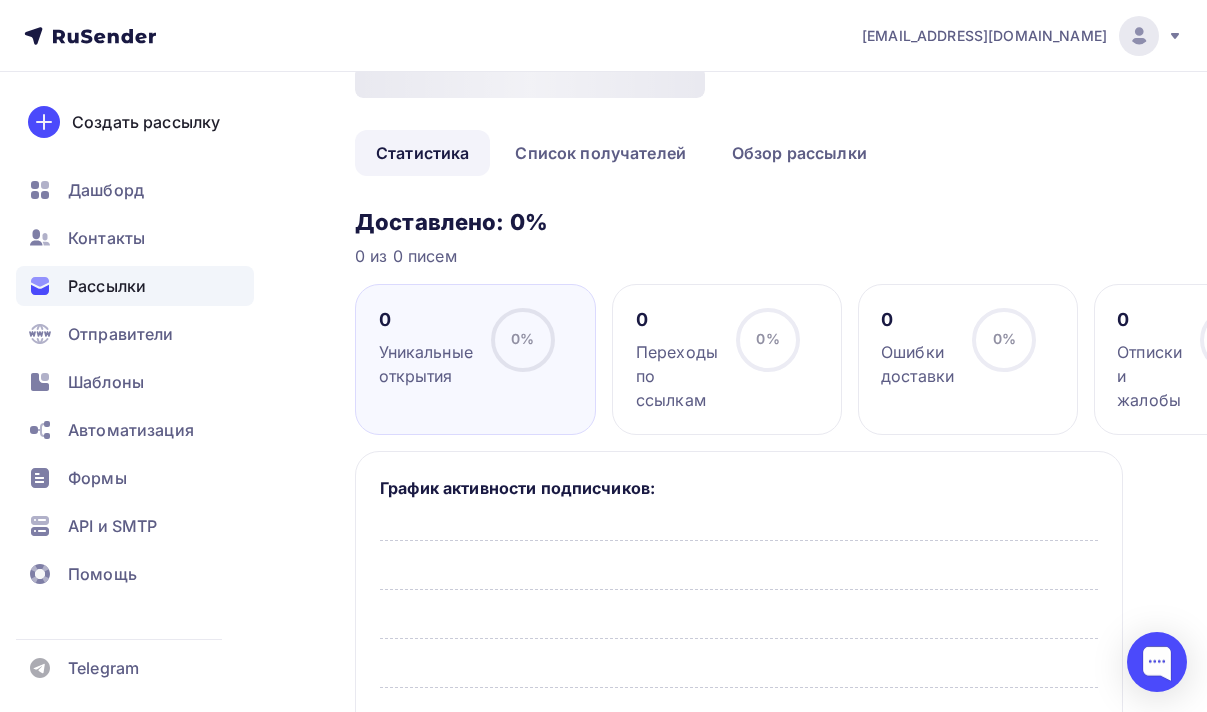 scroll, scrollTop: 0, scrollLeft: 0, axis: both 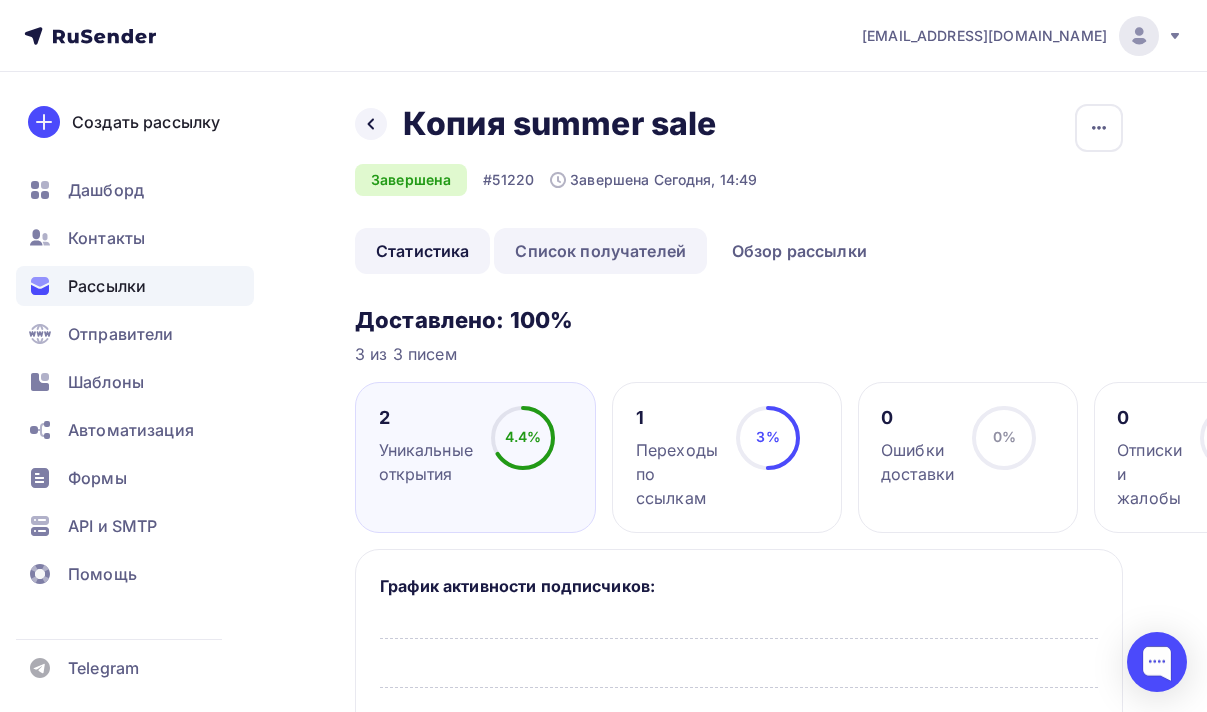 click on "Список получателей" at bounding box center [600, 251] 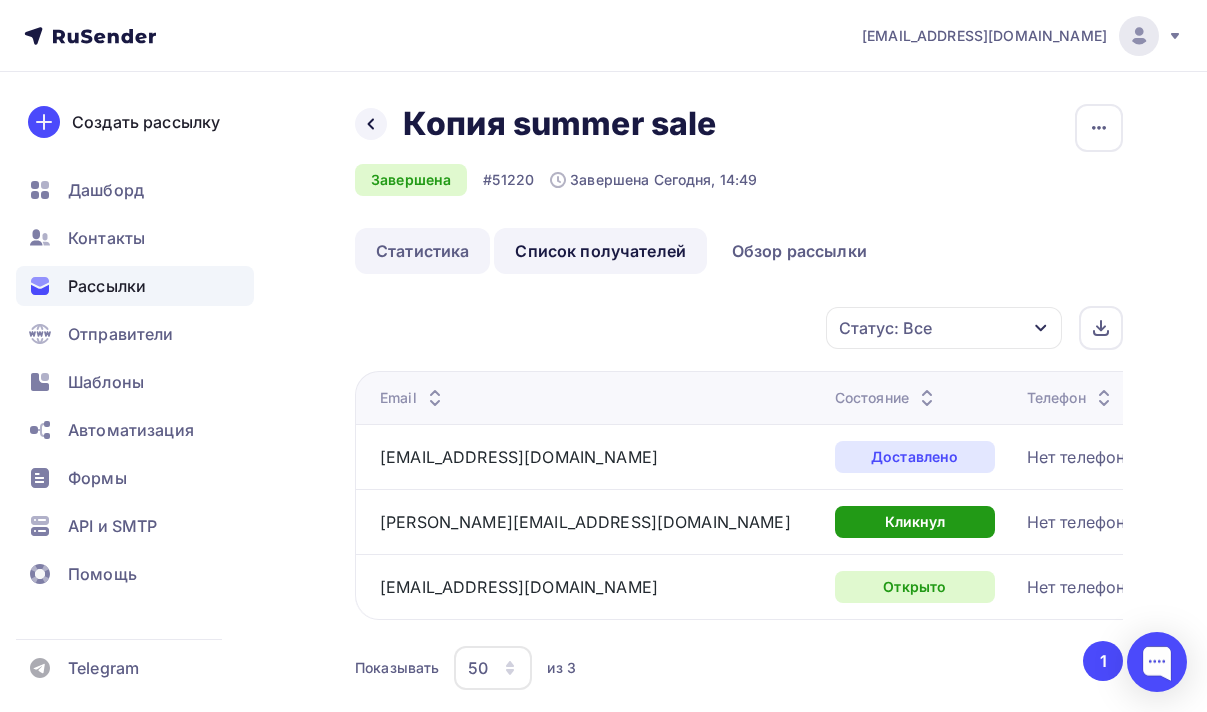 click on "Статистика" at bounding box center (422, 251) 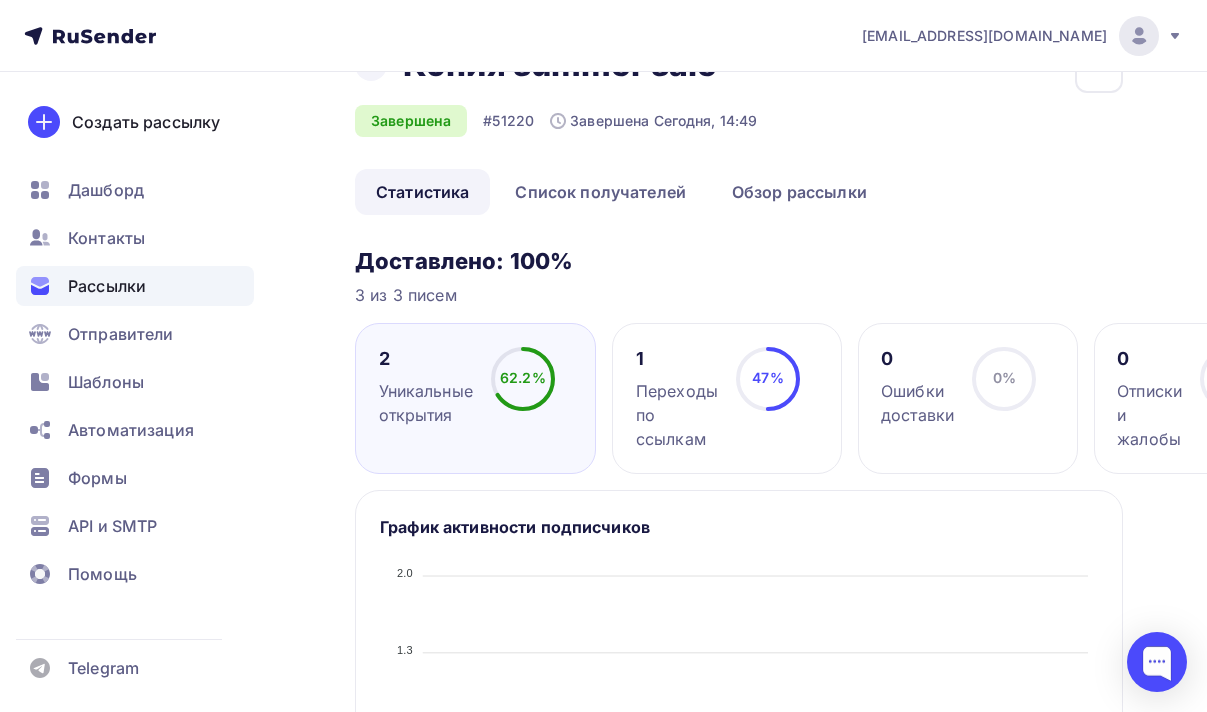 scroll, scrollTop: 56, scrollLeft: 0, axis: vertical 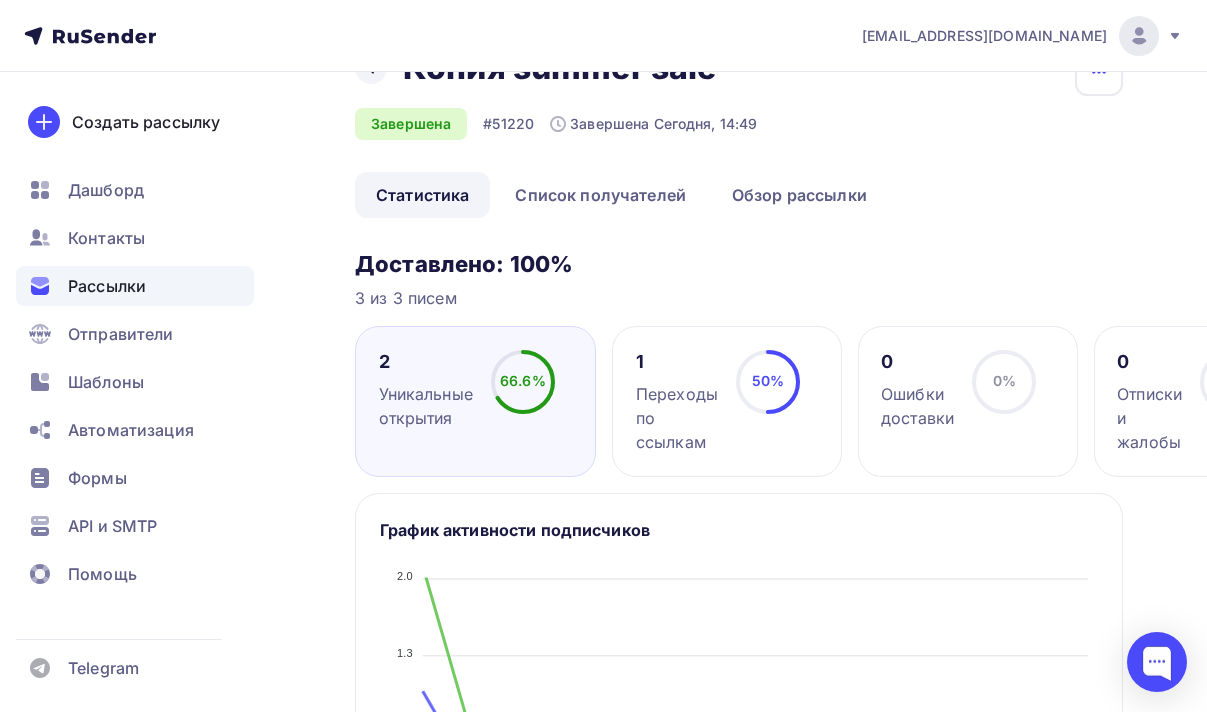 click at bounding box center [1099, 72] 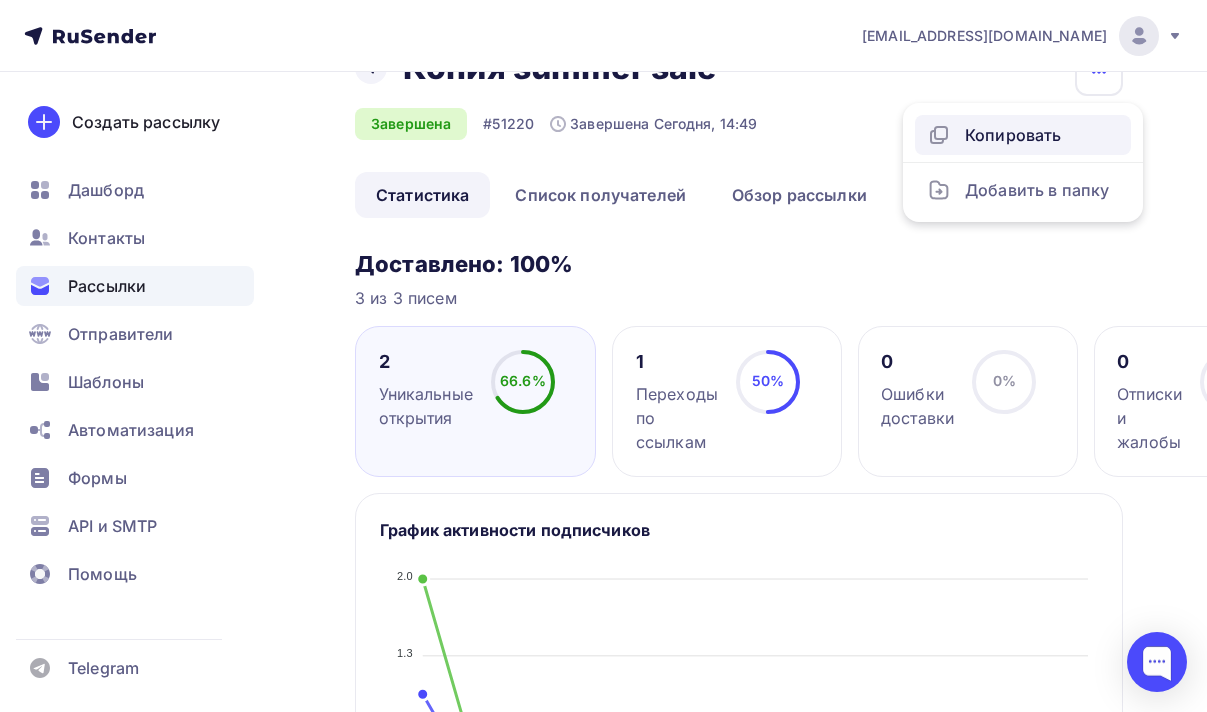 click on "Копировать" at bounding box center [1023, 135] 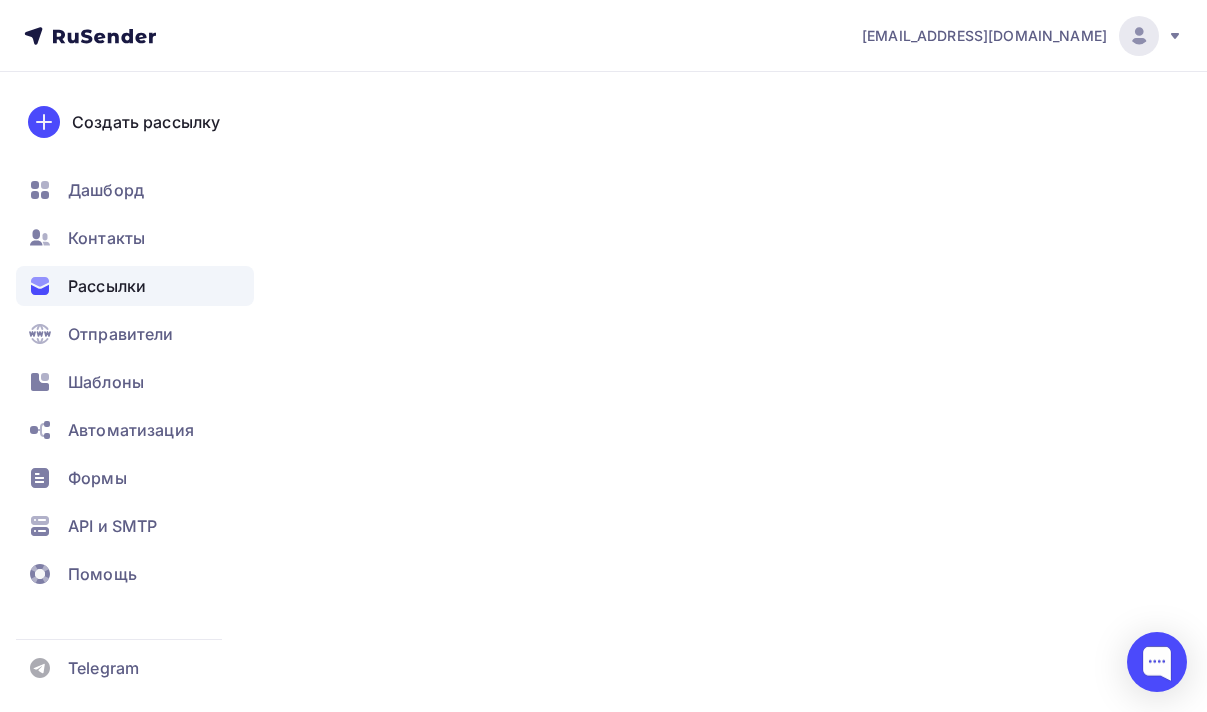scroll, scrollTop: 0, scrollLeft: 0, axis: both 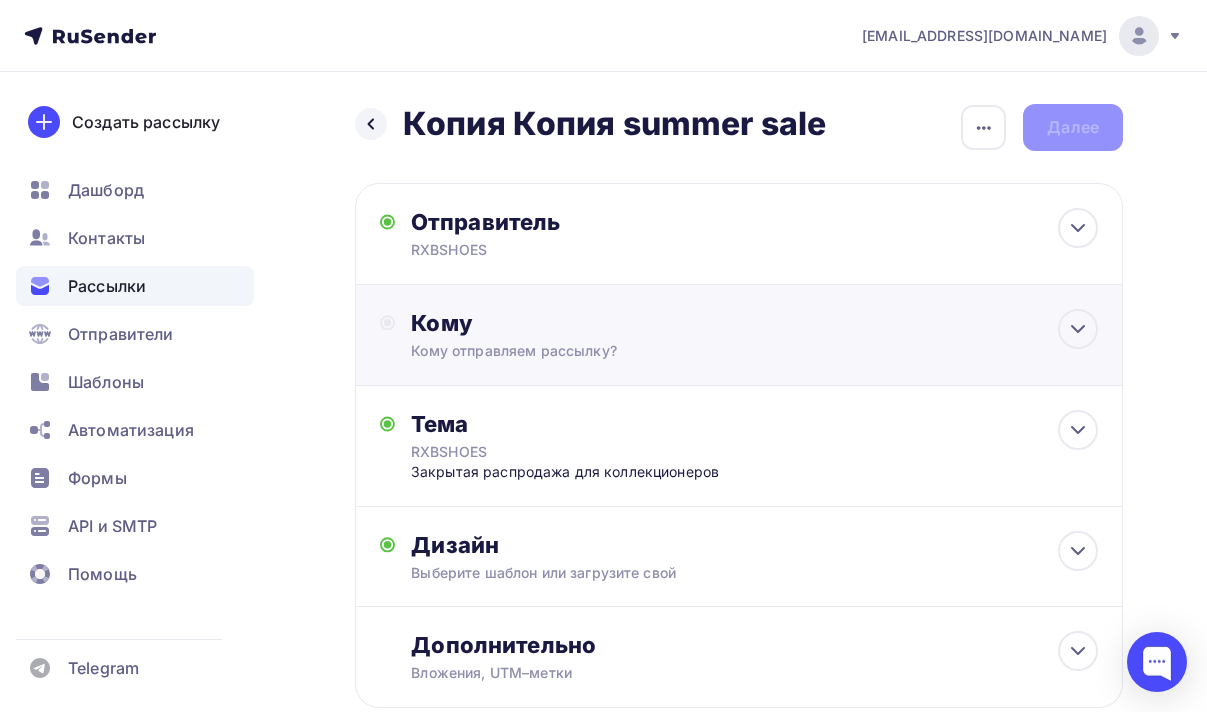 click on "Кому
Кому отправляем рассылку?
Списки получателей
Выберите список
Все списки
id
тестовые почты
(3)
#24370
SAMPLE SALE 28, 29 30 INVIATI MA NON APERTI
(90)
#20351
SAMPLE SALE 28,29,30 MARZO 2025
(169)
#20281
SAMPLE SALE INVIATI marzo 2025
(2 210)
#20081
Gennaio-Marzo 2025
(66)
#19831
Novembre -> 12 dicembre 2024
(171)
#16556" at bounding box center [739, 335] 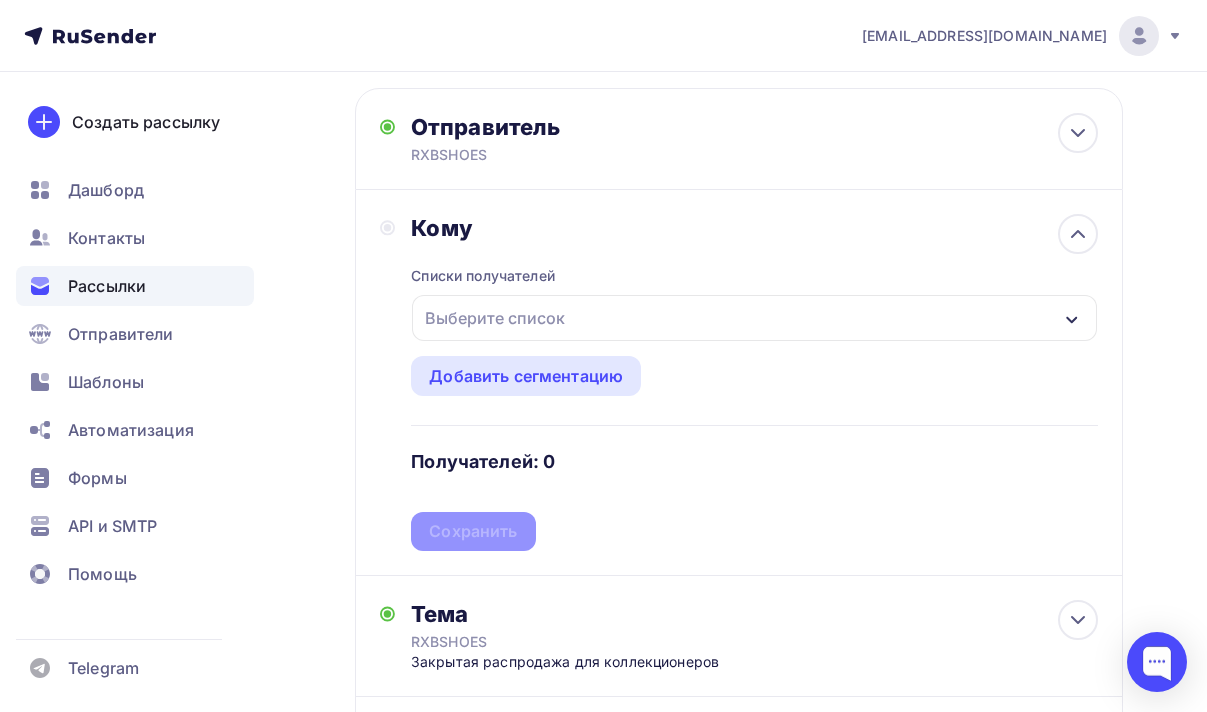 click on "Выберите список" at bounding box center [754, 318] 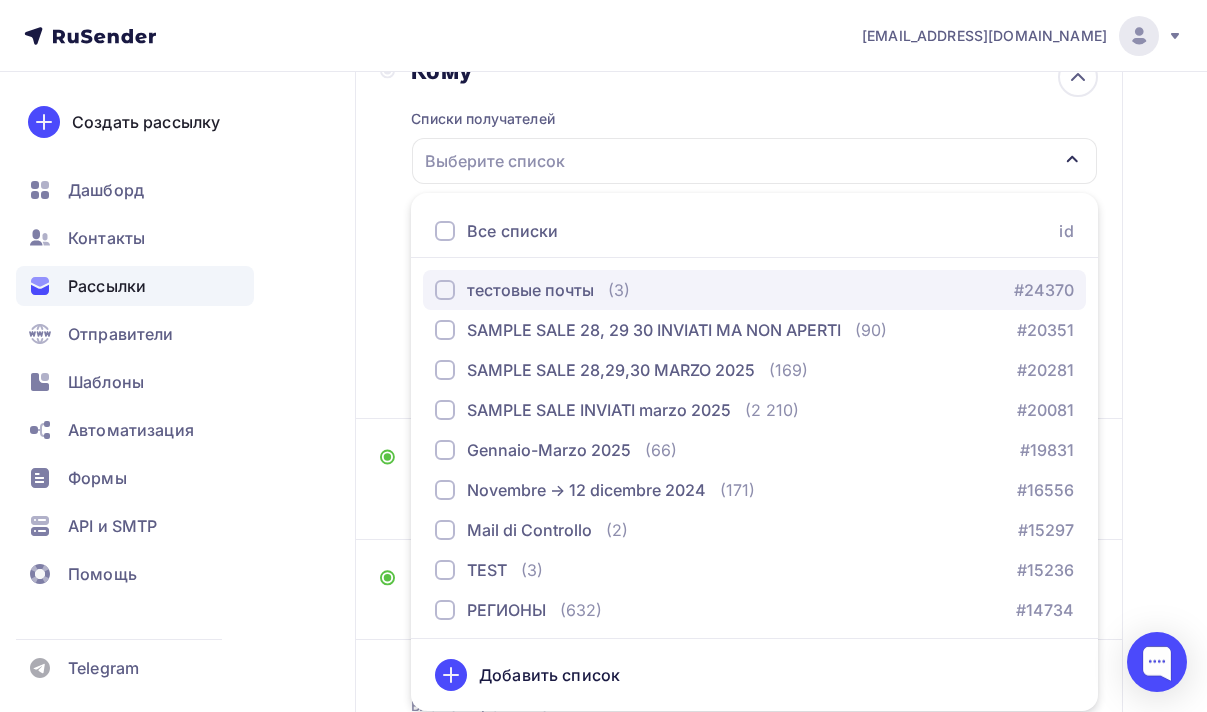 click on "тестовые почты
(3)
#24370" at bounding box center (754, 290) 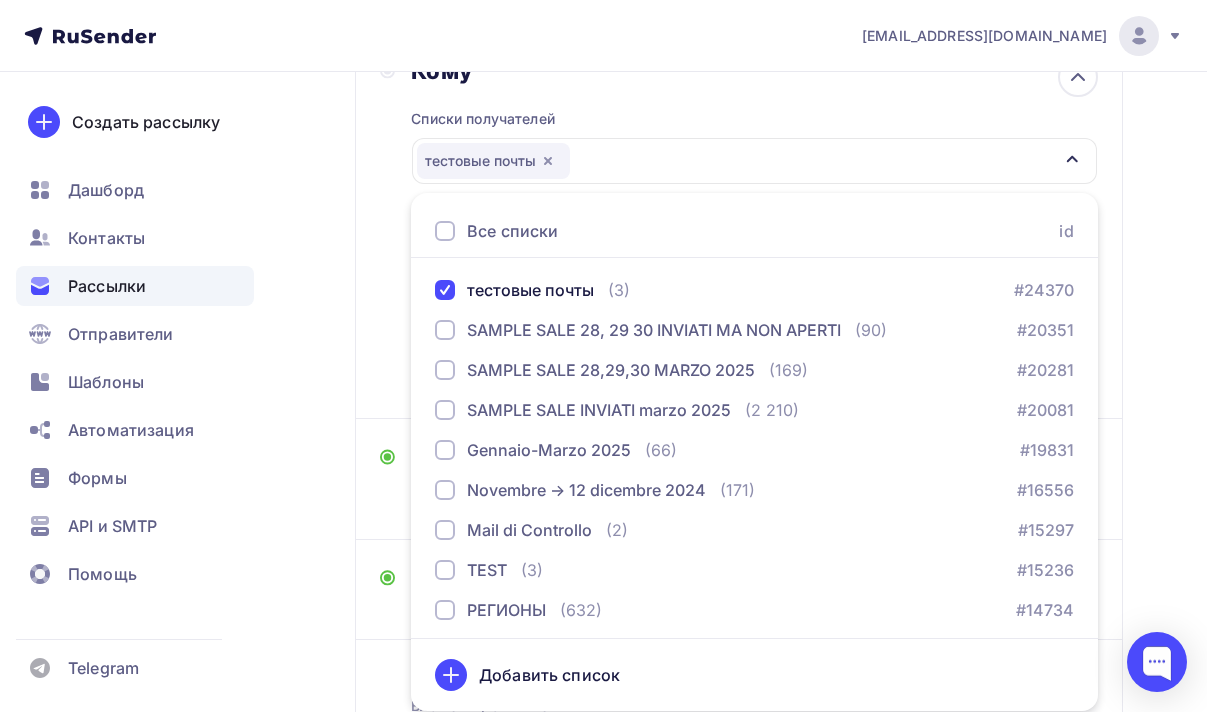 click on "Кому
Списки получателей
тестовые почты
Все списки
id
тестовые почты
(3)
#24370
SAMPLE SALE 28, 29 30 INVIATI MA NON APERTI
(90)
#20351
SAMPLE SALE 28,29,30 MARZO 2025
(169)
#20281
SAMPLE SALE INVIATI marzo 2025
(2 210)
#20081
Gennaio-Marzo 2025
(66)
#19831
Novembre -> 12 dicembre 2024
(171)
#16556
Mail di Controllo" at bounding box center [739, 225] 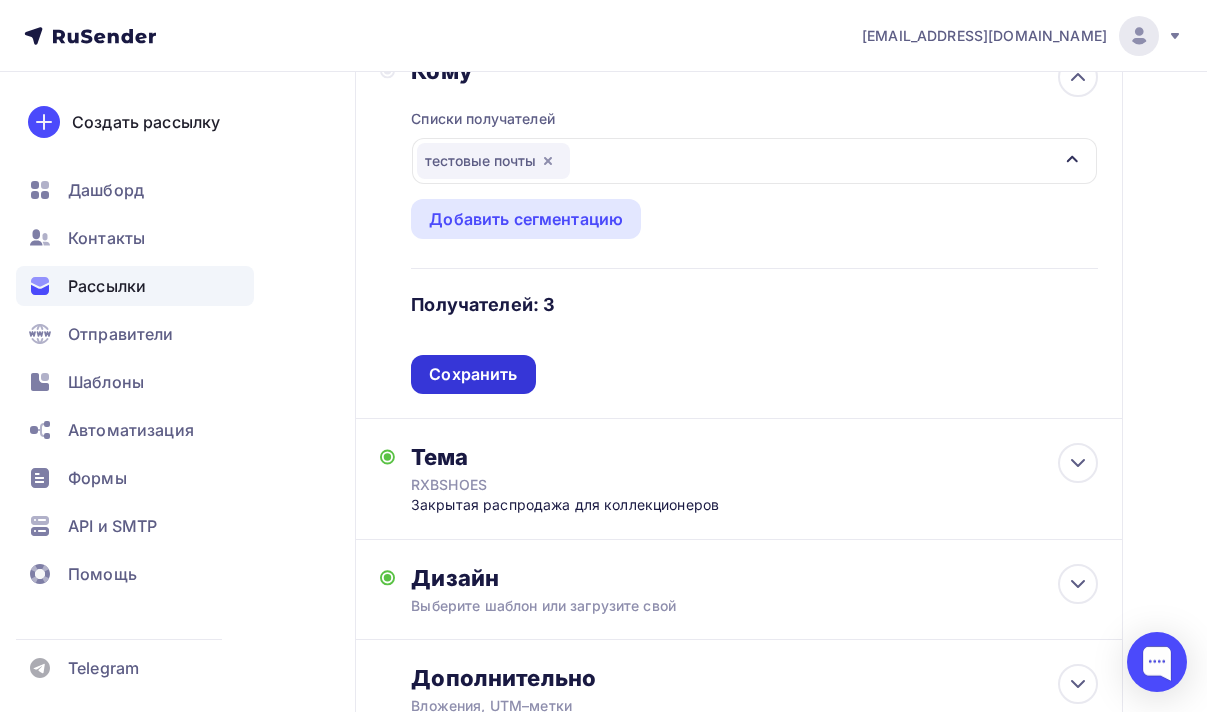 click on "Сохранить" at bounding box center (473, 374) 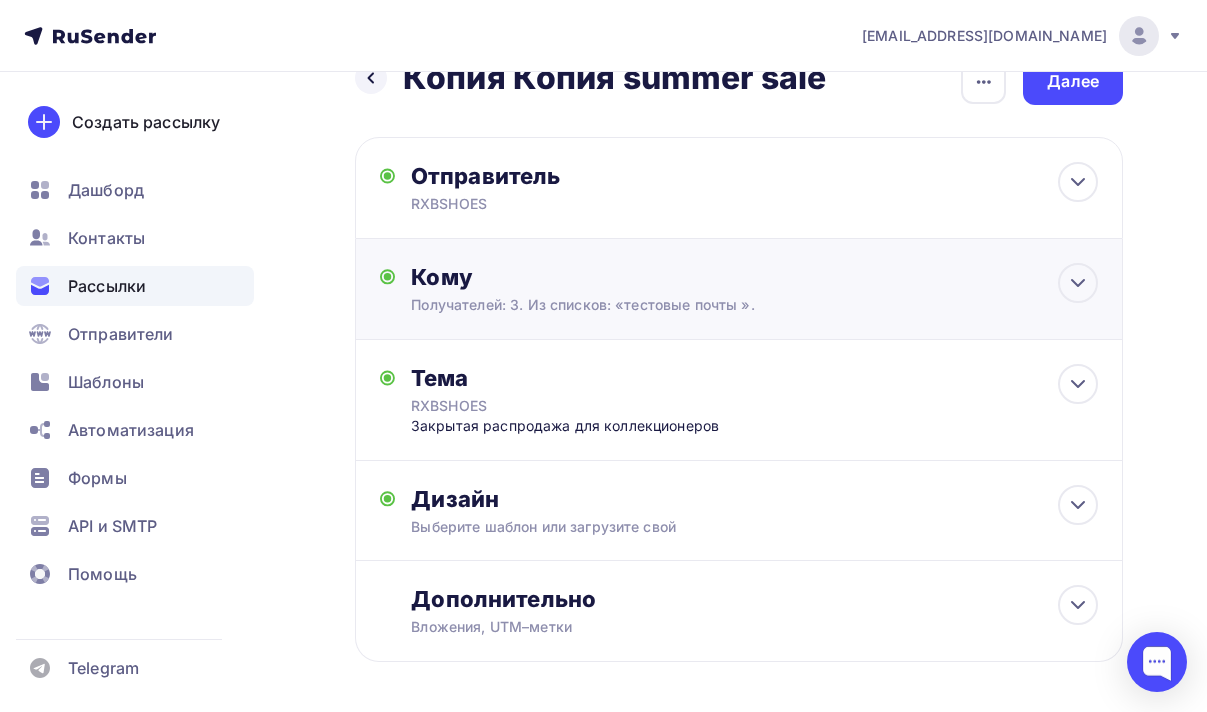 scroll, scrollTop: 72, scrollLeft: 0, axis: vertical 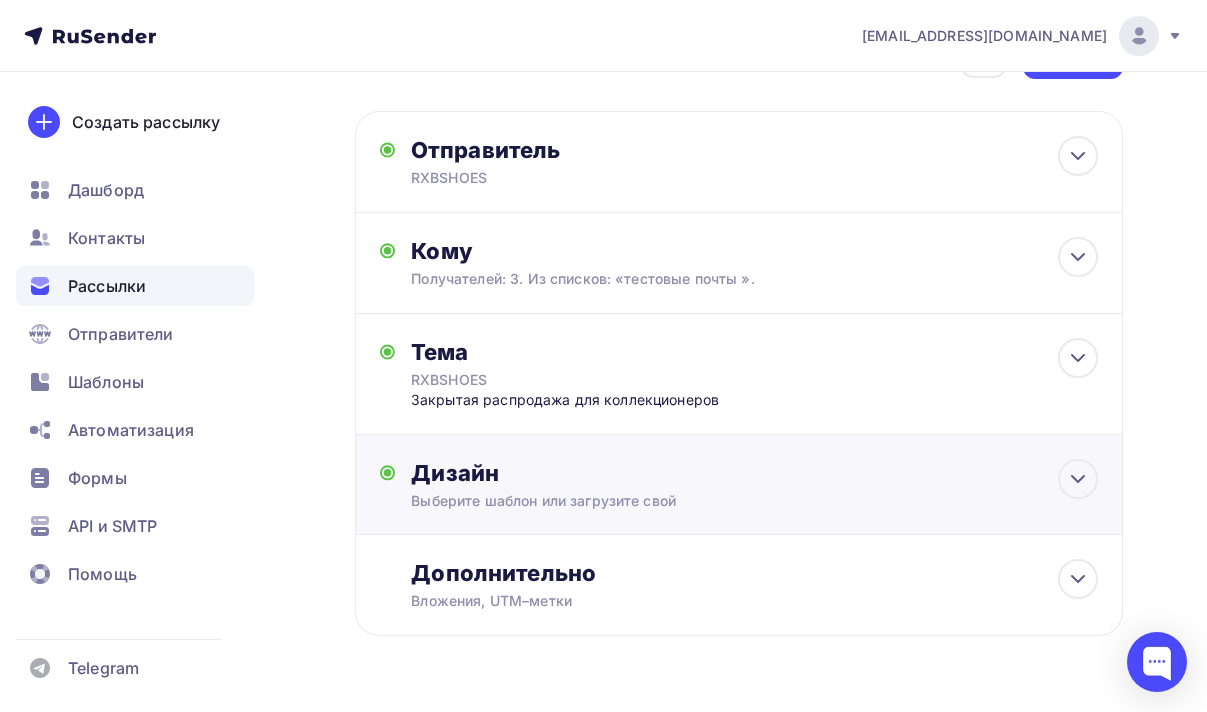 click on "Дизайн" at bounding box center [754, 473] 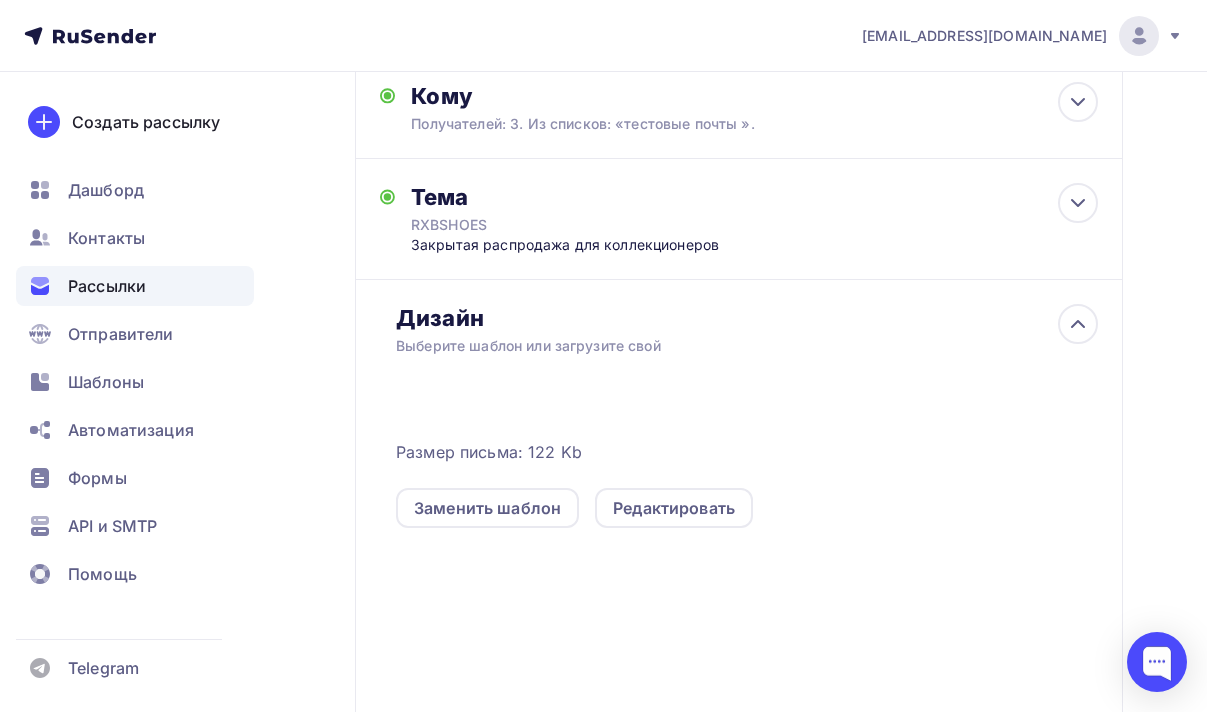 scroll, scrollTop: 247, scrollLeft: 0, axis: vertical 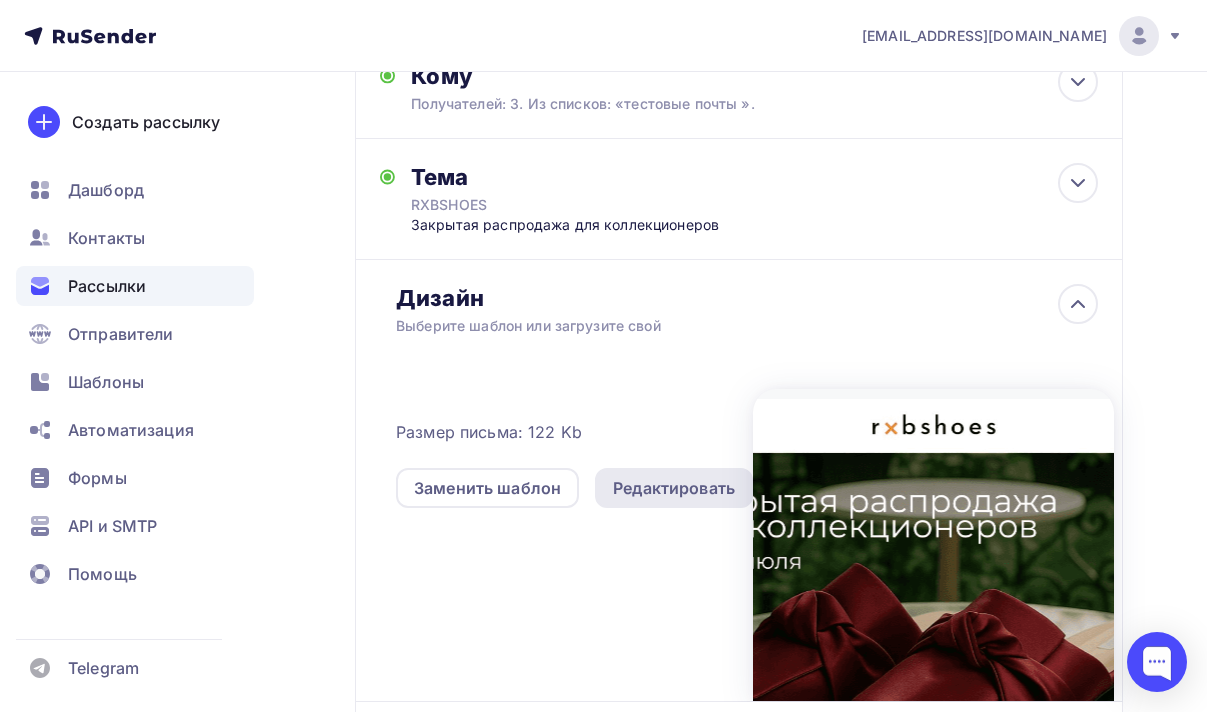 click on "Редактировать" at bounding box center [674, 488] 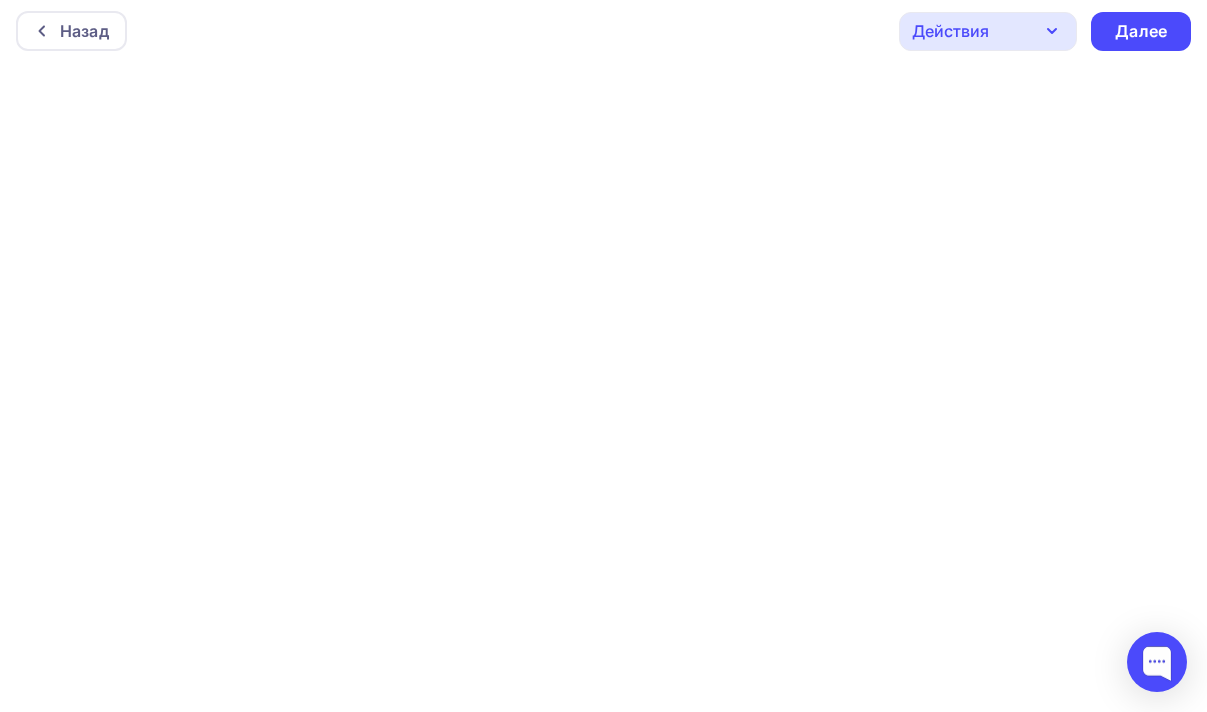 scroll, scrollTop: 0, scrollLeft: 0, axis: both 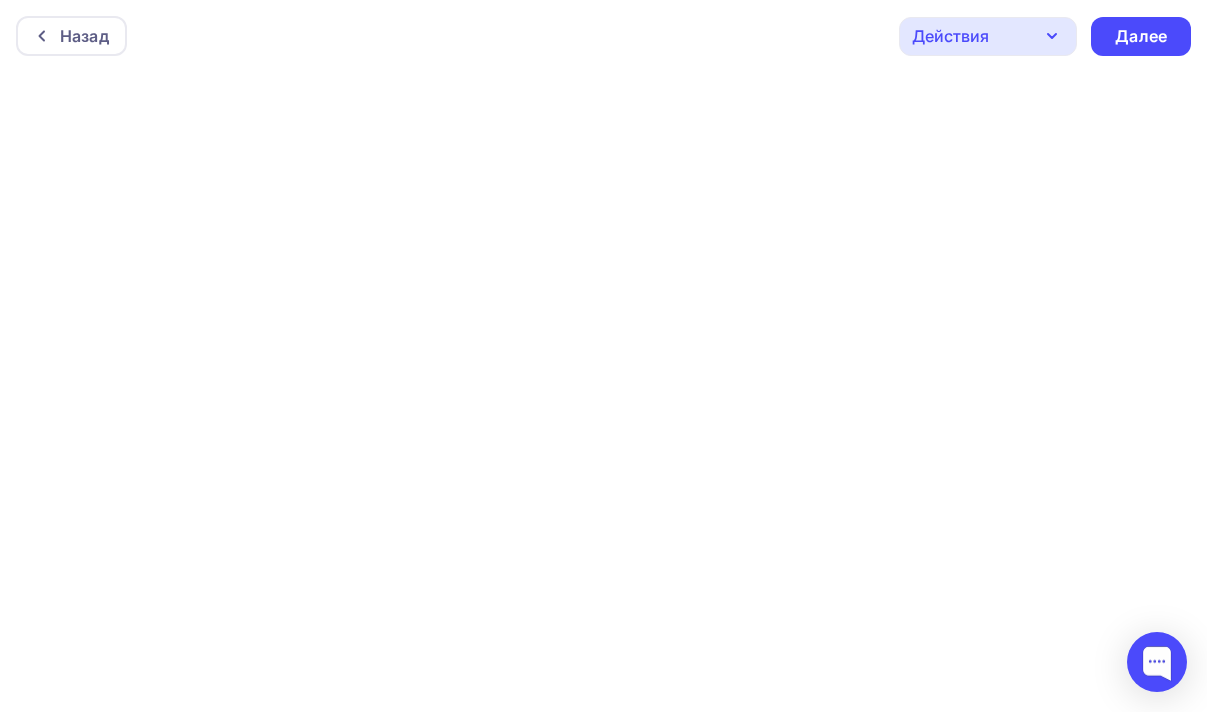click on "Назад
Действия
Отправить тестовое письмо             Предпросмотр               Сохранить в Мои шаблоны               Выйти без сохранения               Далее" at bounding box center [603, 36] 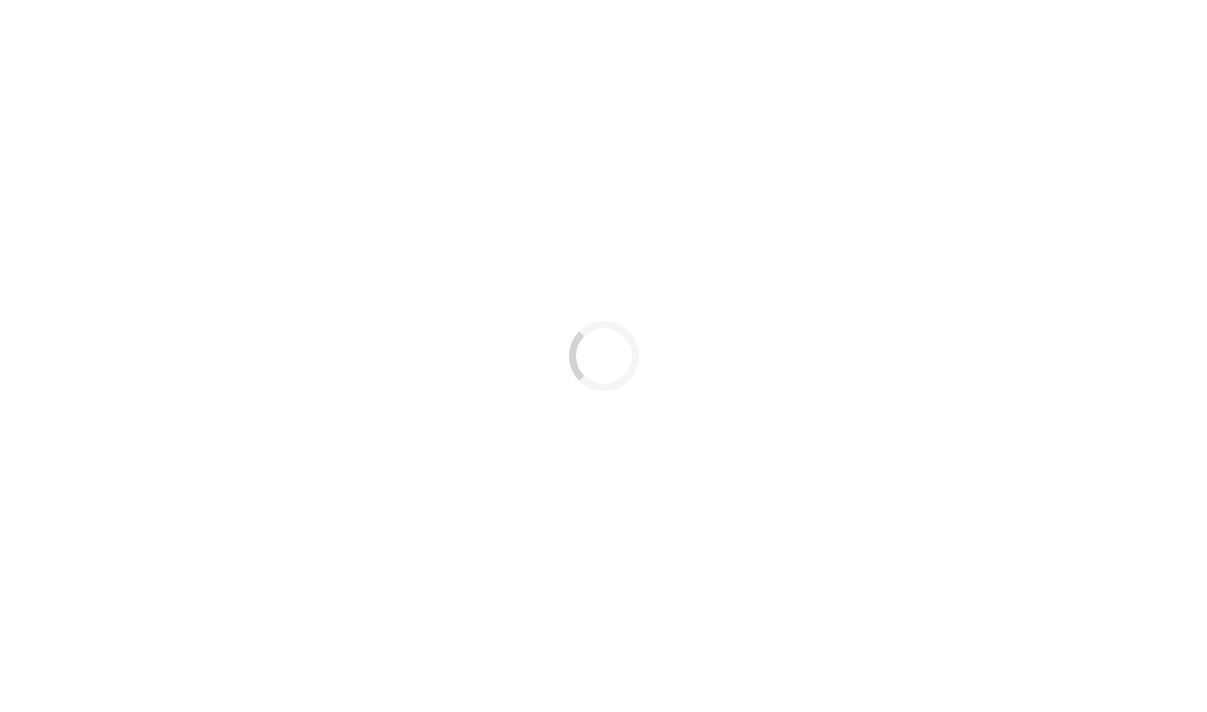scroll, scrollTop: 0, scrollLeft: 0, axis: both 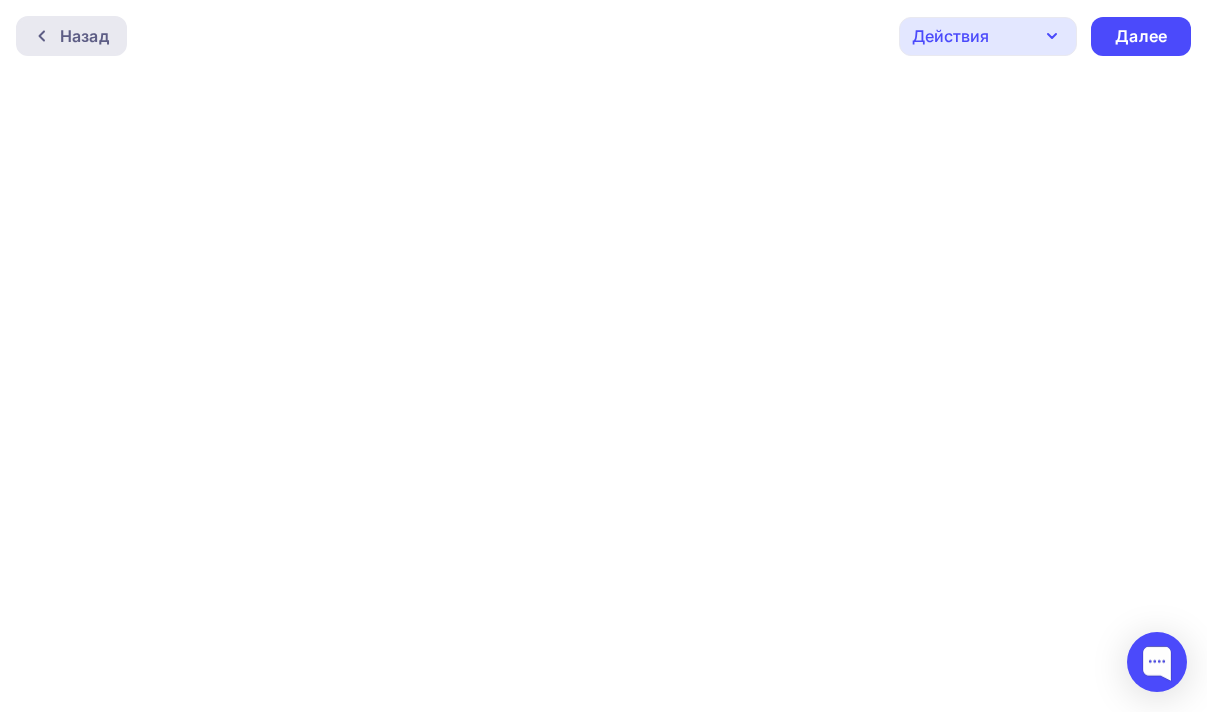 click on "Назад" at bounding box center (71, 36) 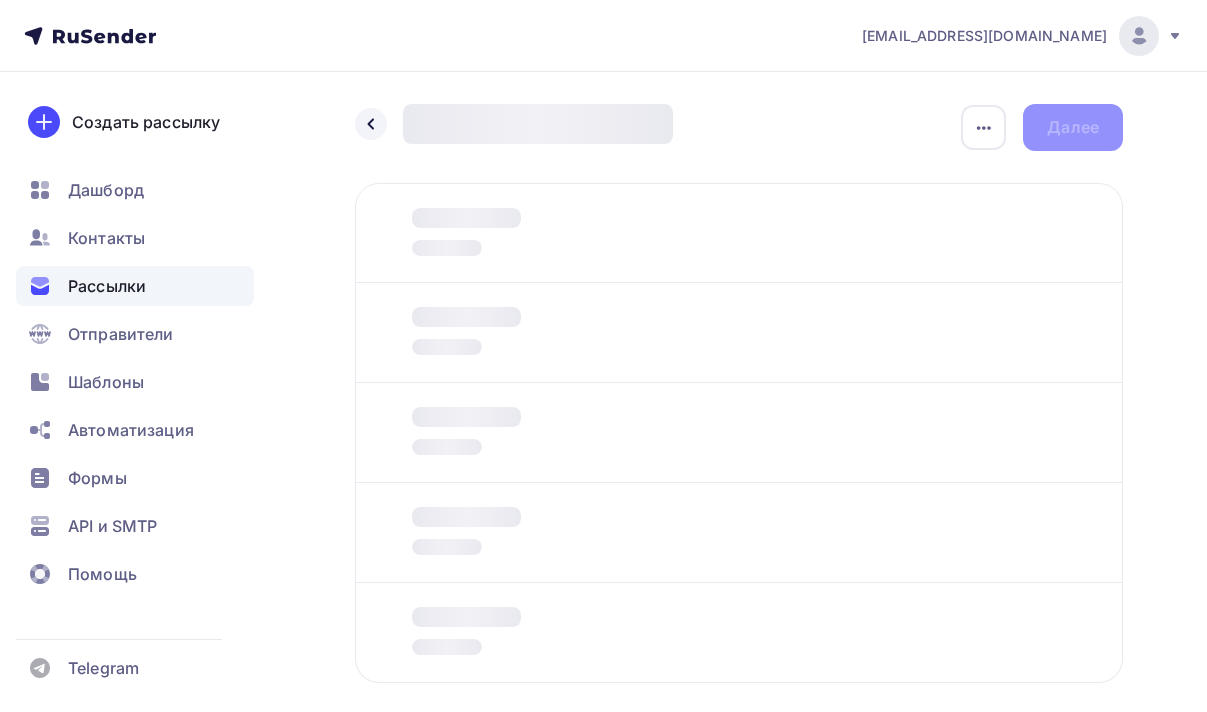 scroll, scrollTop: 0, scrollLeft: 0, axis: both 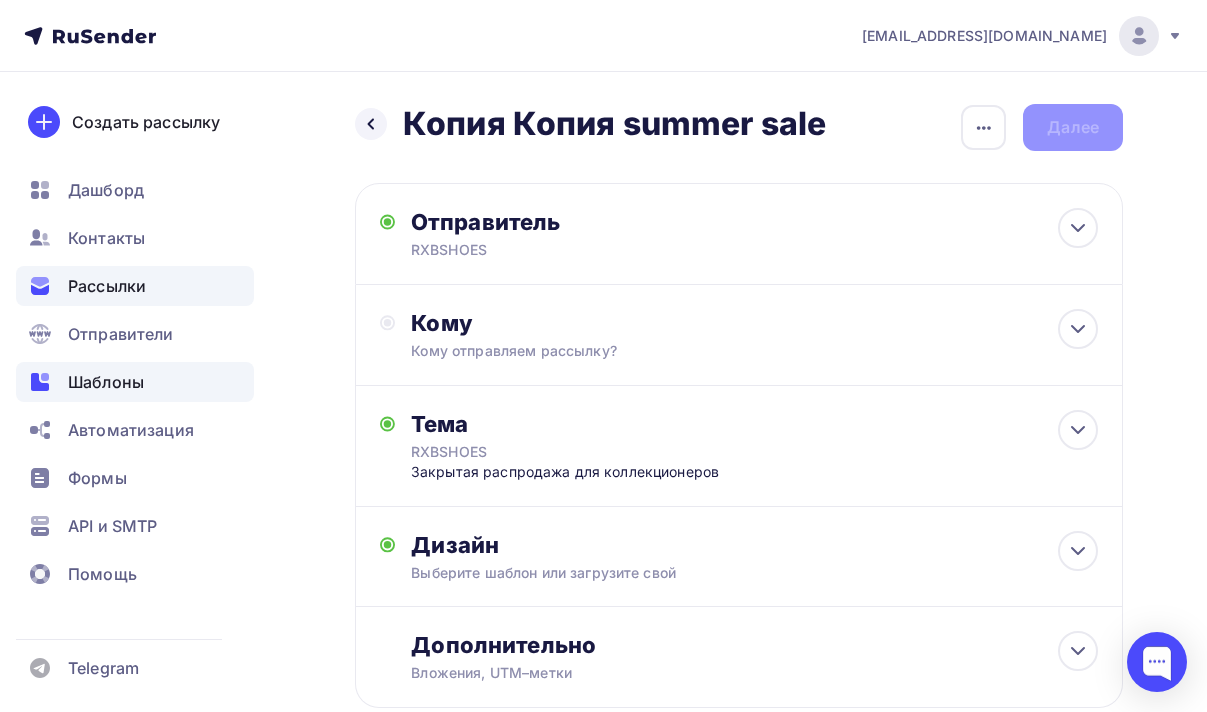 click on "Шаблоны" at bounding box center (106, 382) 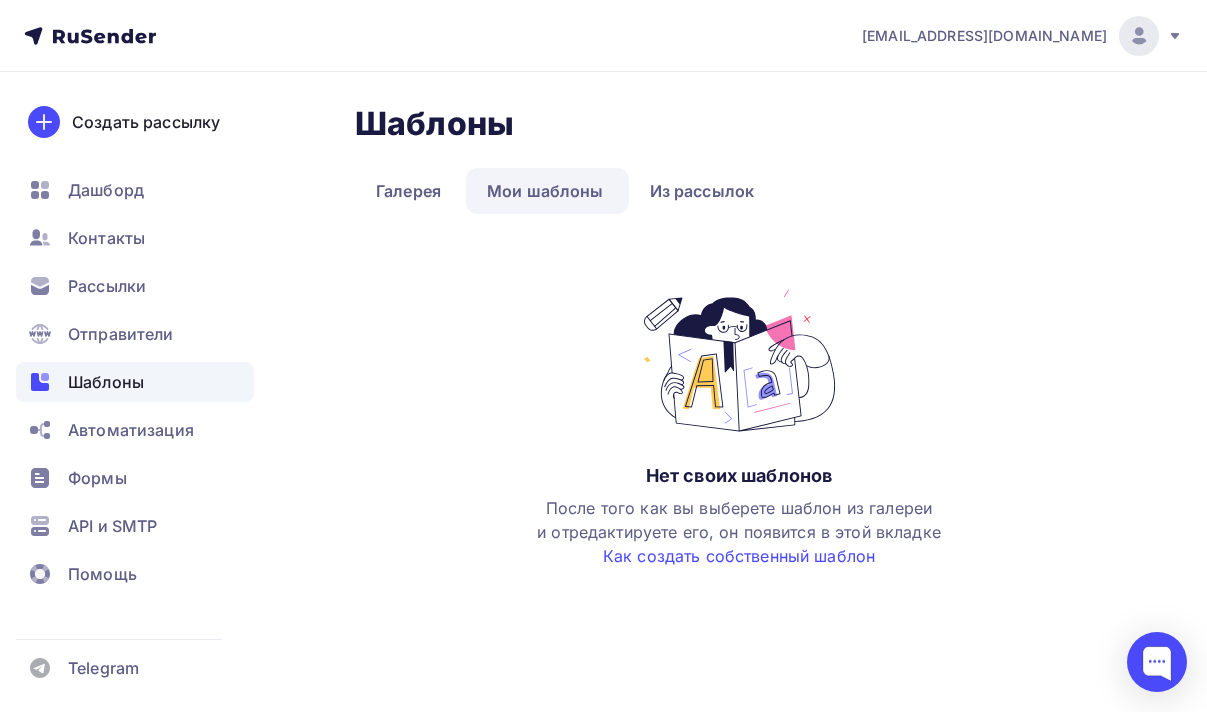 click on "Мои шаблоны" at bounding box center [545, 191] 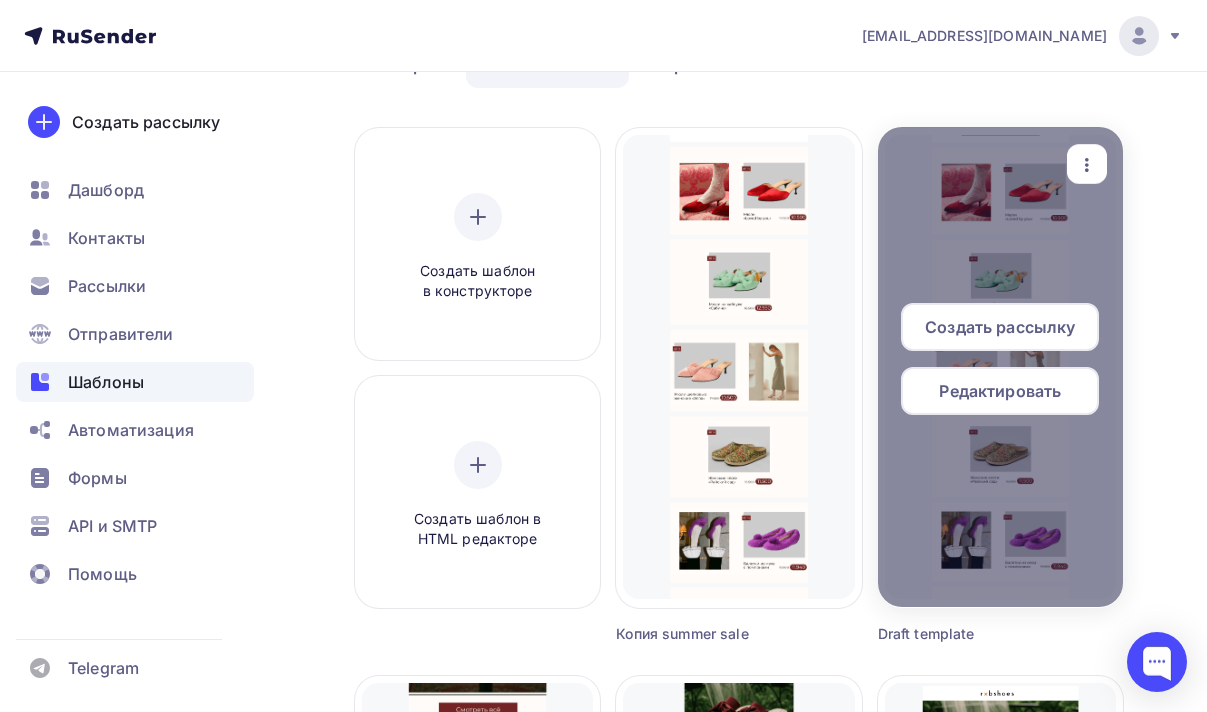 scroll, scrollTop: 131, scrollLeft: 0, axis: vertical 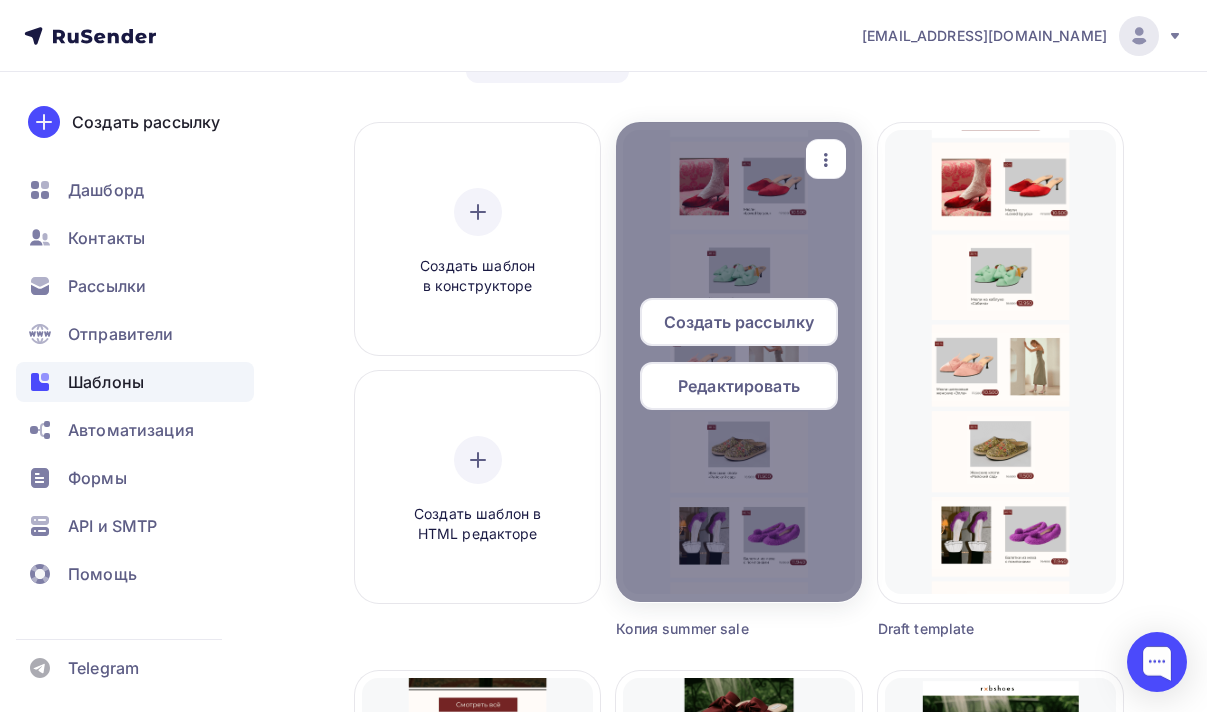 click at bounding box center [738, 362] 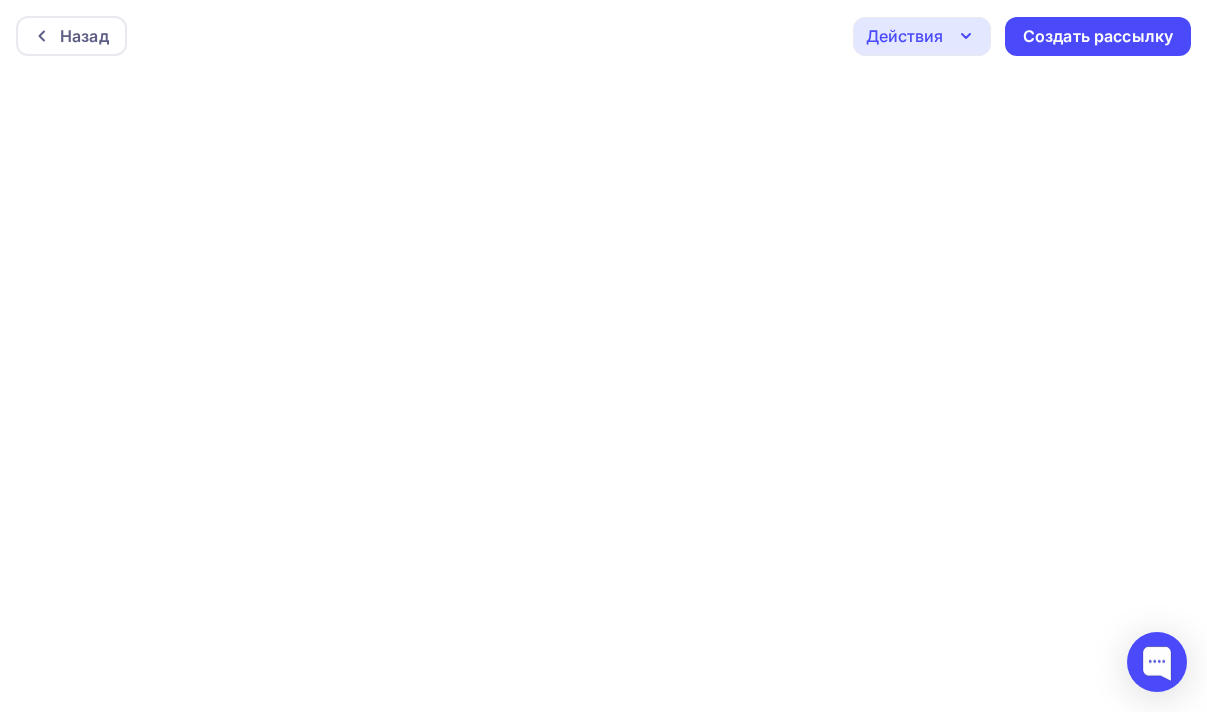 scroll, scrollTop: 5, scrollLeft: 0, axis: vertical 